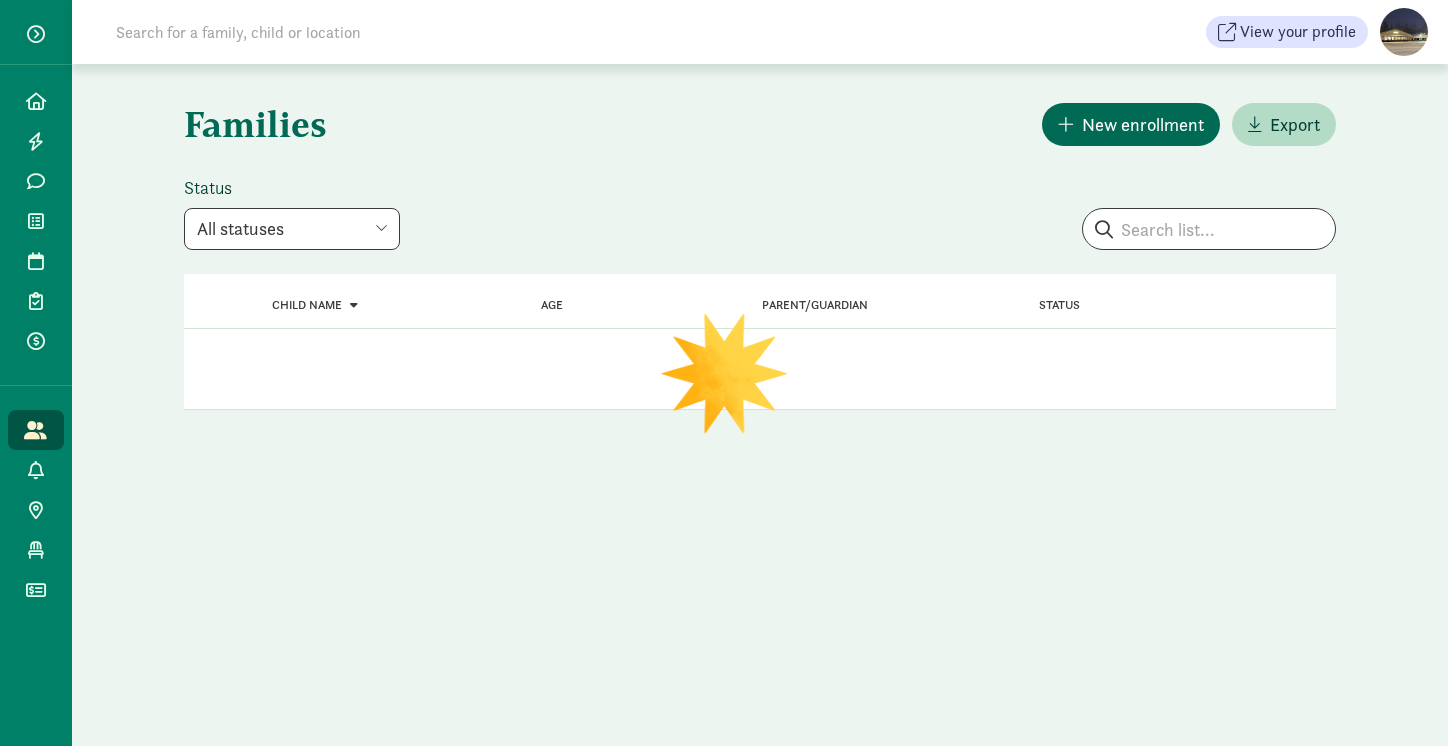 scroll, scrollTop: 0, scrollLeft: 0, axis: both 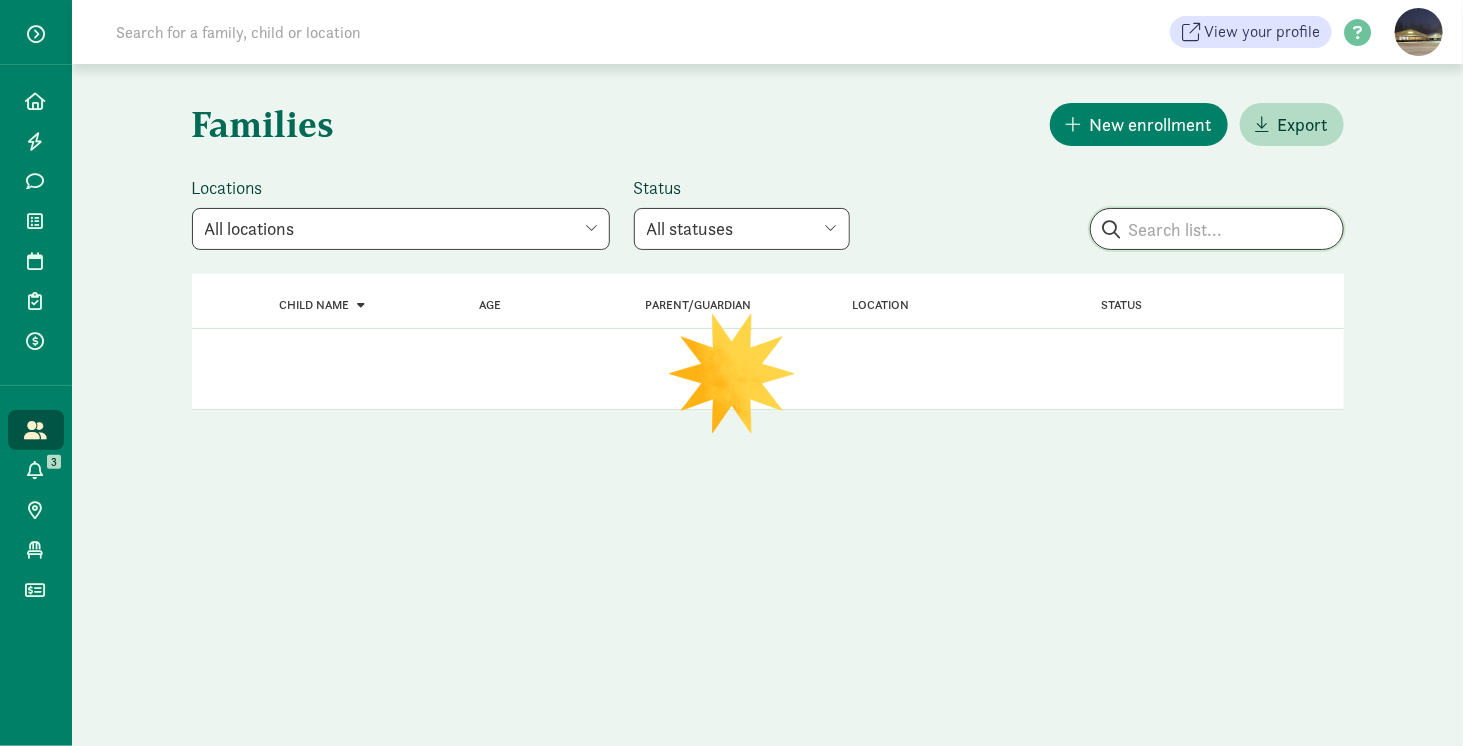 click 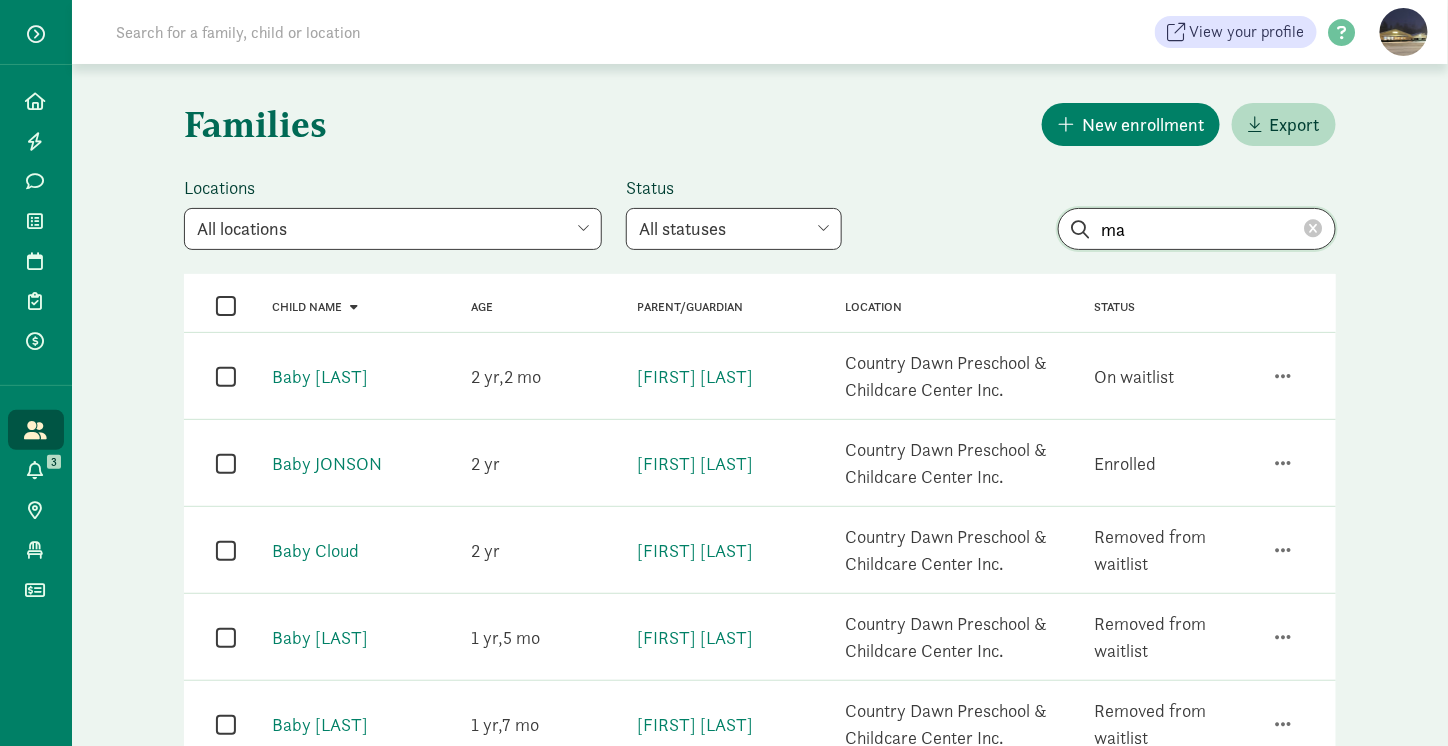 type on "m" 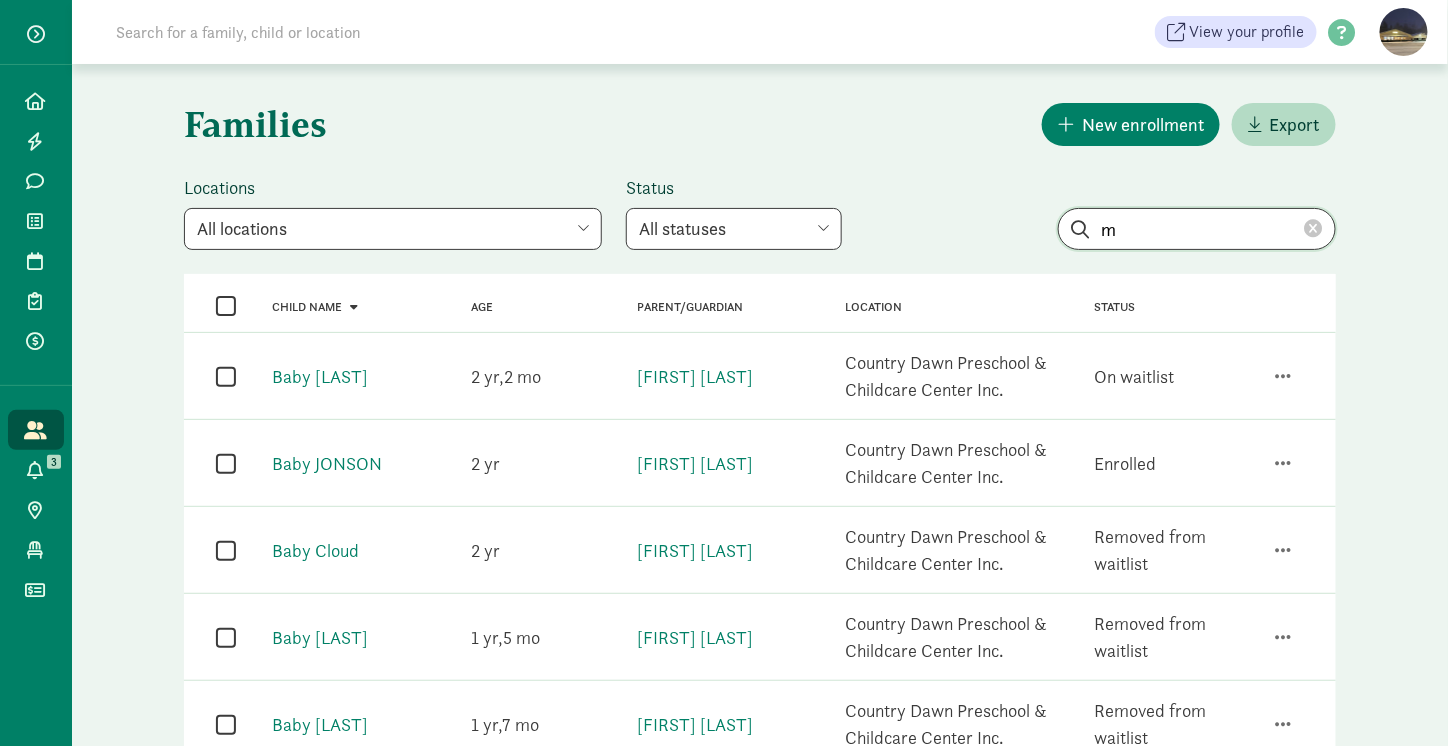 type 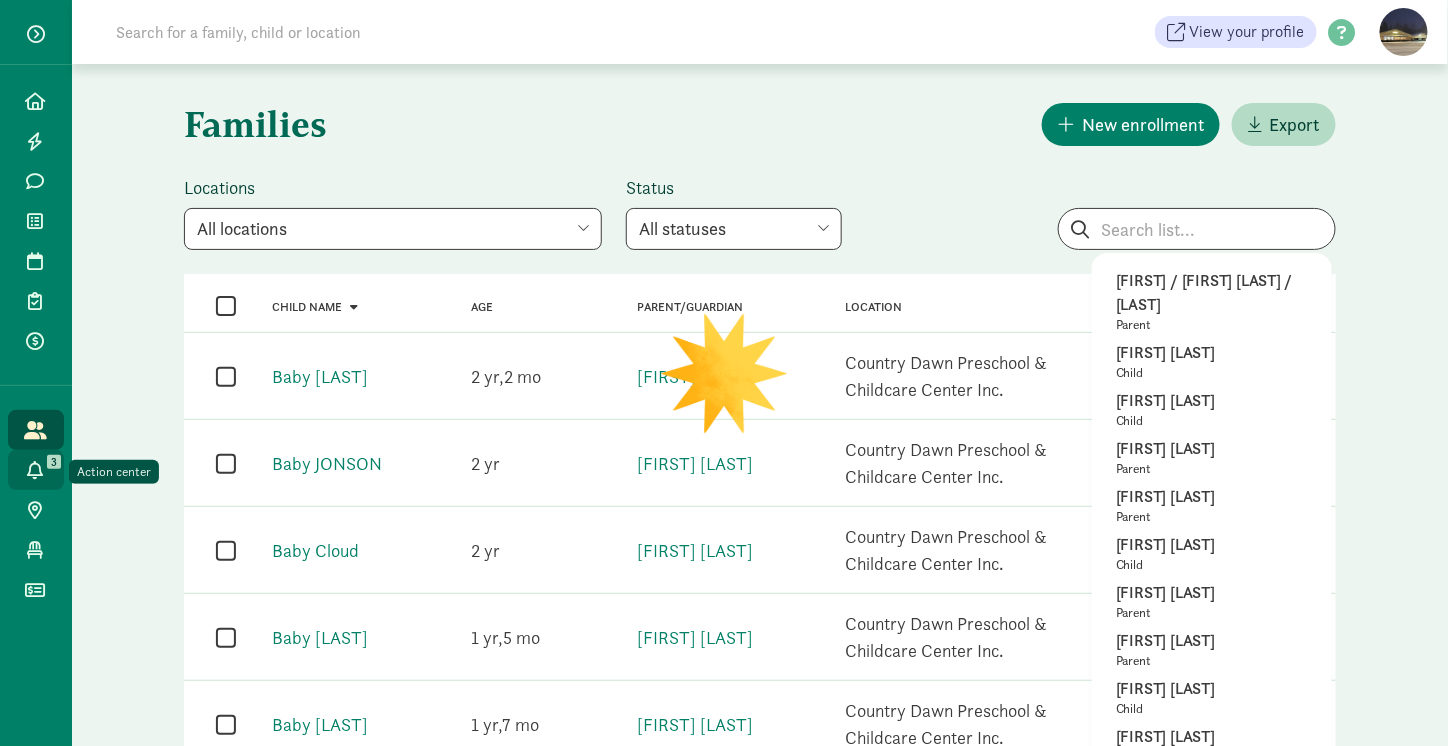 click at bounding box center (36, 470) 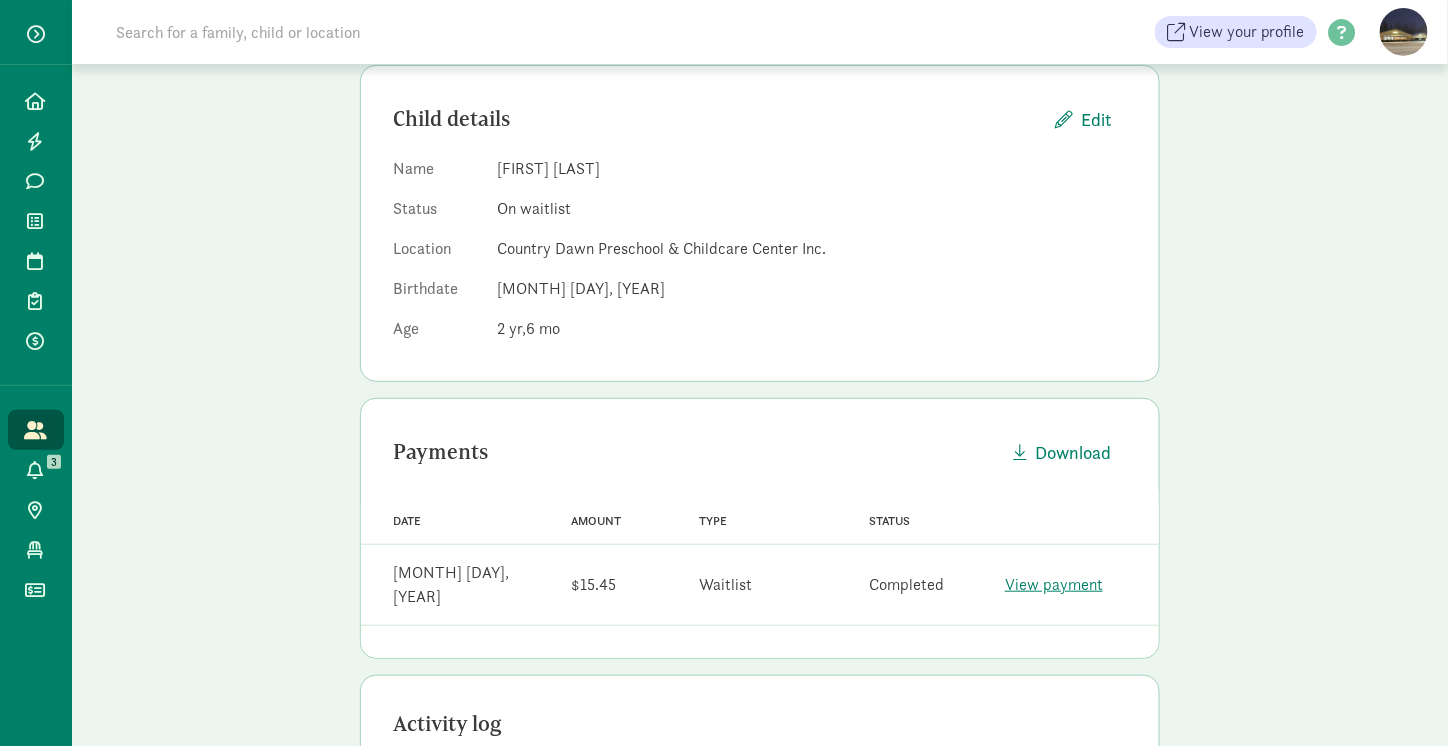 scroll, scrollTop: 0, scrollLeft: 0, axis: both 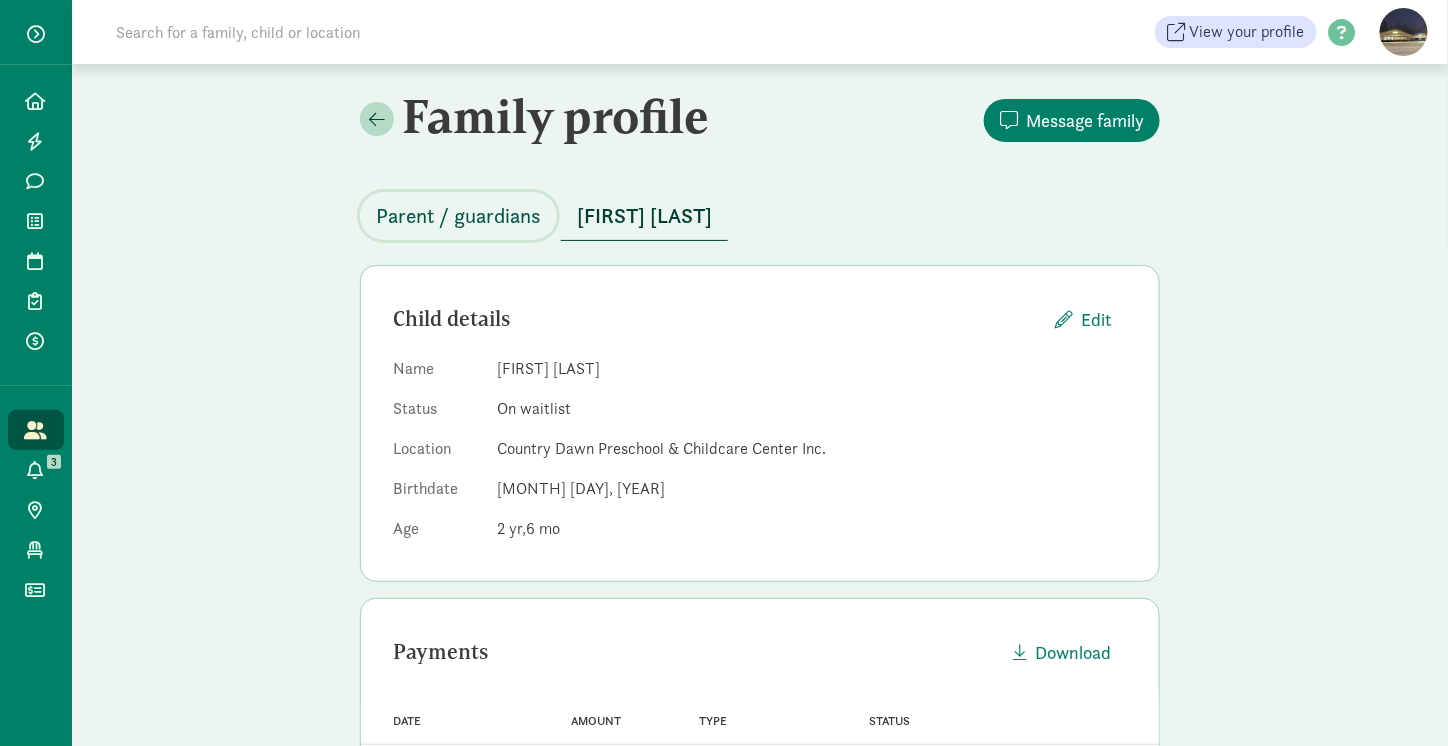 click on "Parent / guardians" at bounding box center (458, 216) 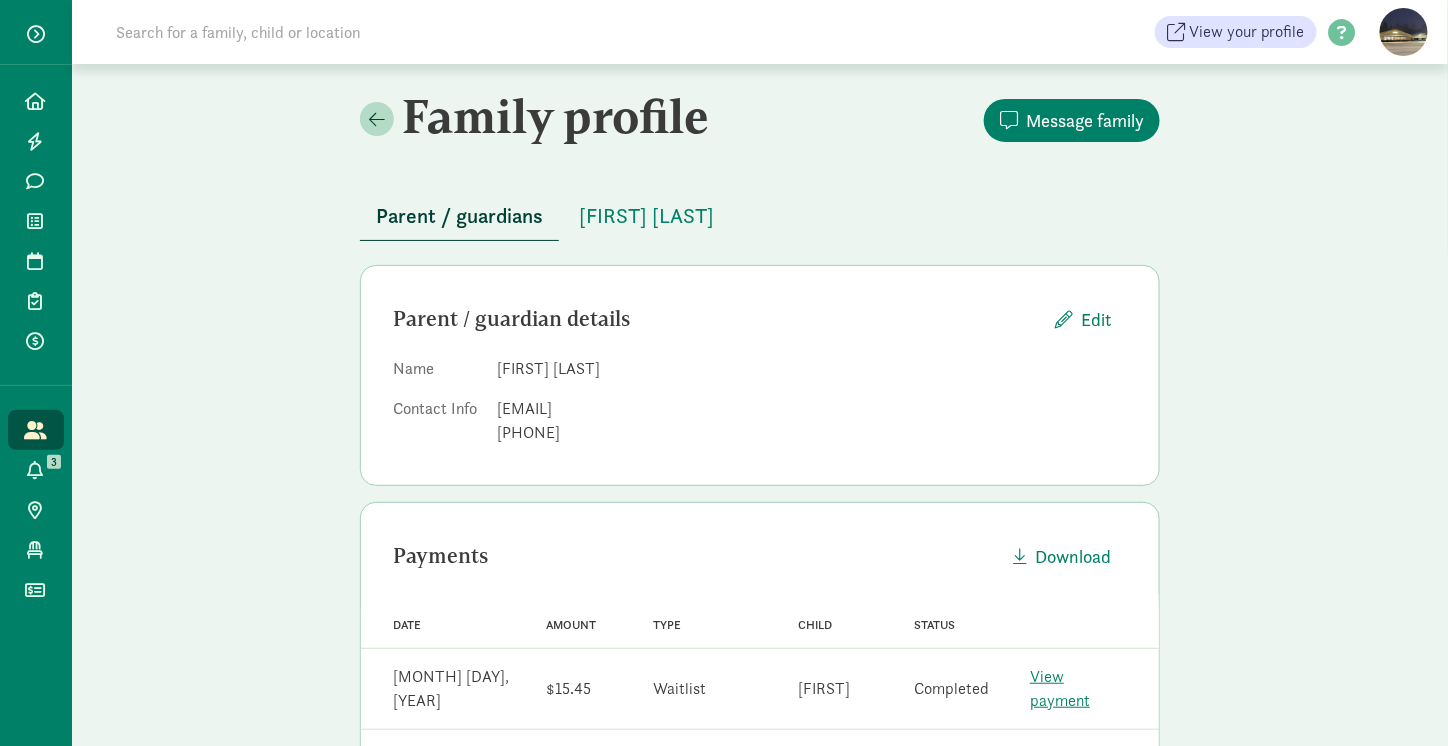 click on "Parent / guardians
[FIRST] [LAST]" 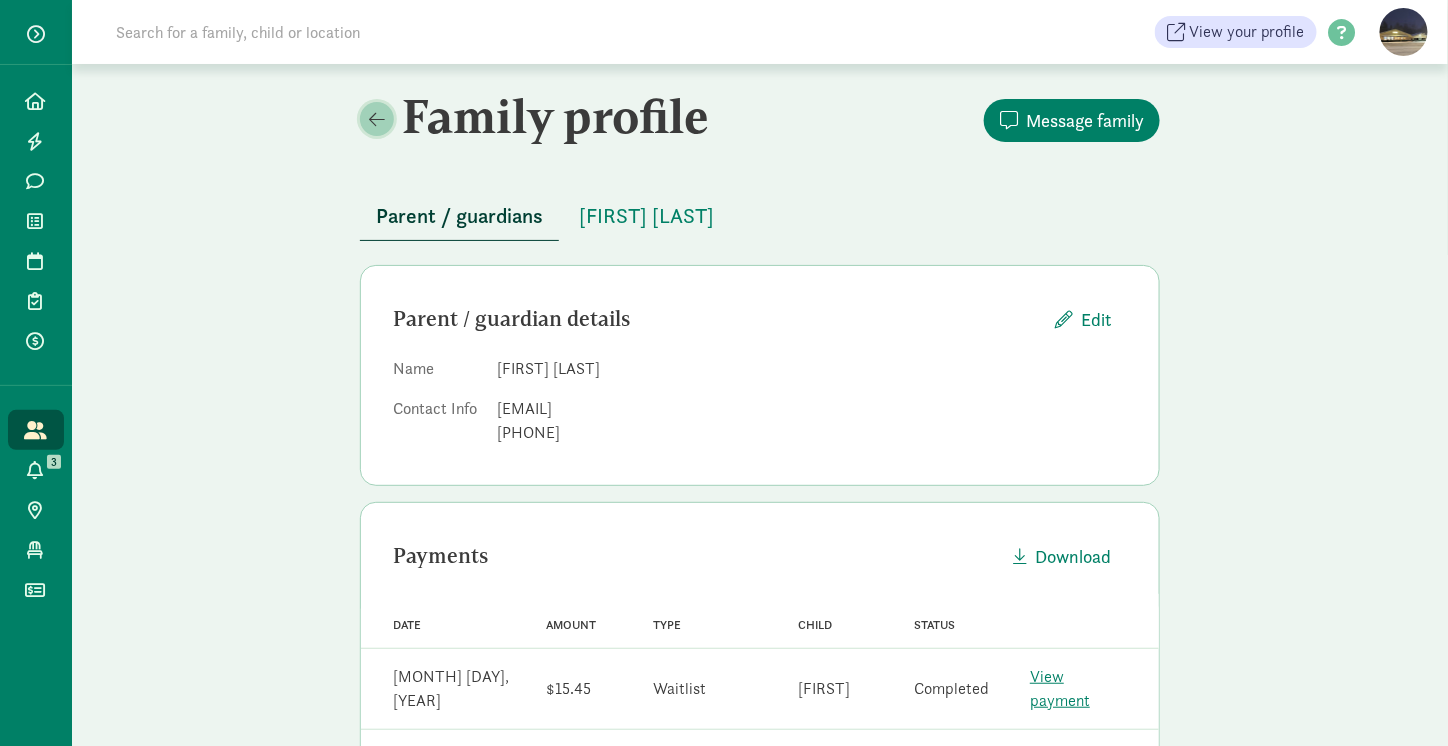 click at bounding box center [377, 119] 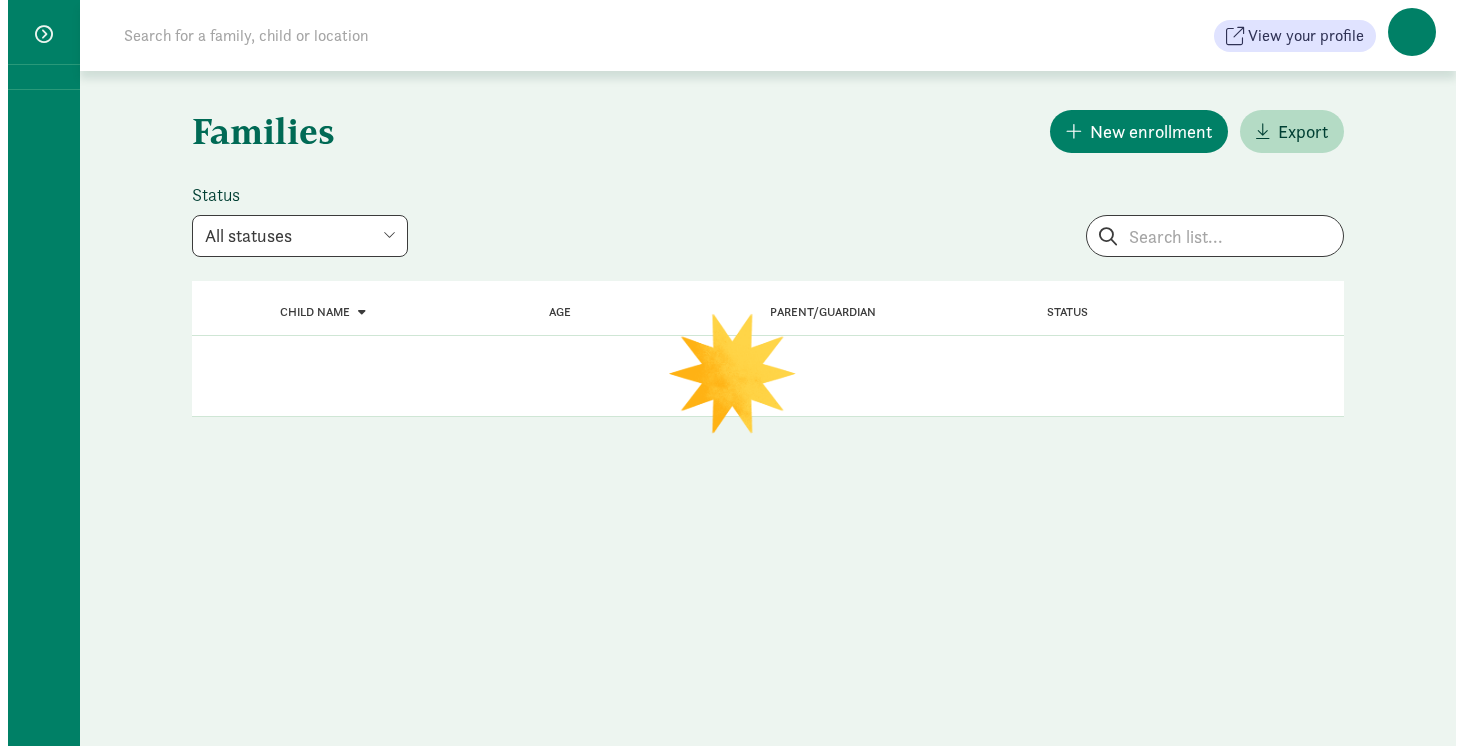 scroll, scrollTop: 0, scrollLeft: 0, axis: both 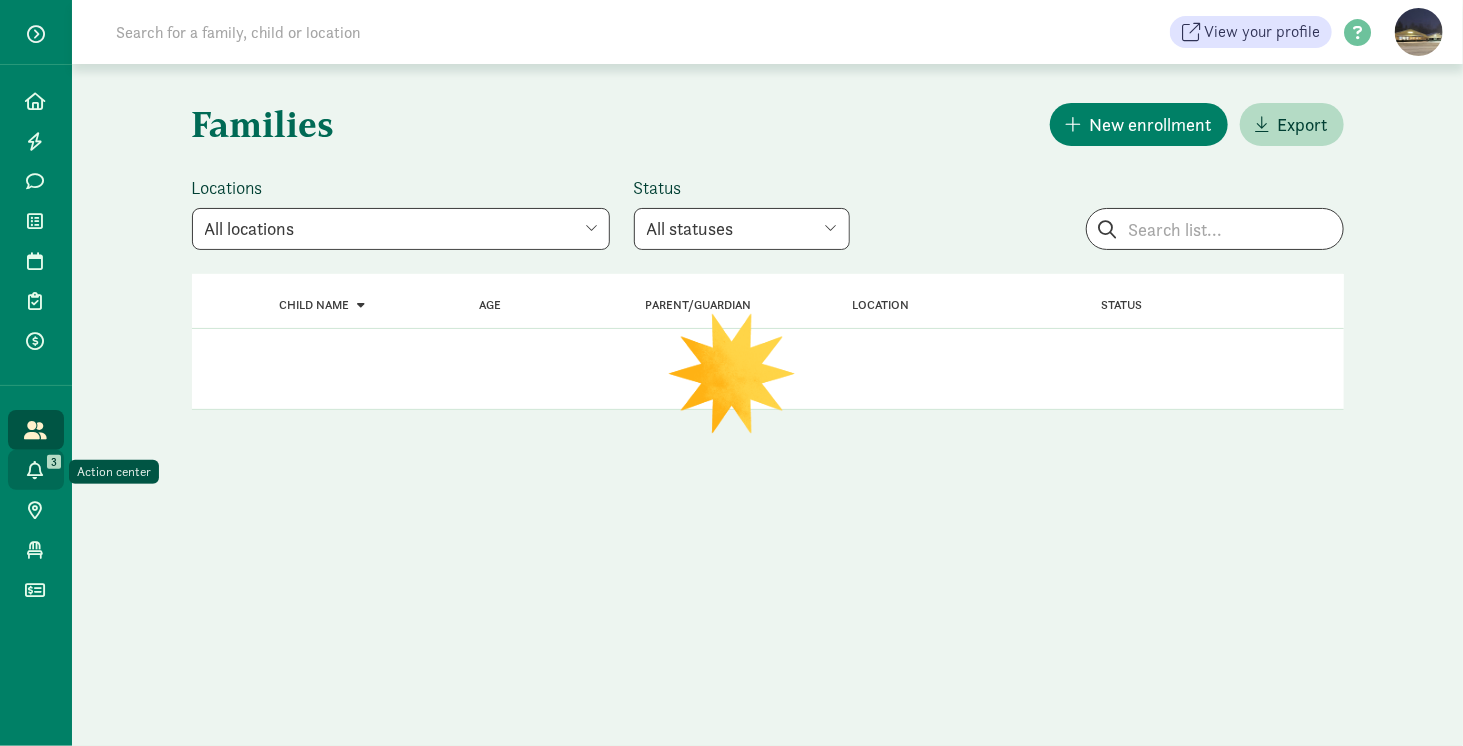 click at bounding box center [36, 470] 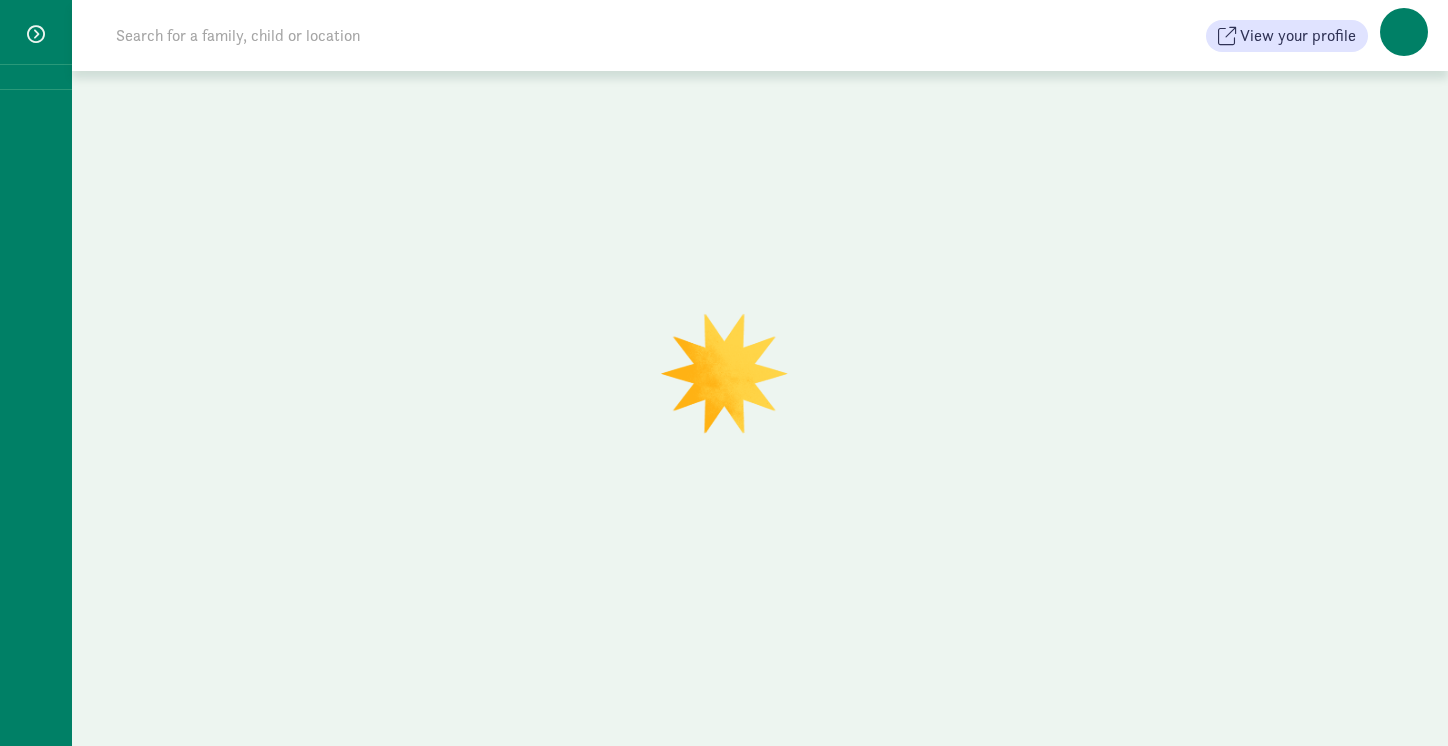 scroll, scrollTop: 0, scrollLeft: 0, axis: both 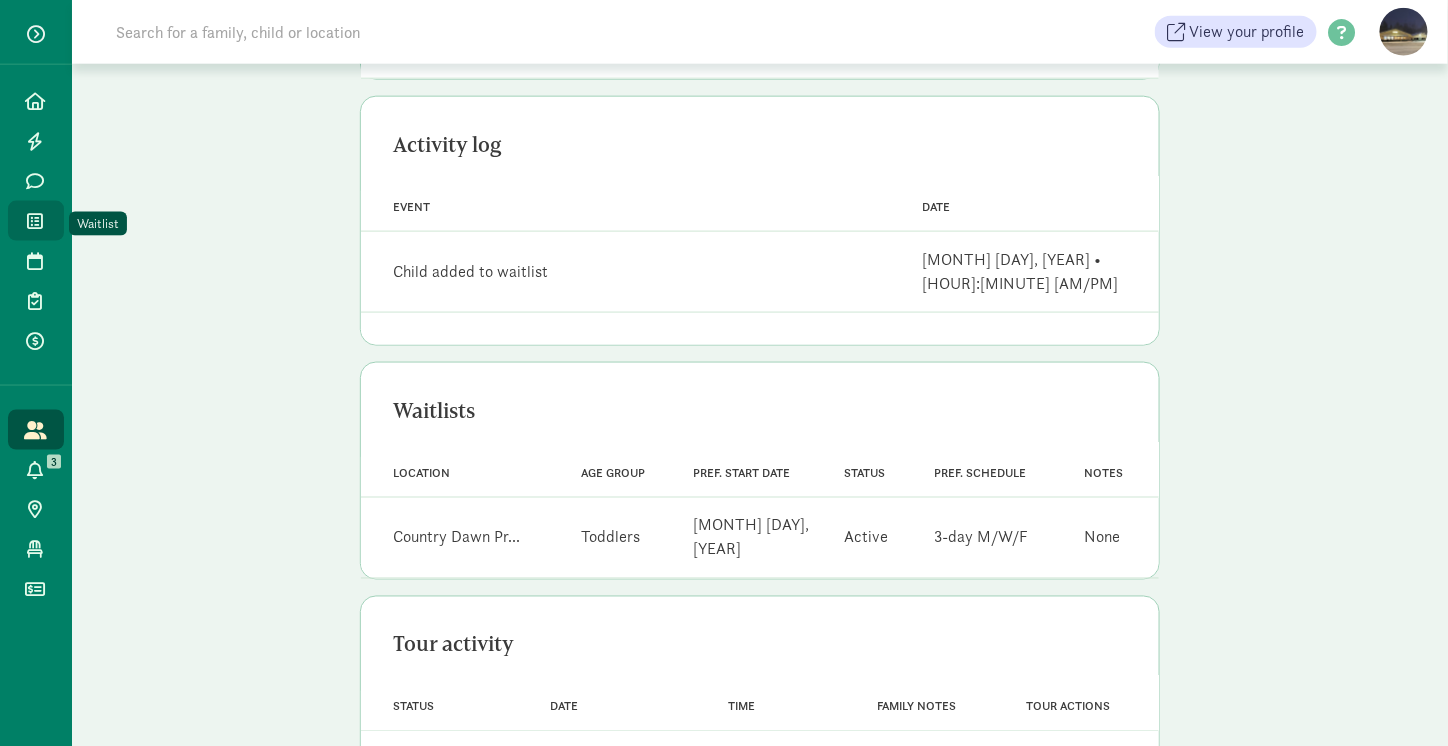 click on "Waitlist" 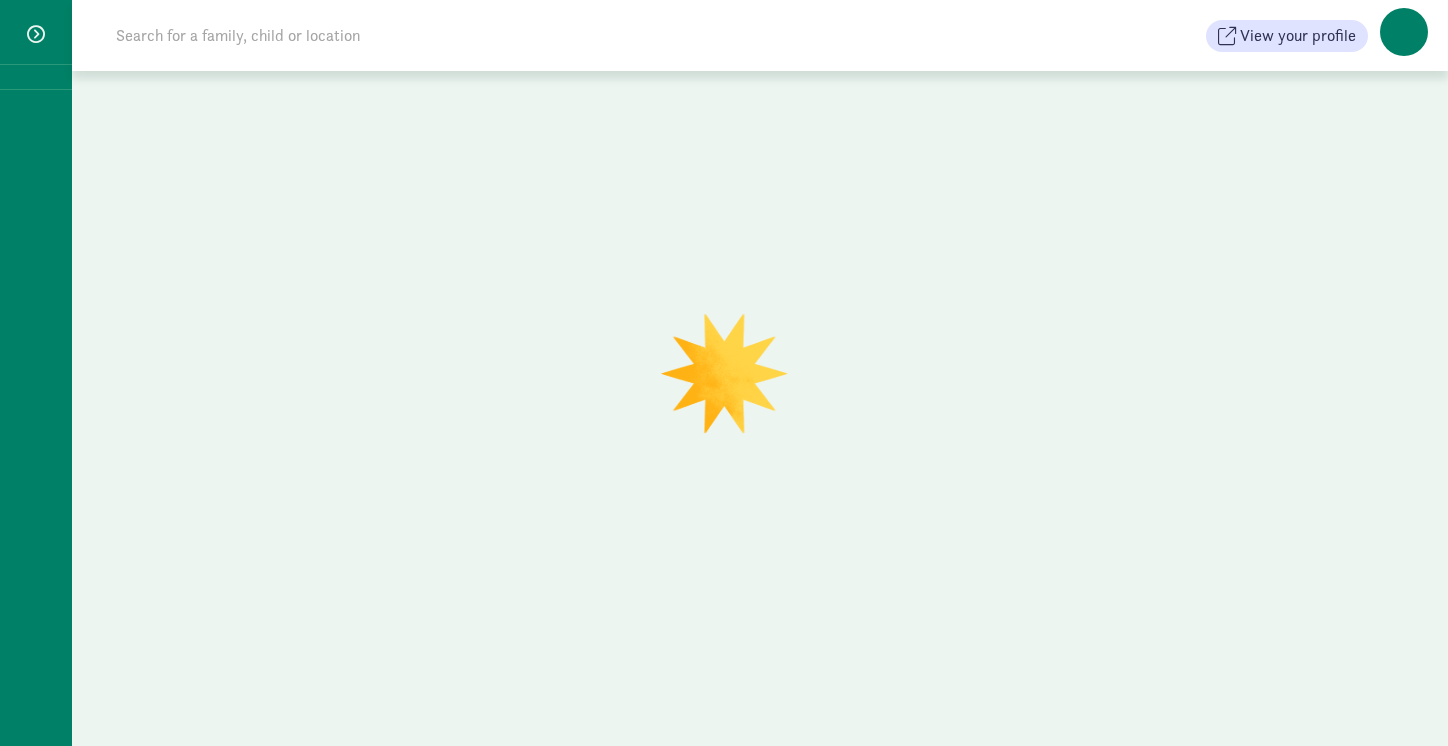 scroll, scrollTop: 0, scrollLeft: 0, axis: both 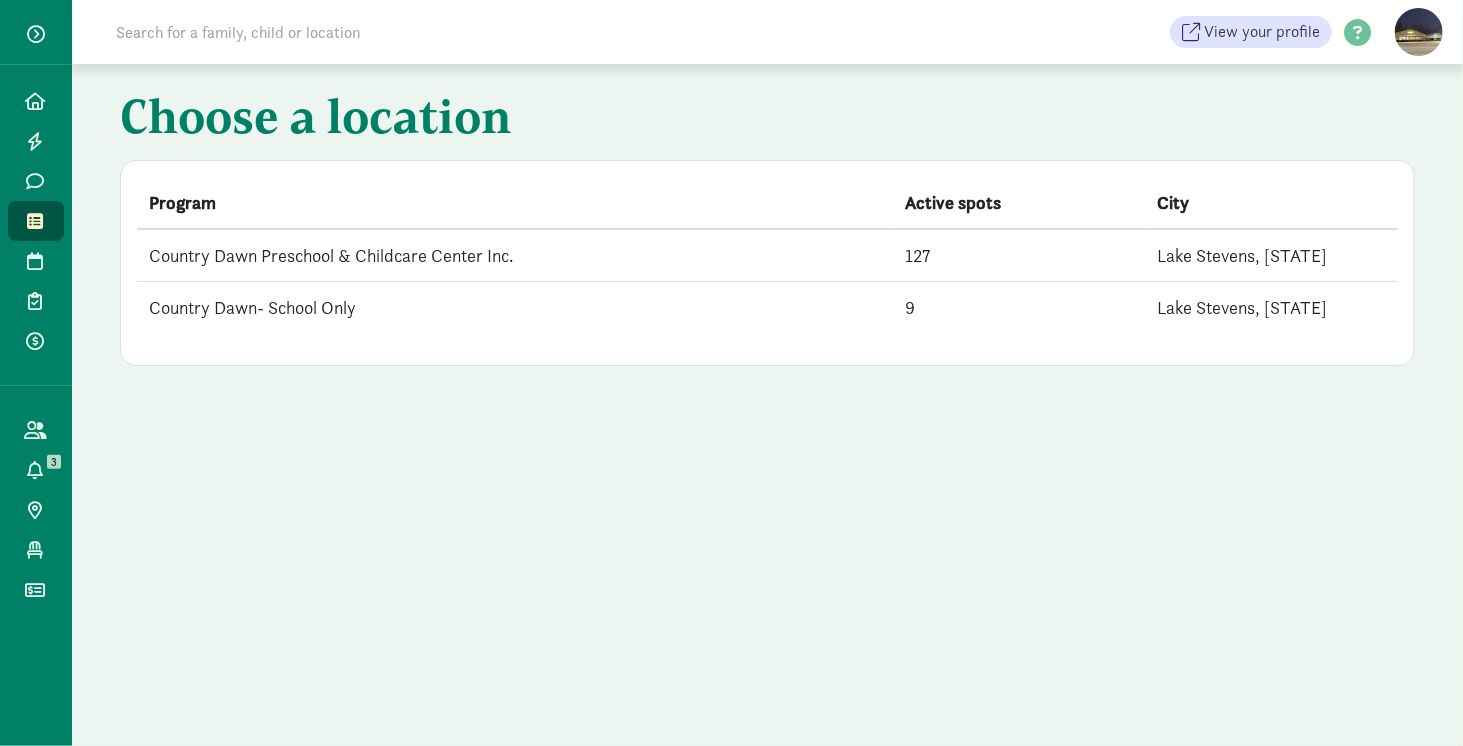 click on "Country Dawn Preschool & Childcare Center Inc." at bounding box center [515, 255] 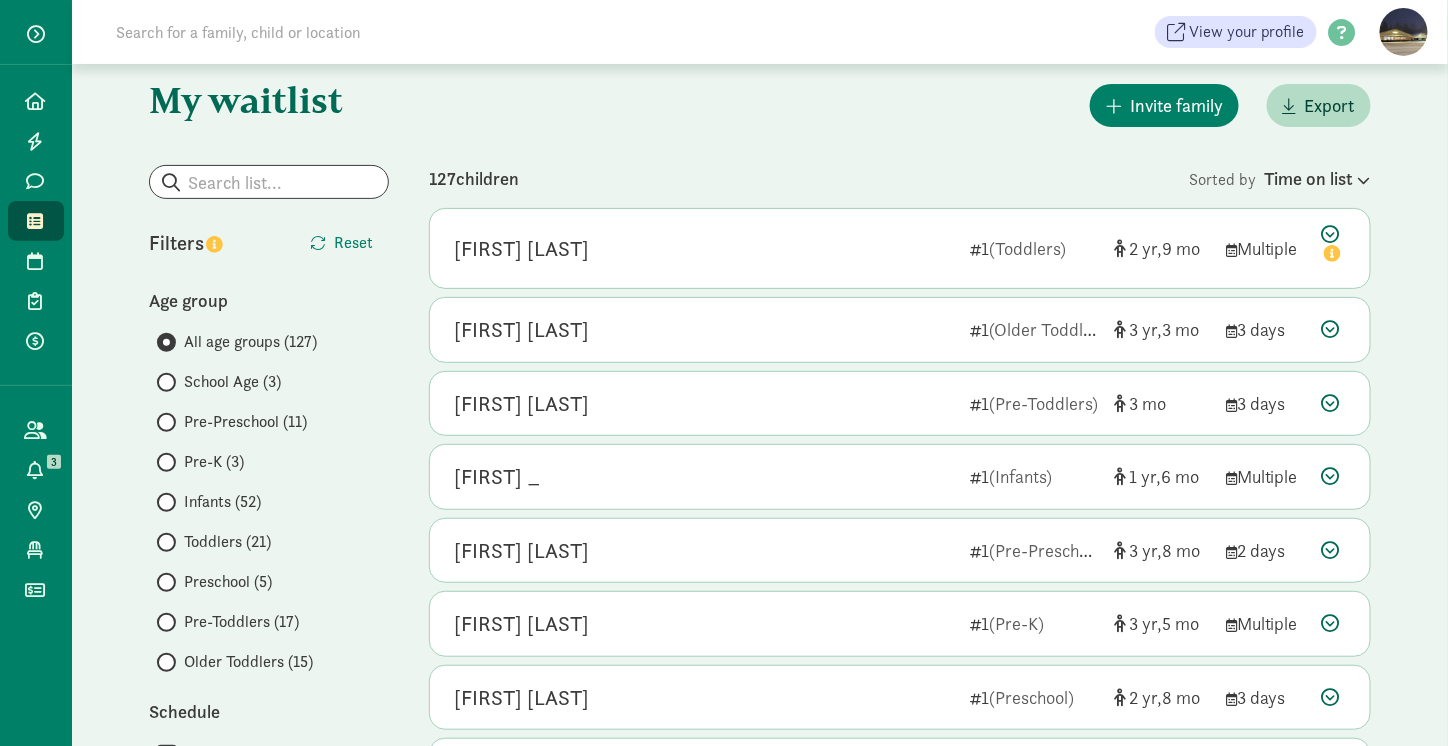 scroll, scrollTop: 59, scrollLeft: 0, axis: vertical 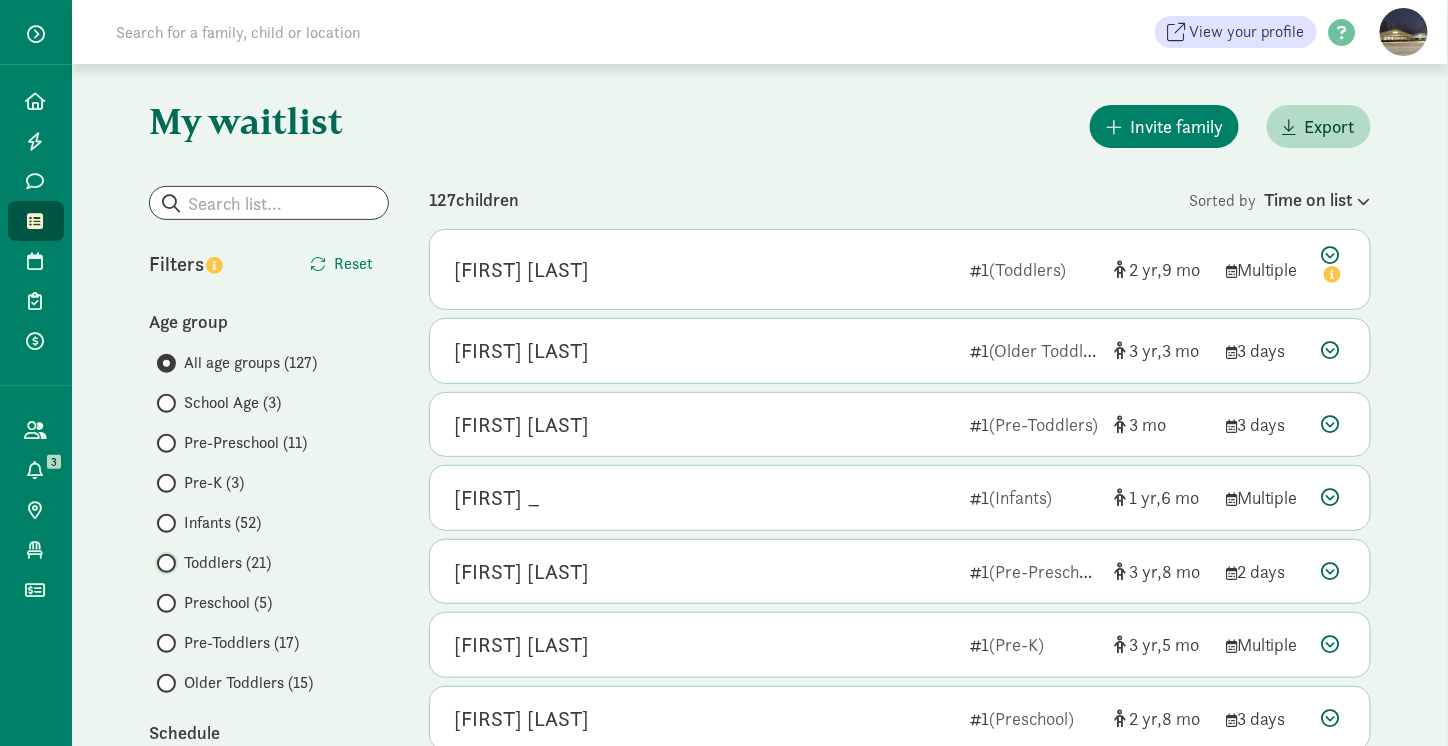click on "Toddlers (21)" at bounding box center [163, 563] 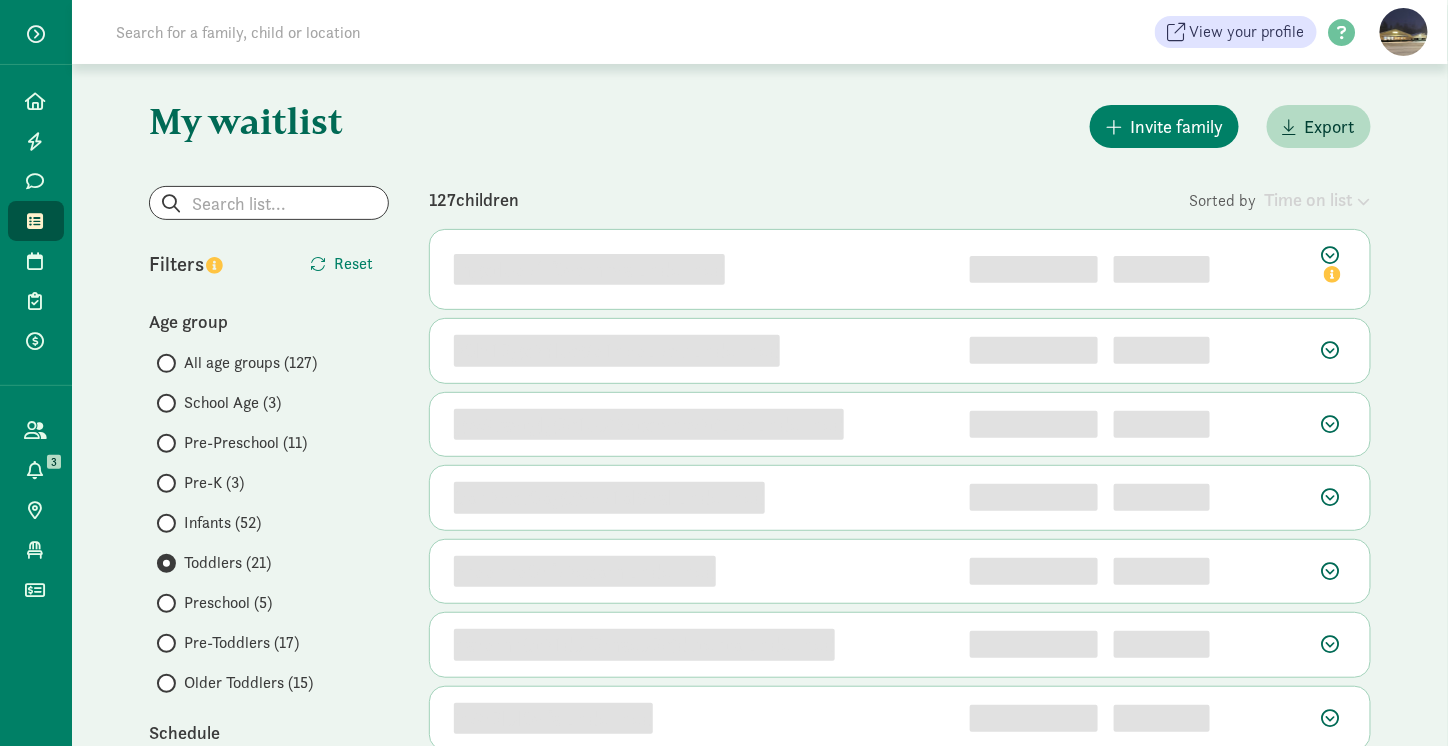 scroll, scrollTop: 0, scrollLeft: 0, axis: both 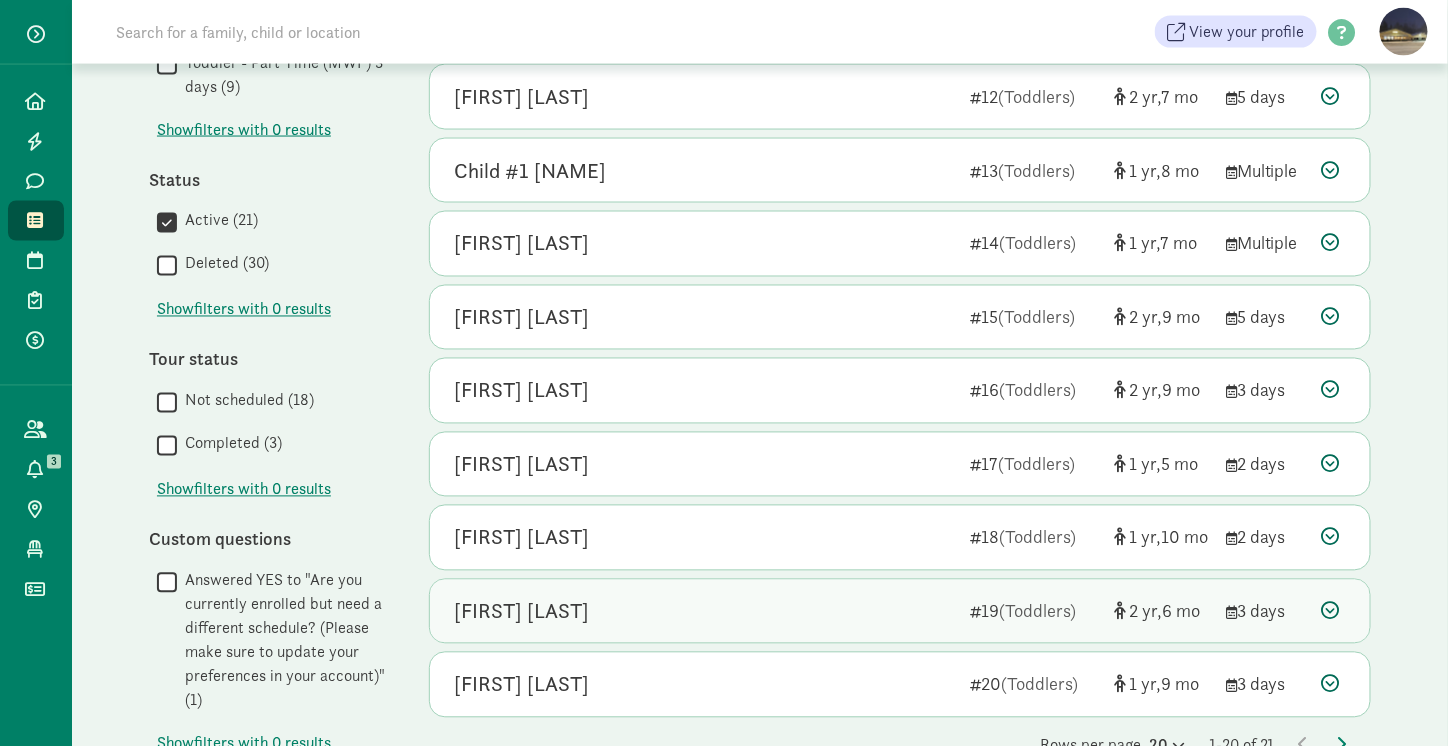 click at bounding box center [1331, 611] 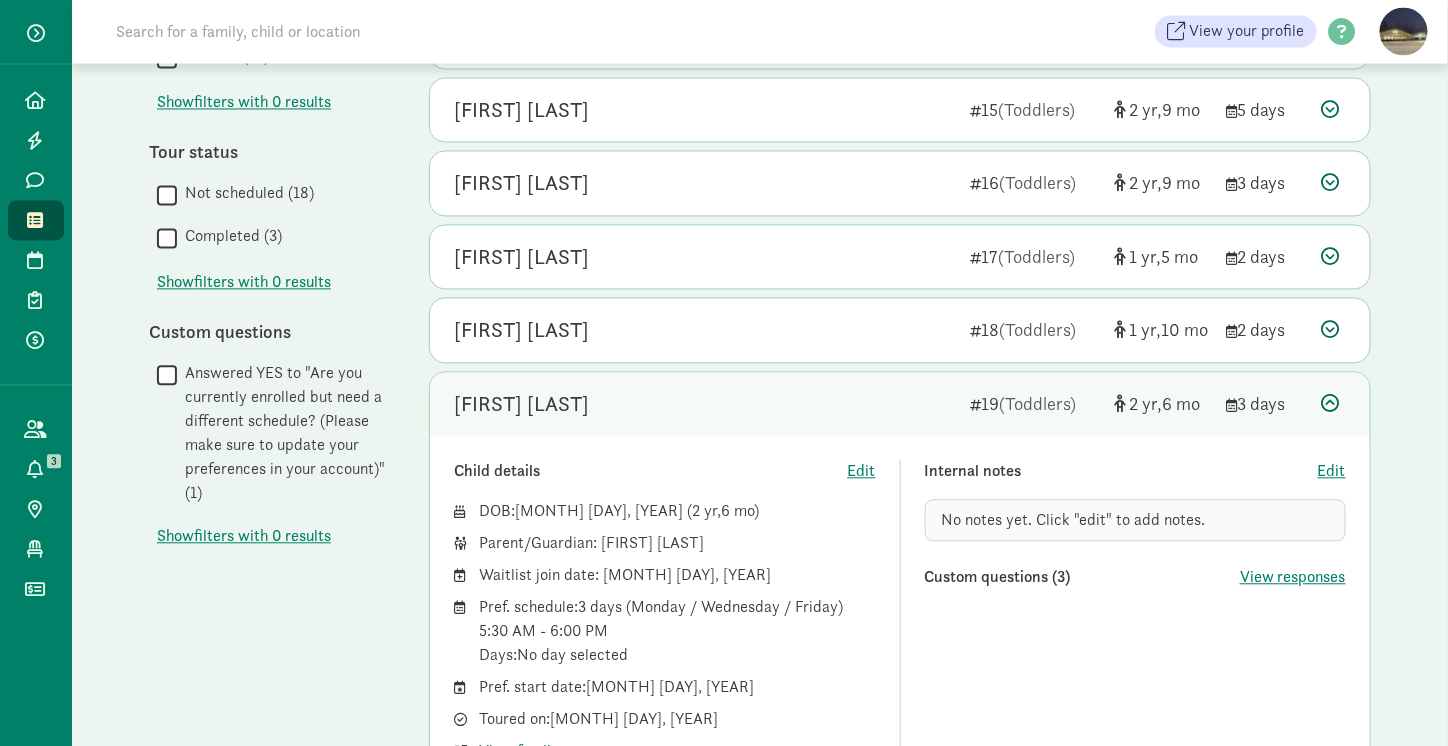 scroll, scrollTop: 1282, scrollLeft: 0, axis: vertical 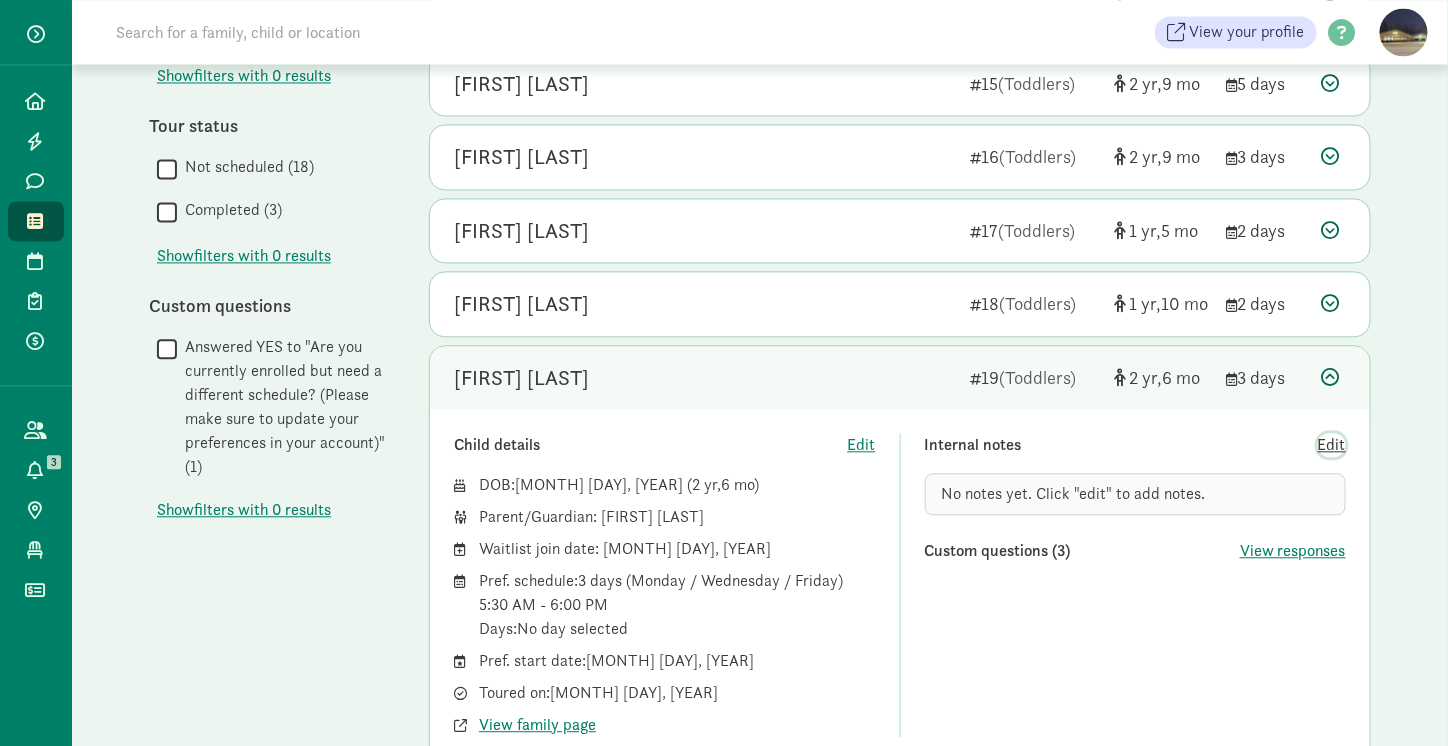 click on "Edit" at bounding box center (1332, 445) 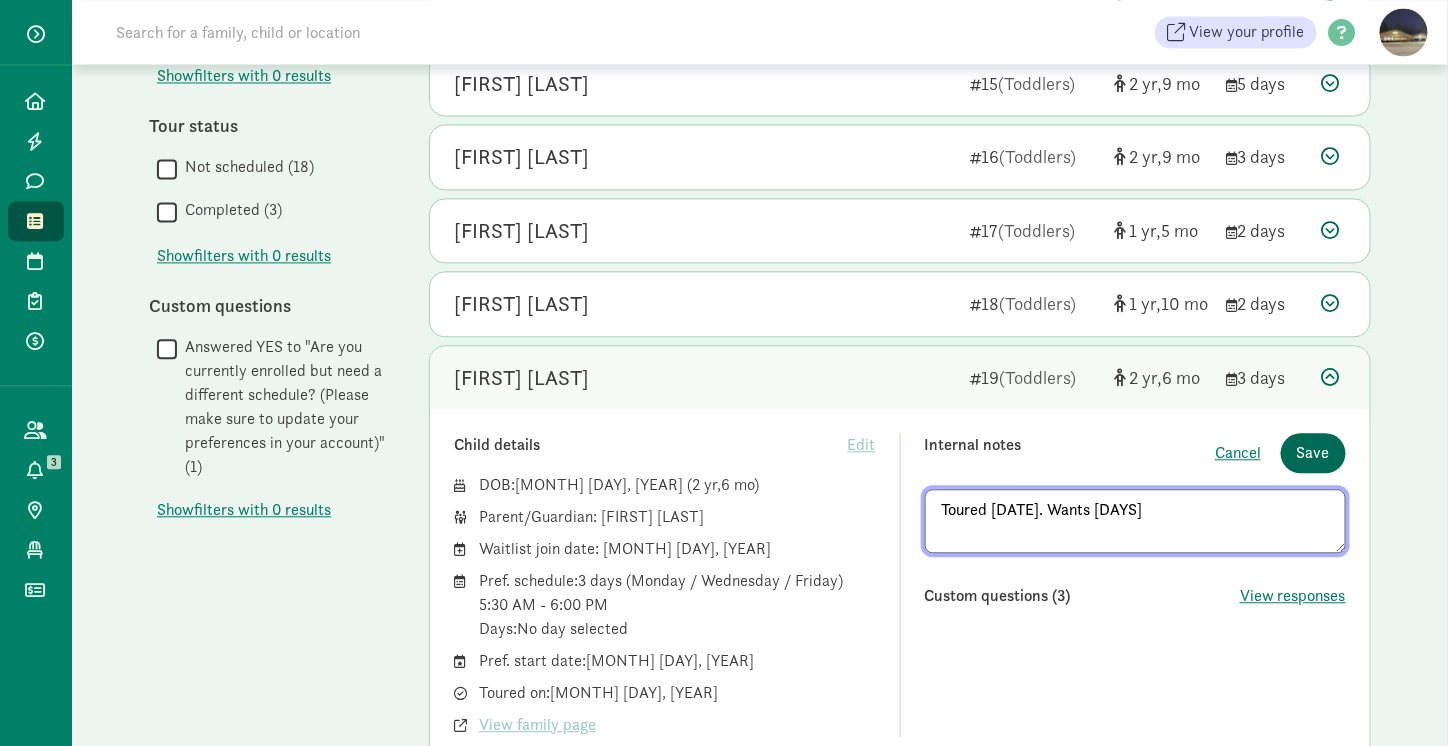 type on "Toured 7/30/25. Wants M-W-F" 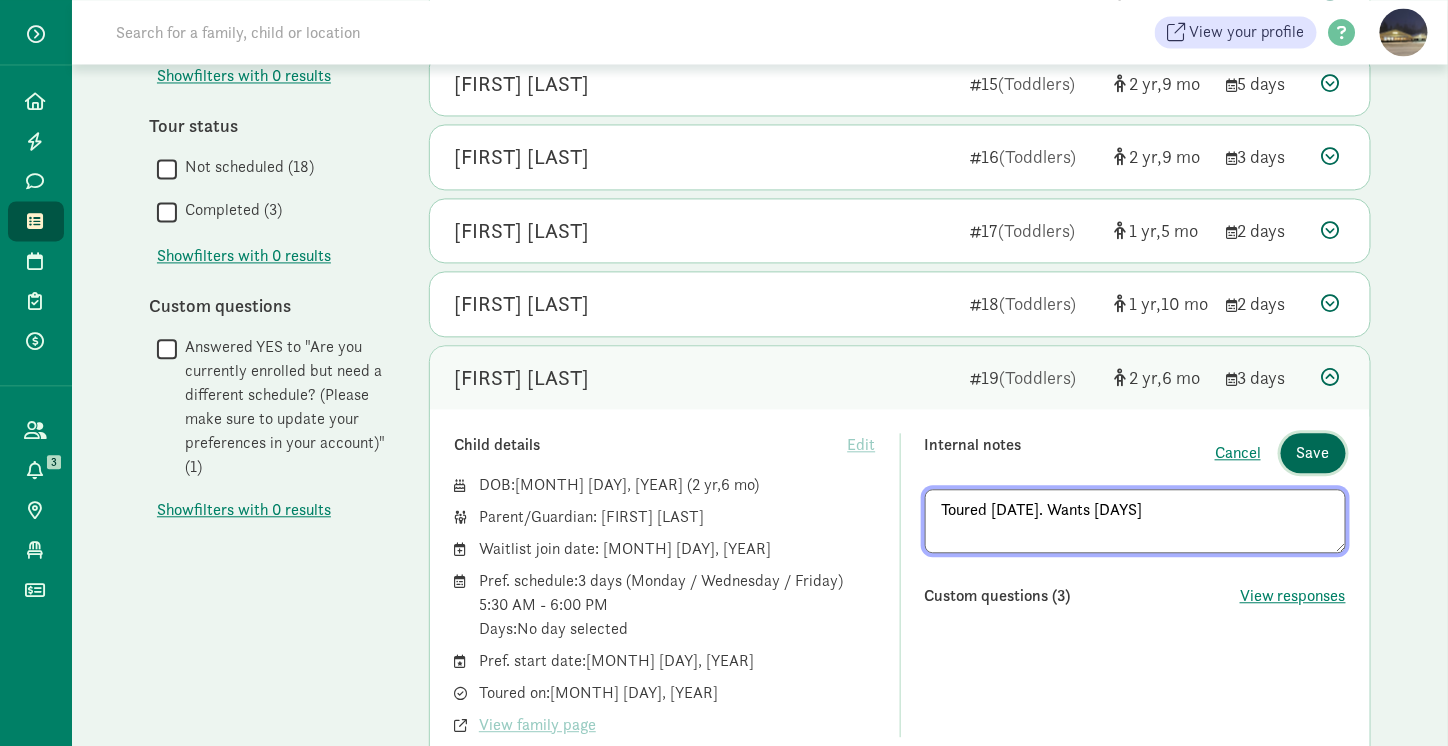 click on "Save" at bounding box center (1313, 453) 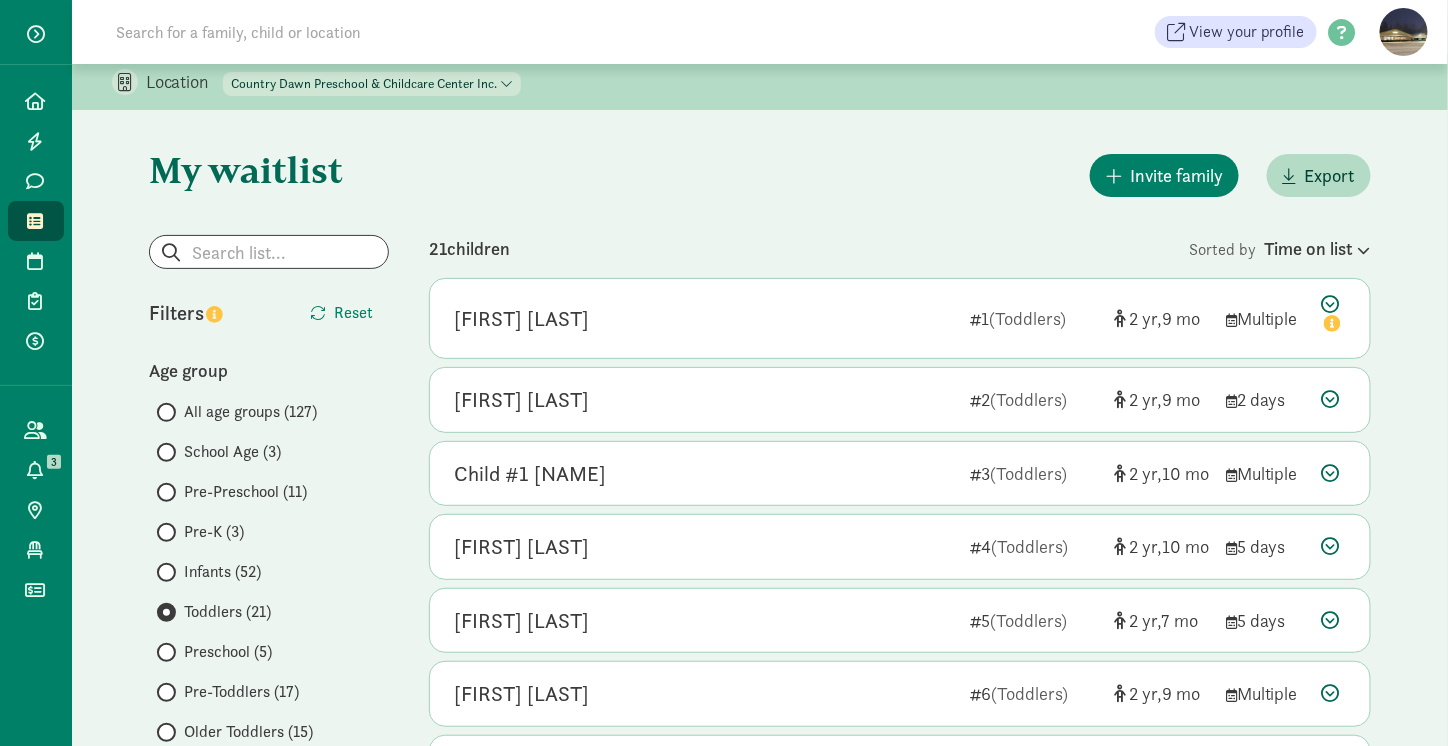 scroll, scrollTop: 410, scrollLeft: 0, axis: vertical 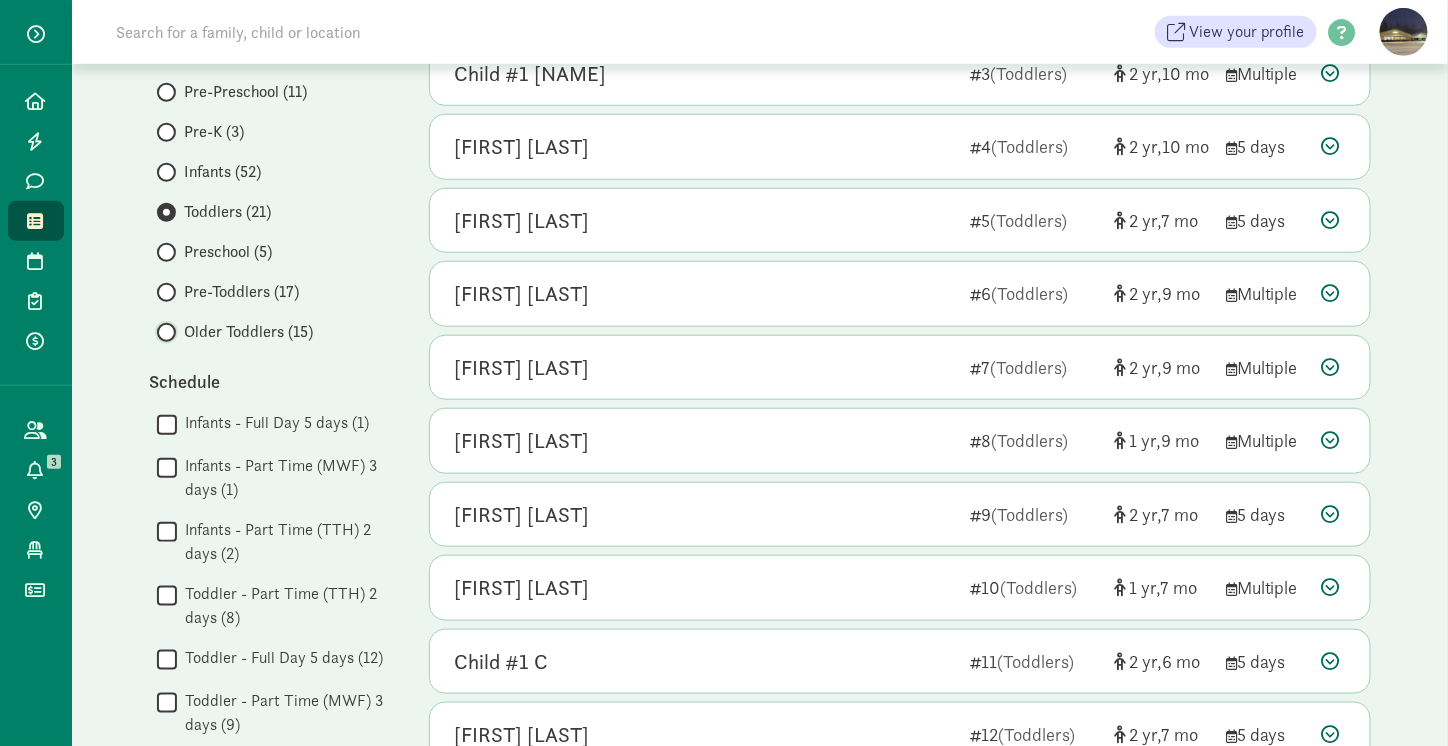 click on "Older Toddlers (15)" at bounding box center (163, 332) 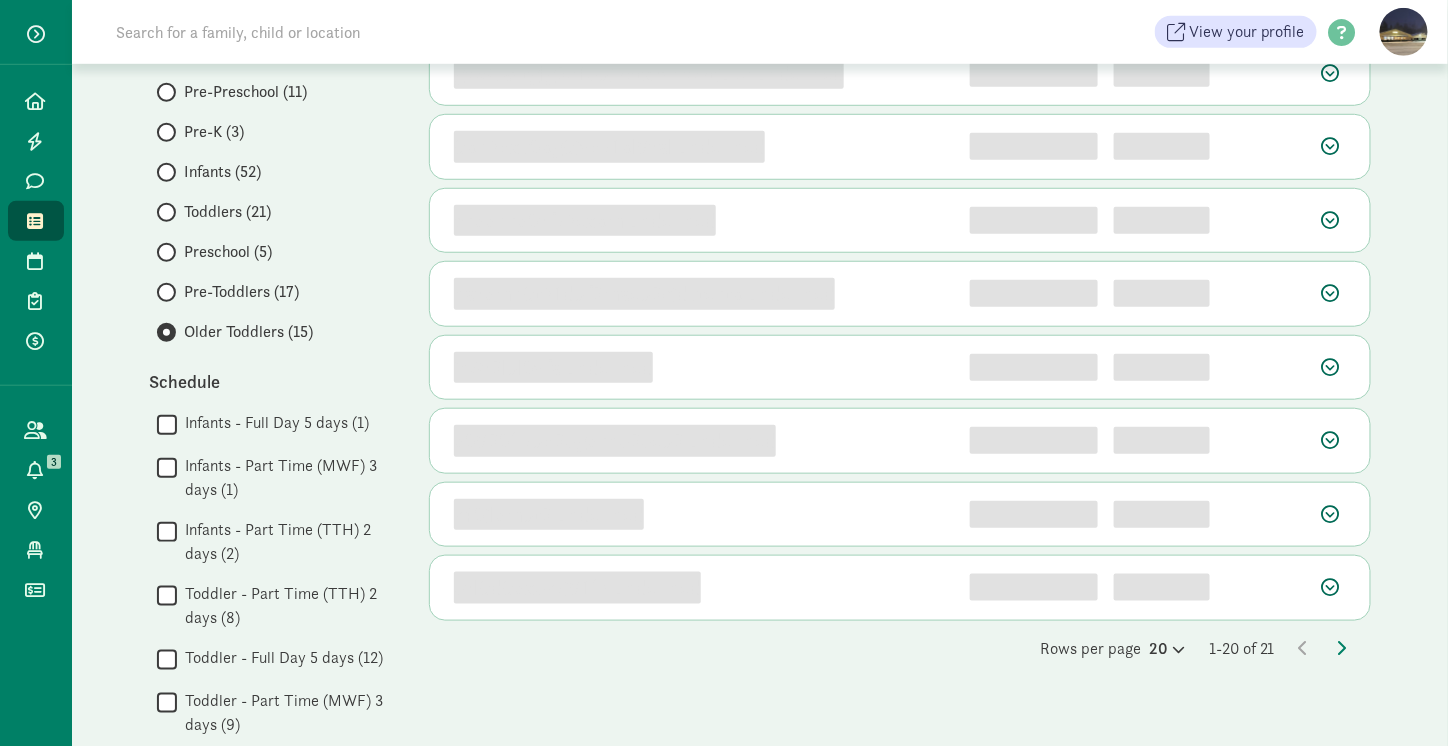 scroll, scrollTop: 0, scrollLeft: 0, axis: both 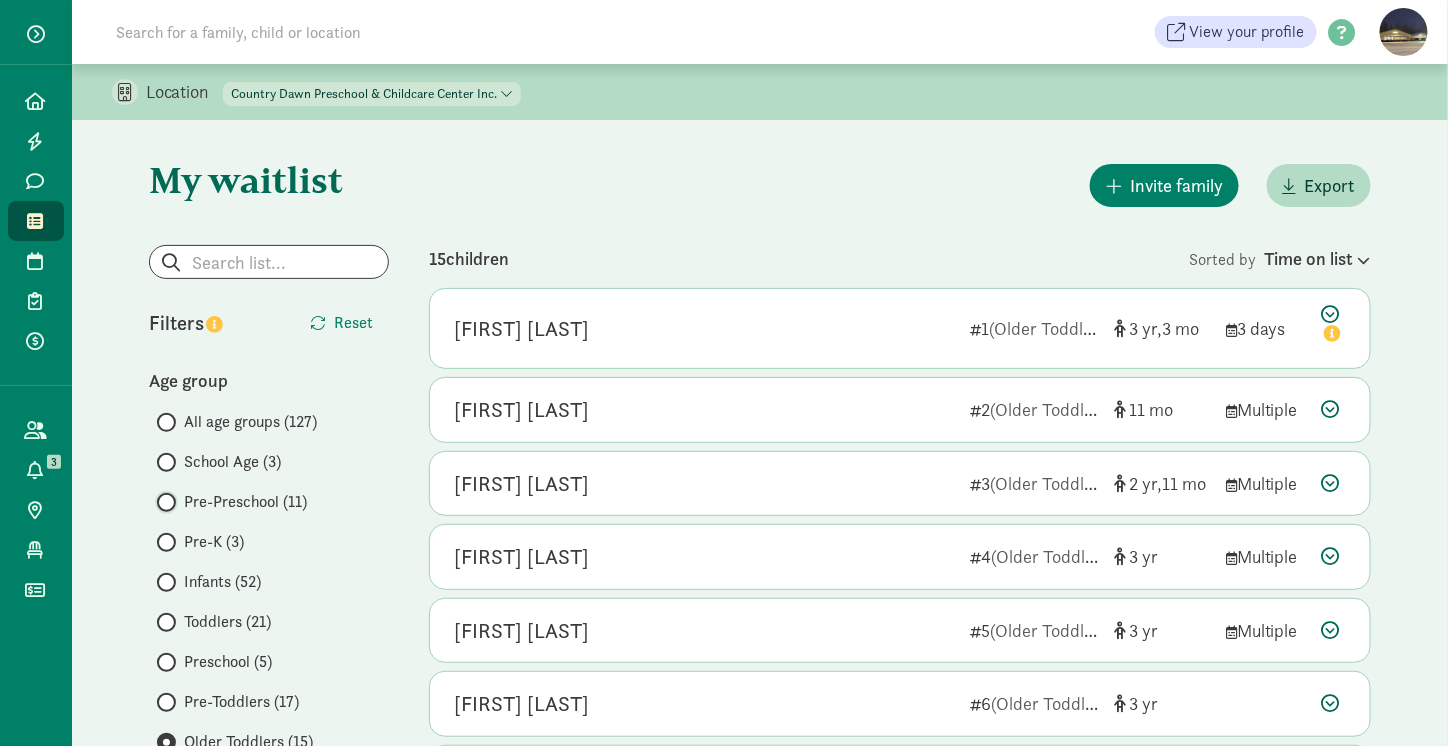 click on "Pre-Preschool (11)" at bounding box center (163, 502) 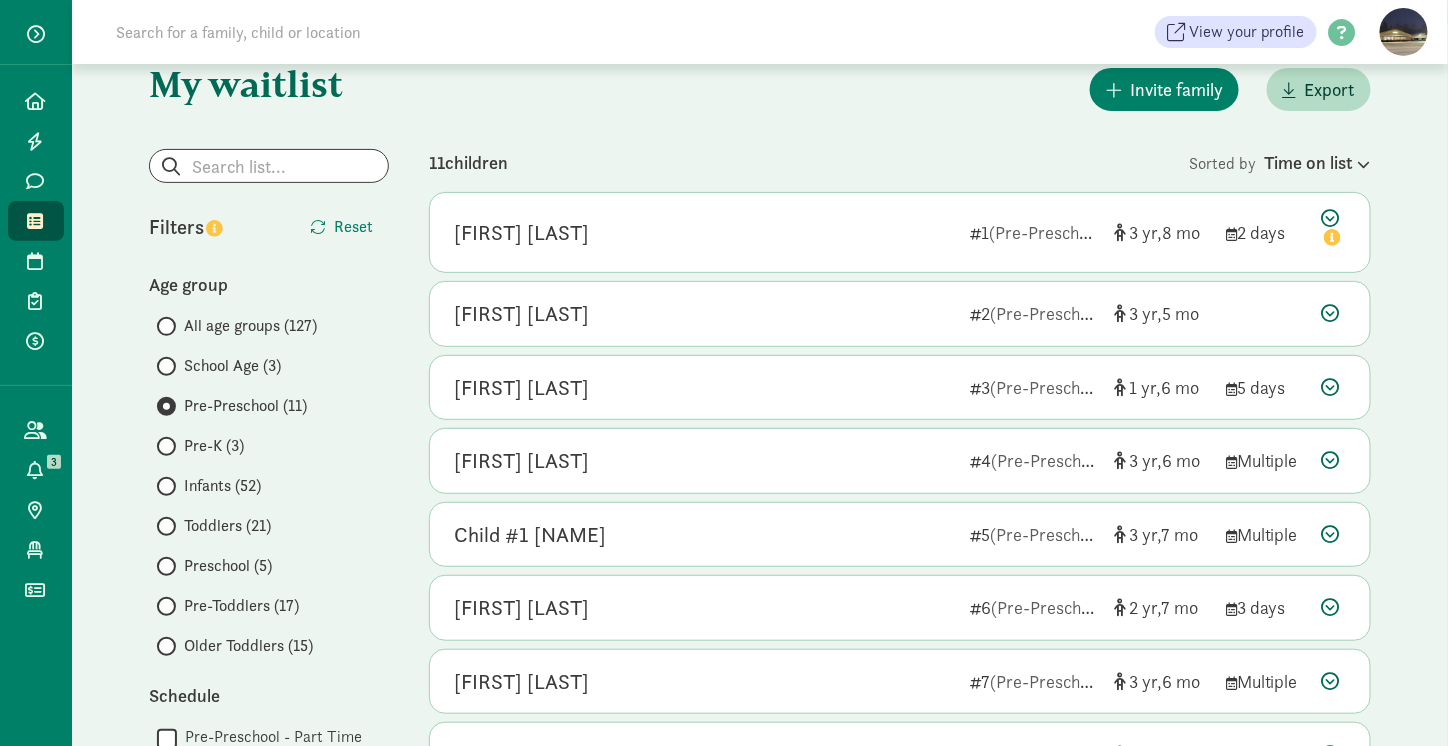 scroll, scrollTop: 88, scrollLeft: 0, axis: vertical 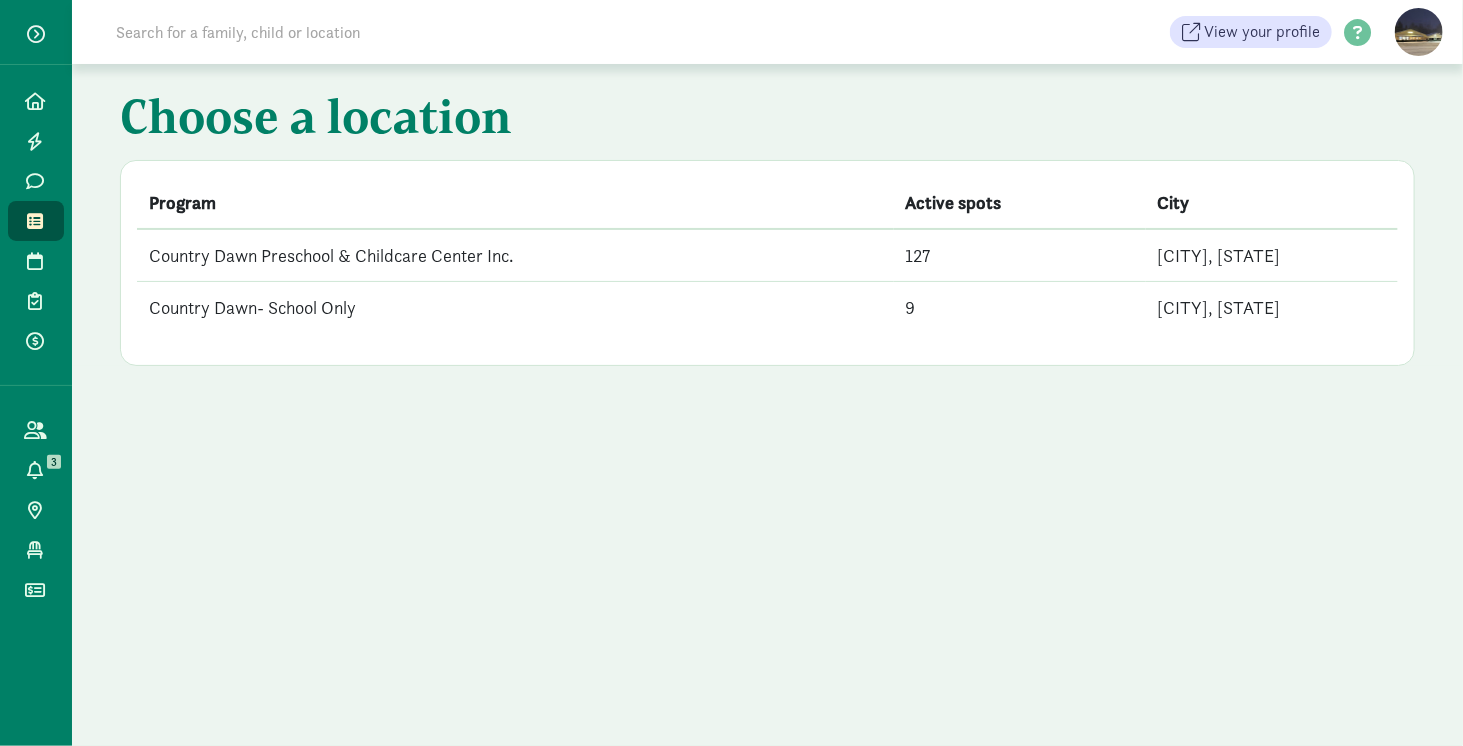 click on "Country Dawn Preschool & Childcare Center Inc." at bounding box center [515, 255] 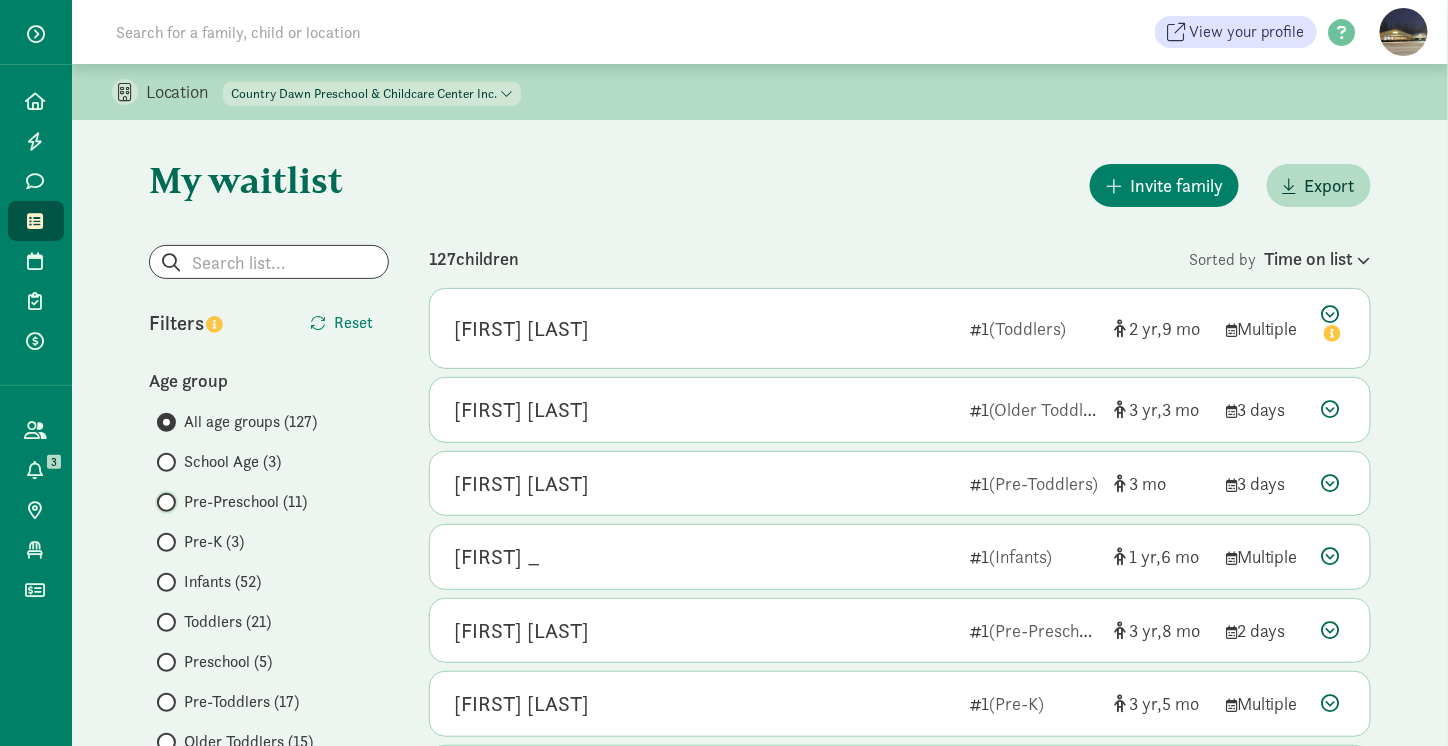 click on "Pre-Preschool (11)" at bounding box center [163, 502] 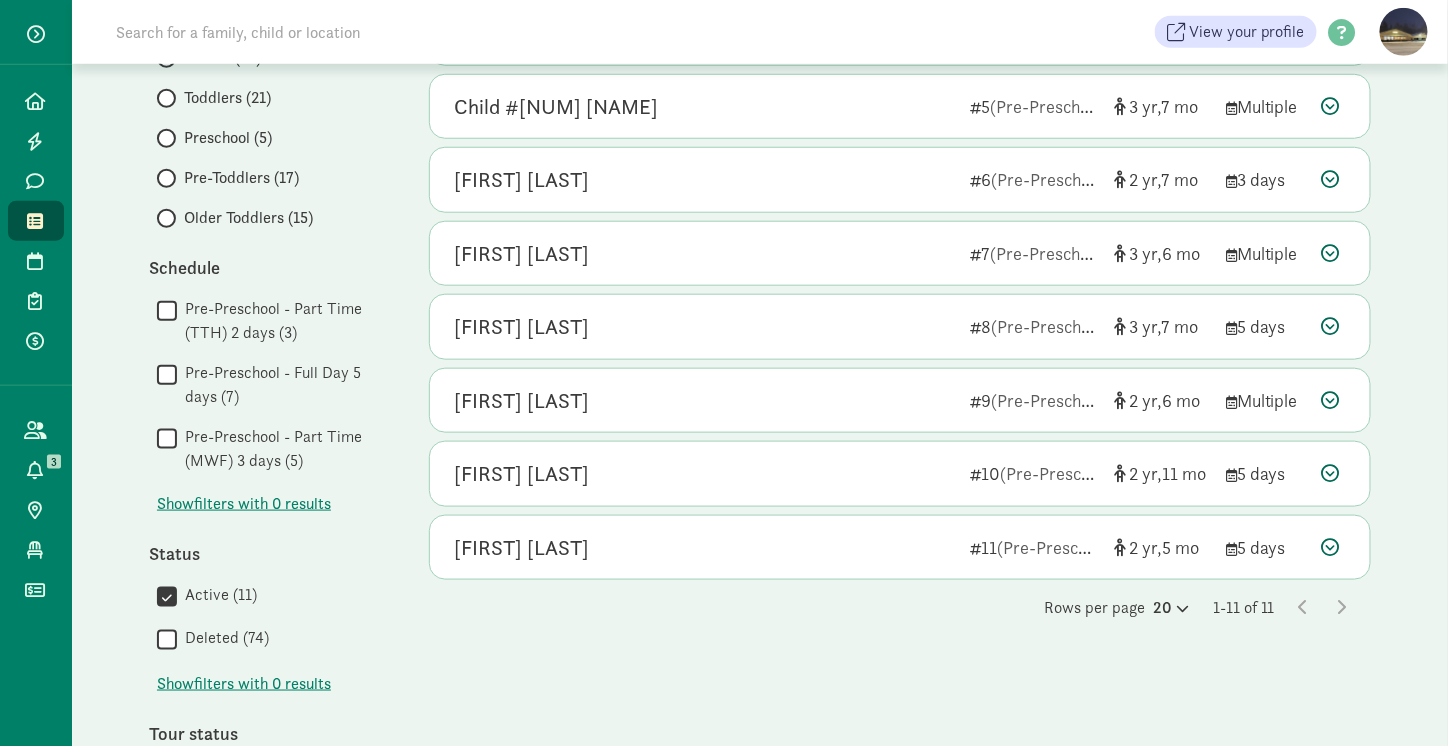 scroll, scrollTop: 547, scrollLeft: 0, axis: vertical 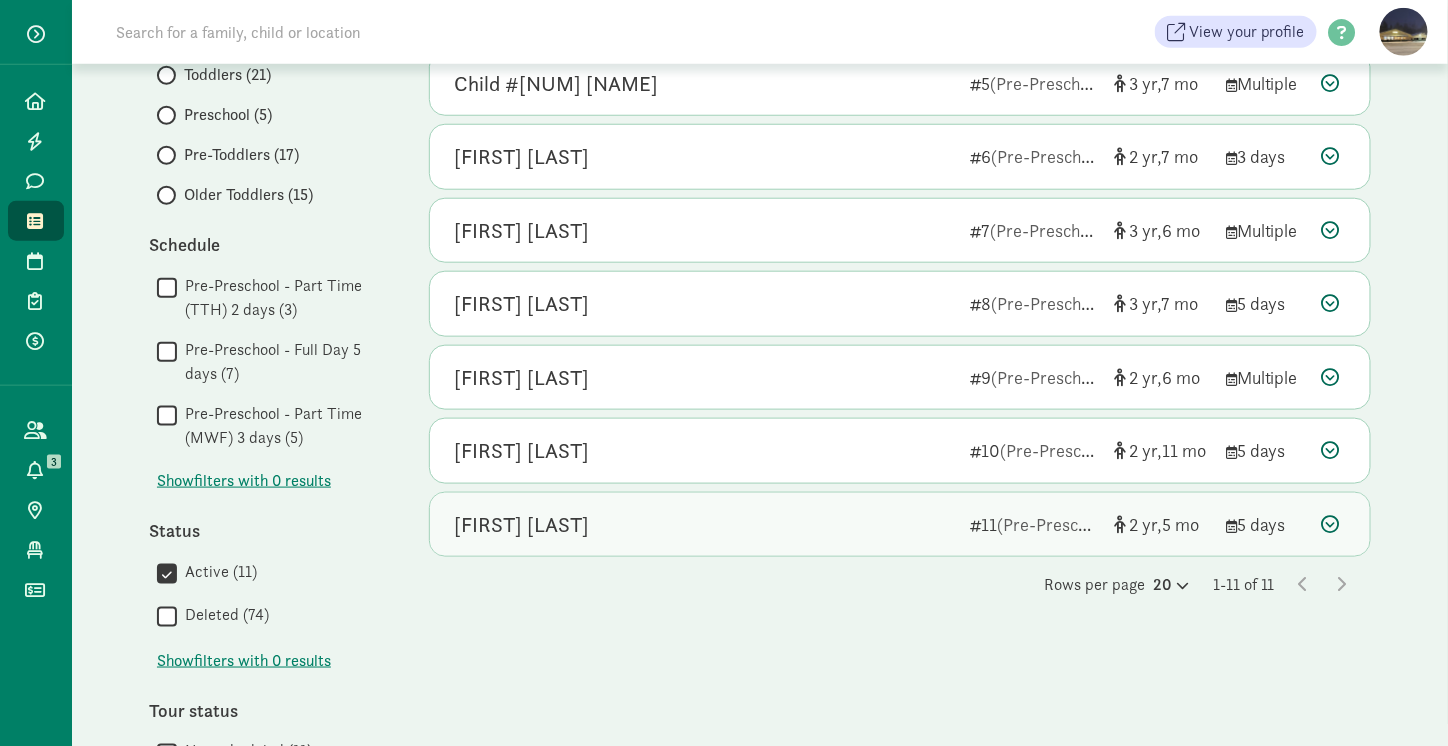 click at bounding box center [1331, 524] 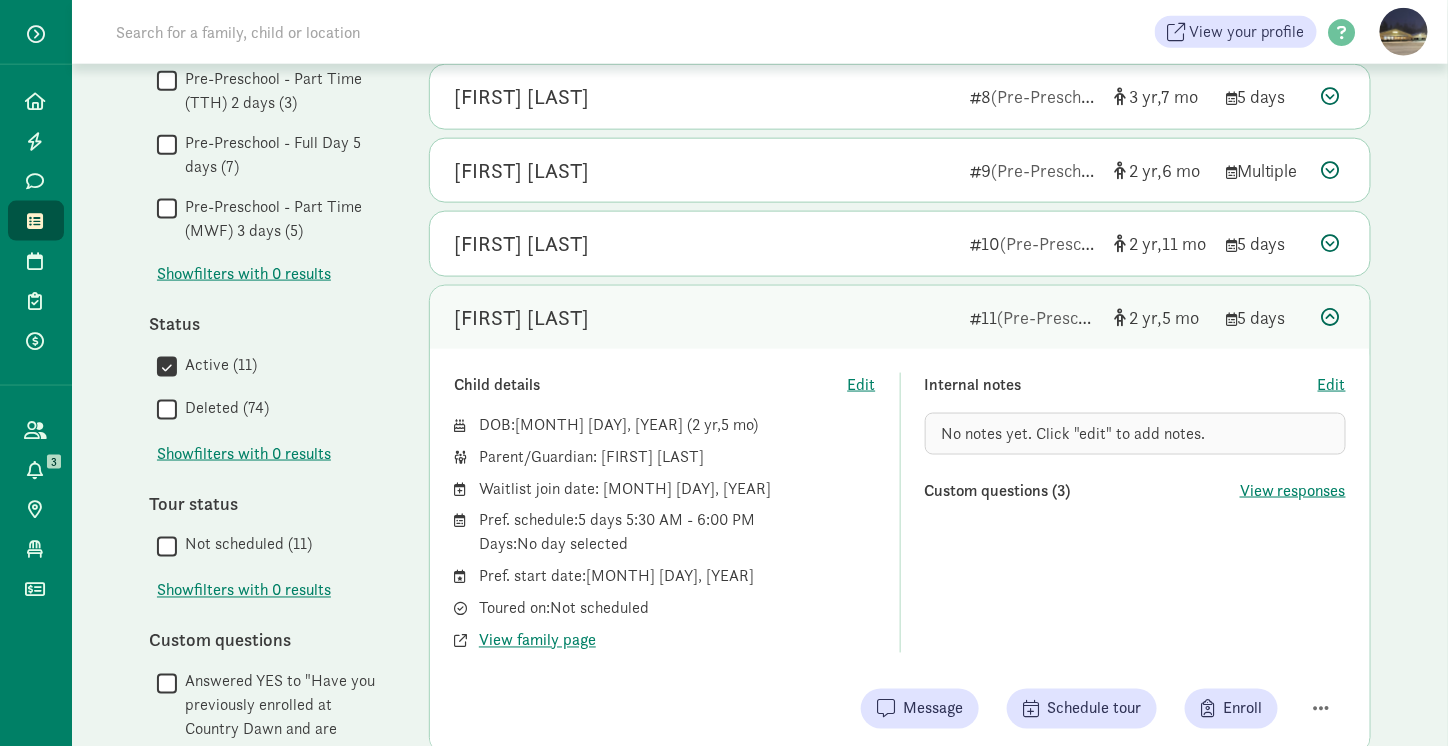 scroll, scrollTop: 756, scrollLeft: 0, axis: vertical 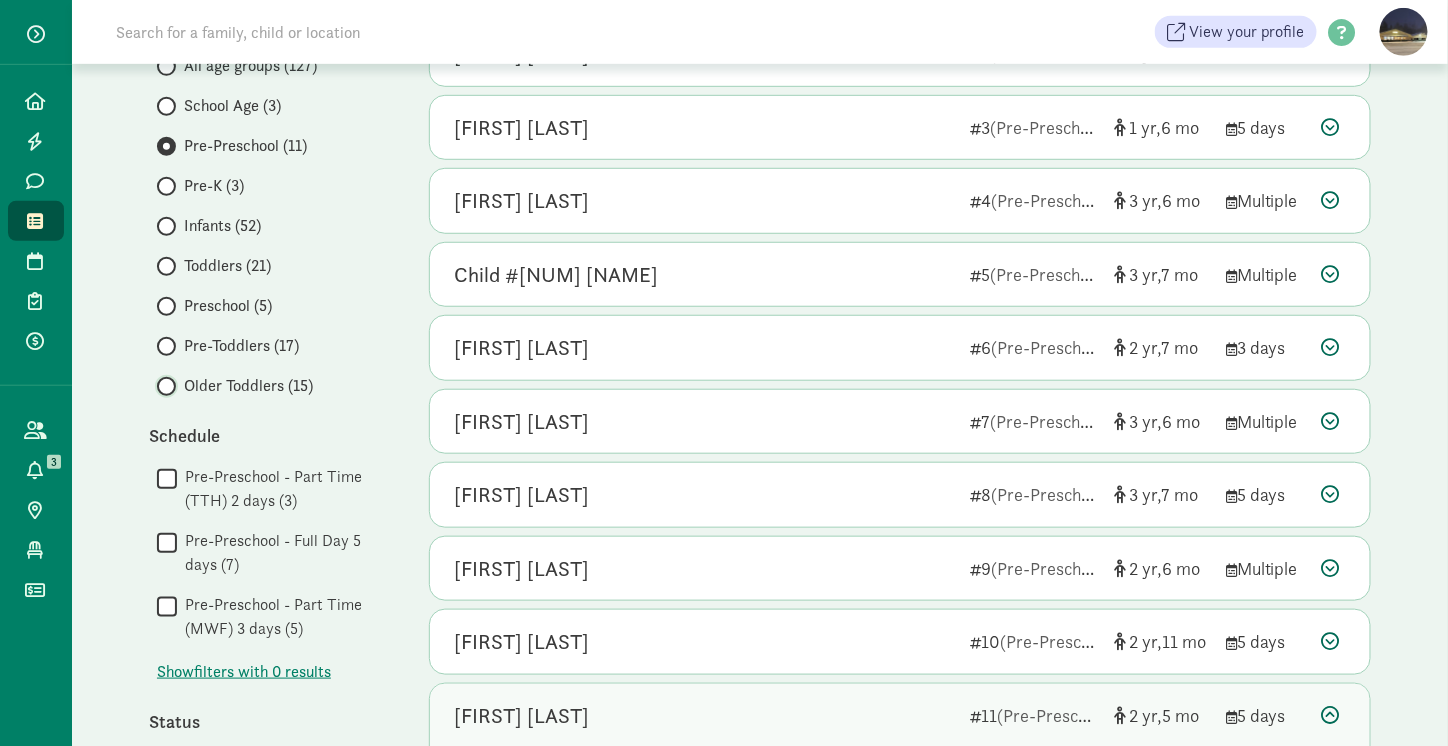 click on "Older Toddlers (15)" at bounding box center (163, 386) 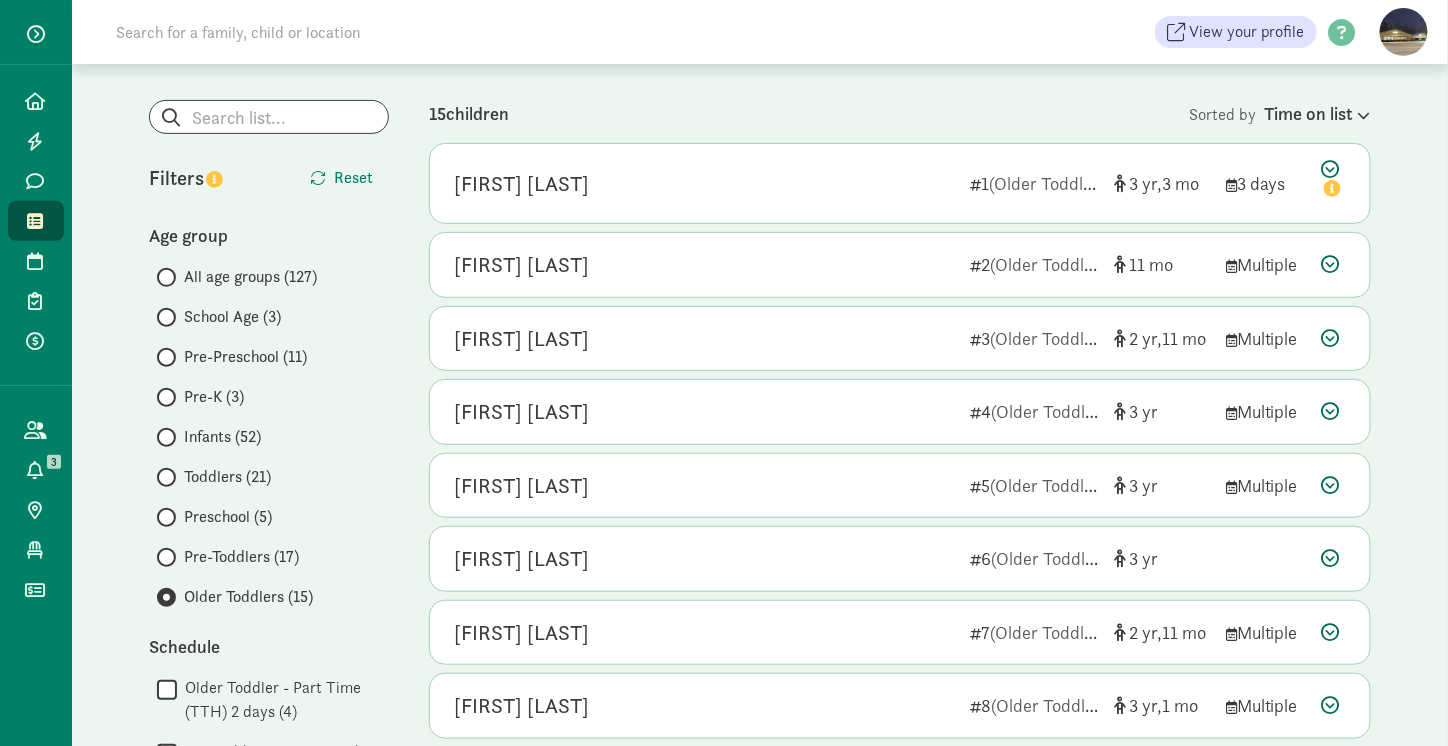 scroll, scrollTop: 100, scrollLeft: 0, axis: vertical 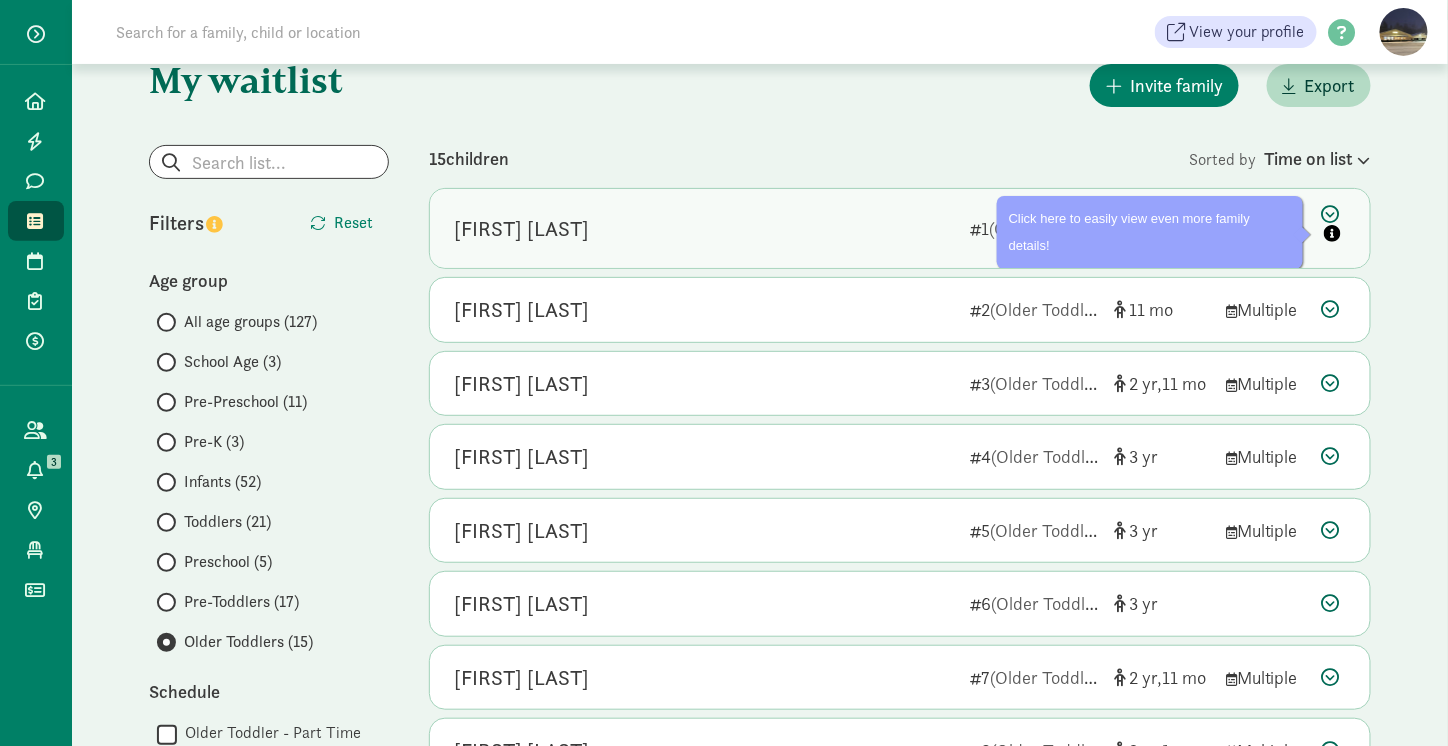 click at bounding box center (1334, 226) 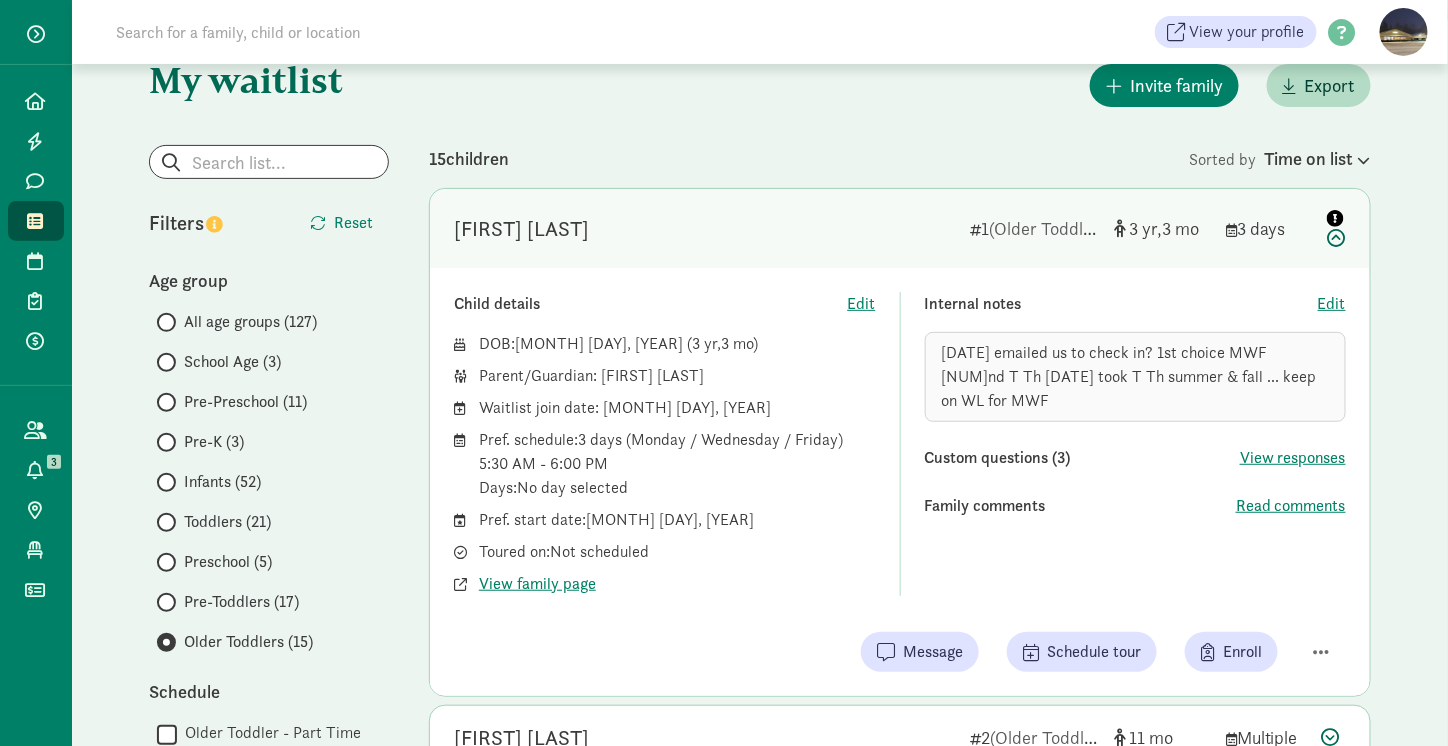 click at bounding box center (1334, 226) 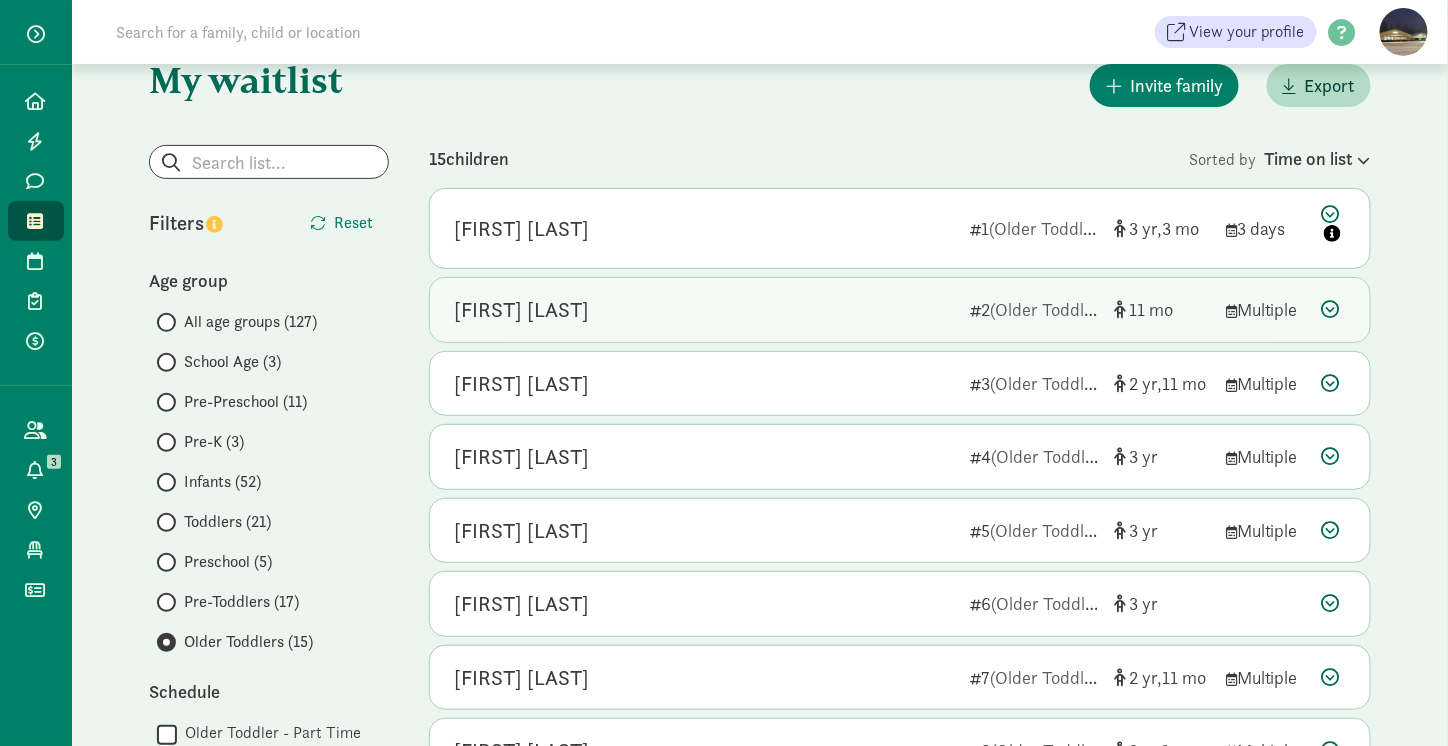 click at bounding box center (1331, 309) 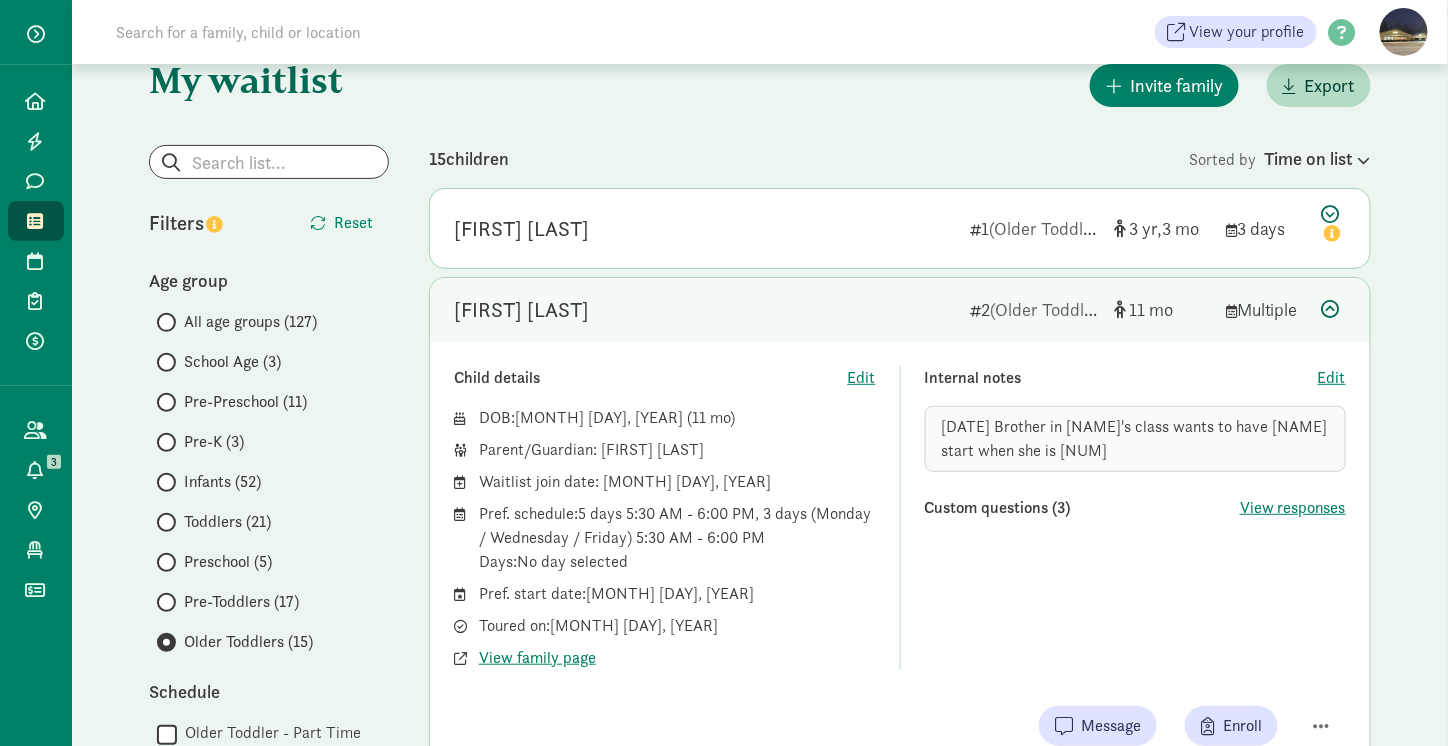 click at bounding box center [1331, 309] 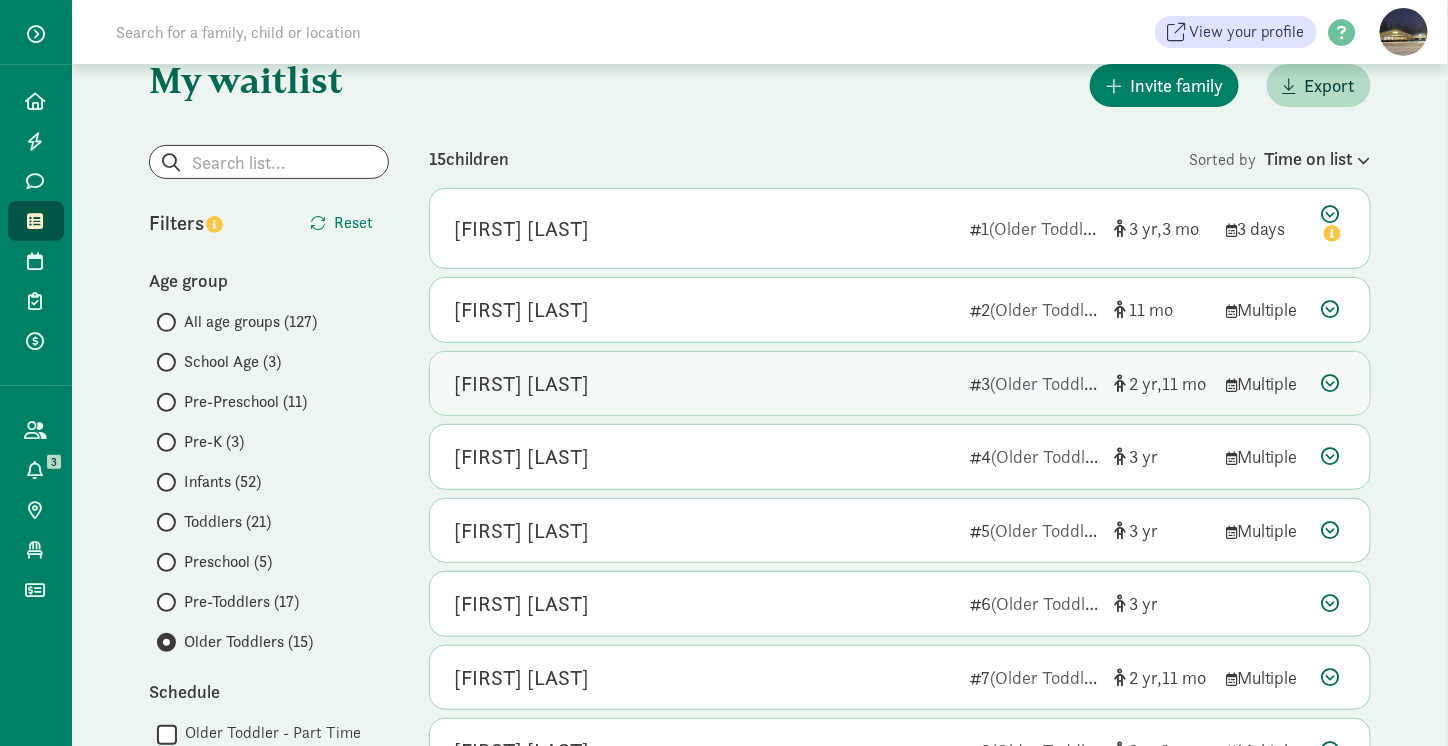 click at bounding box center (1331, 383) 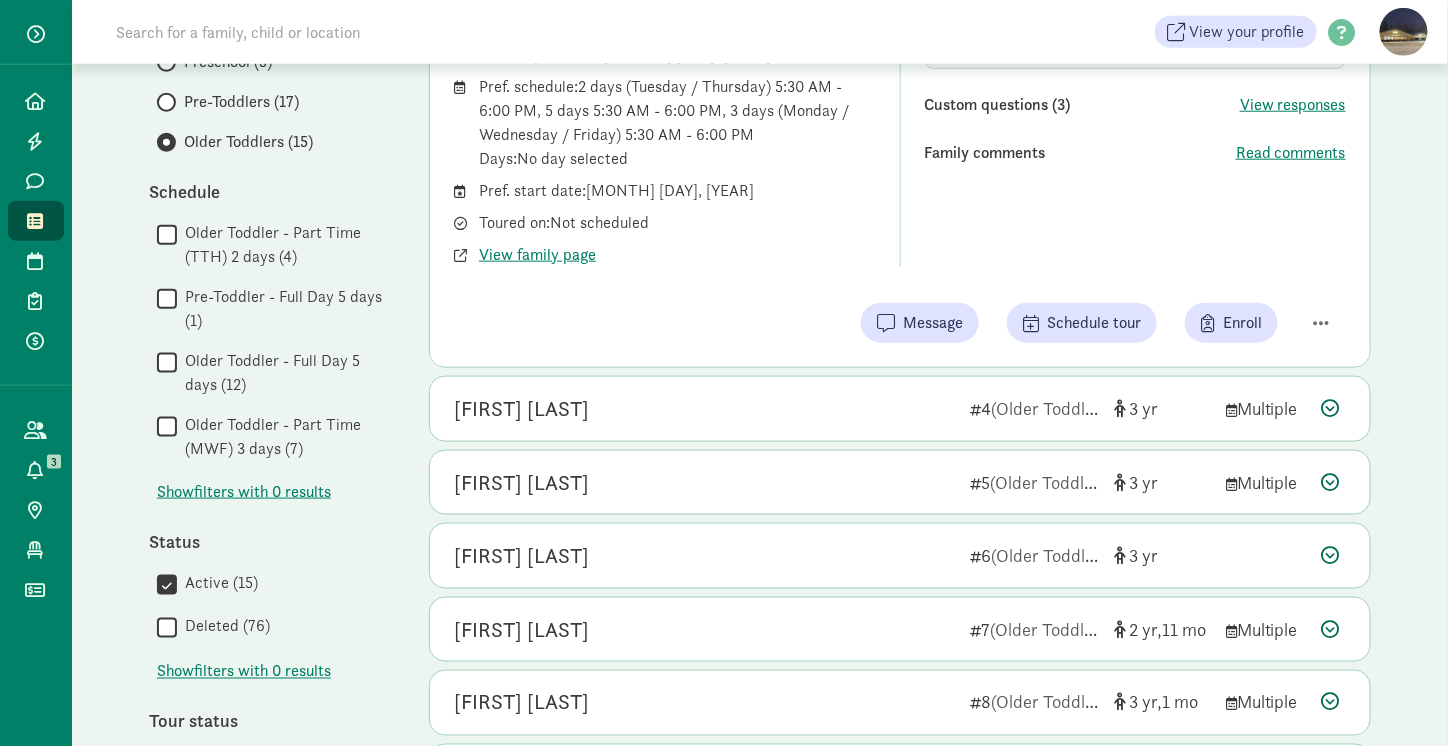 scroll, scrollTop: 100, scrollLeft: 0, axis: vertical 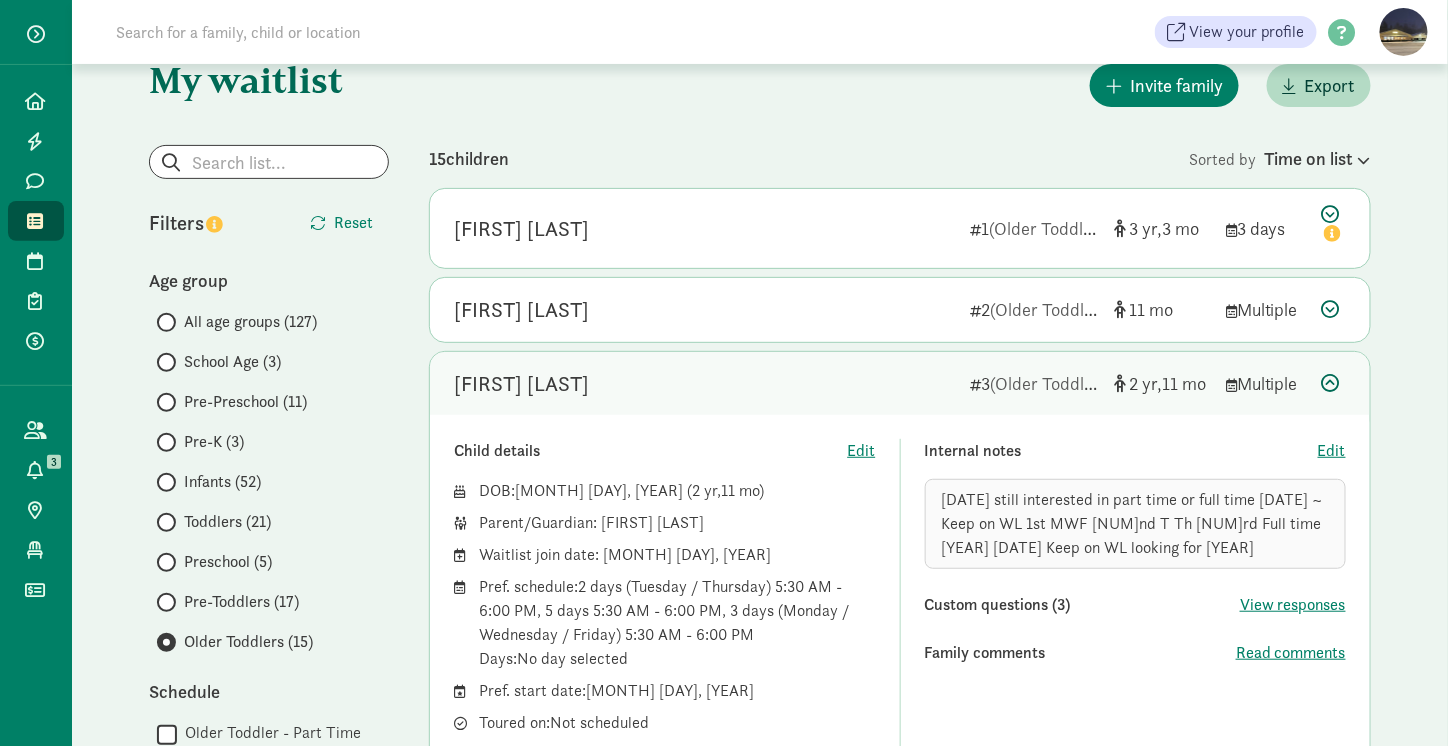 click at bounding box center [1331, 383] 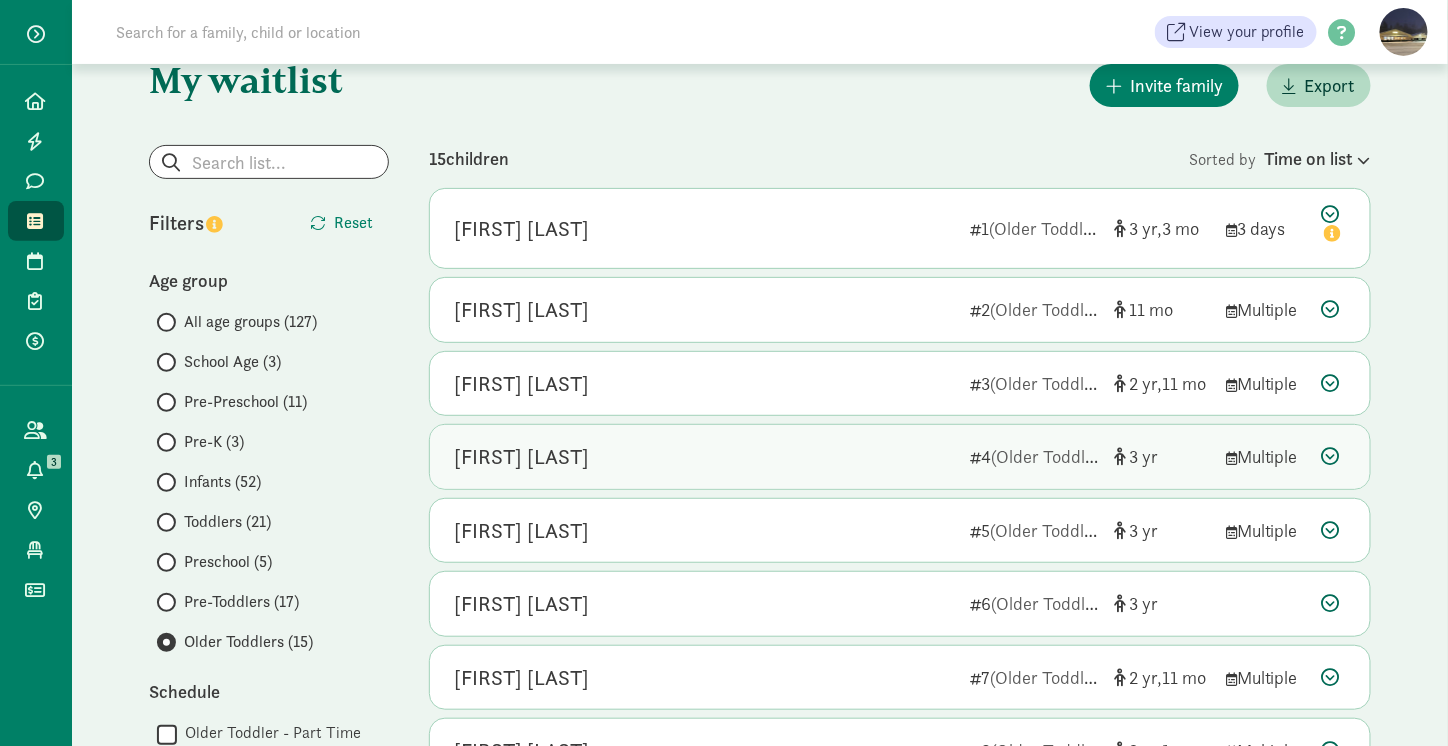 click at bounding box center [1331, 456] 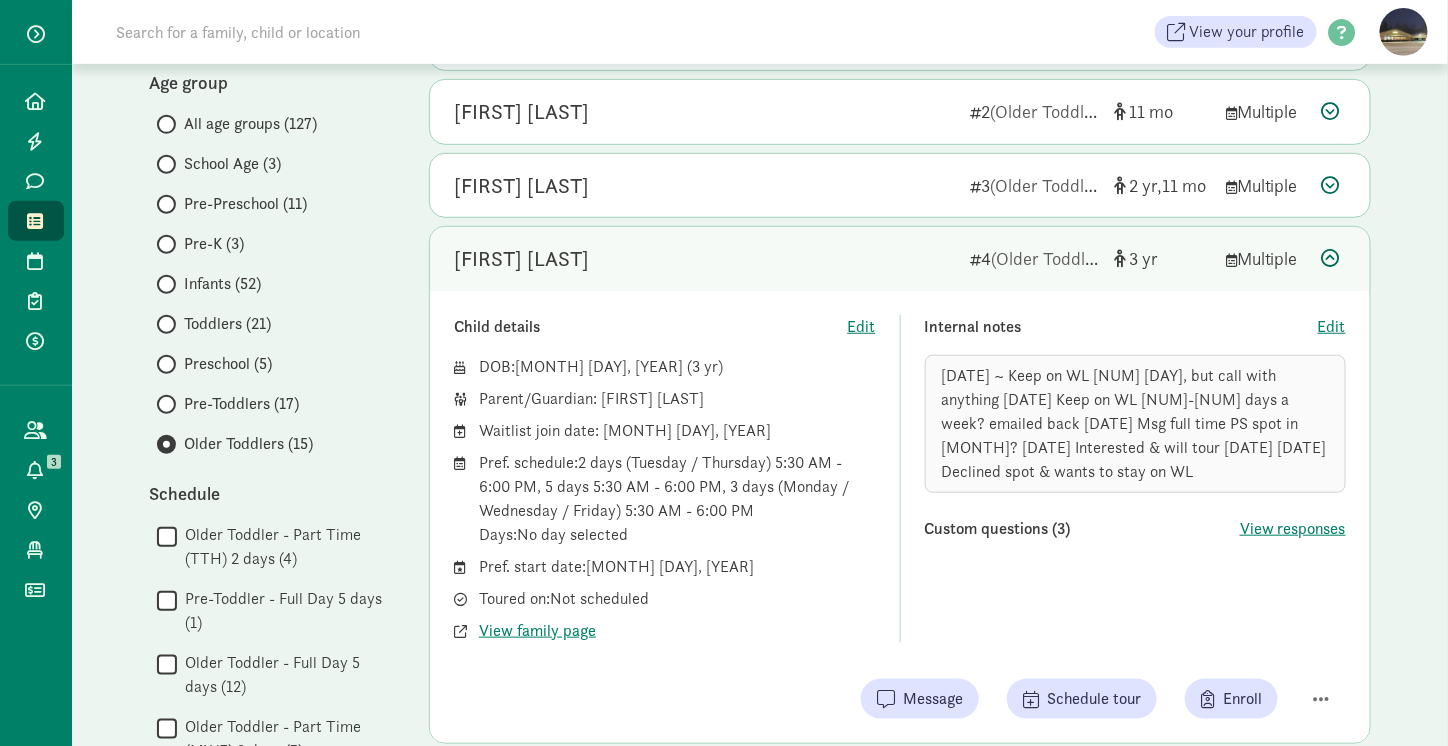 scroll, scrollTop: 300, scrollLeft: 0, axis: vertical 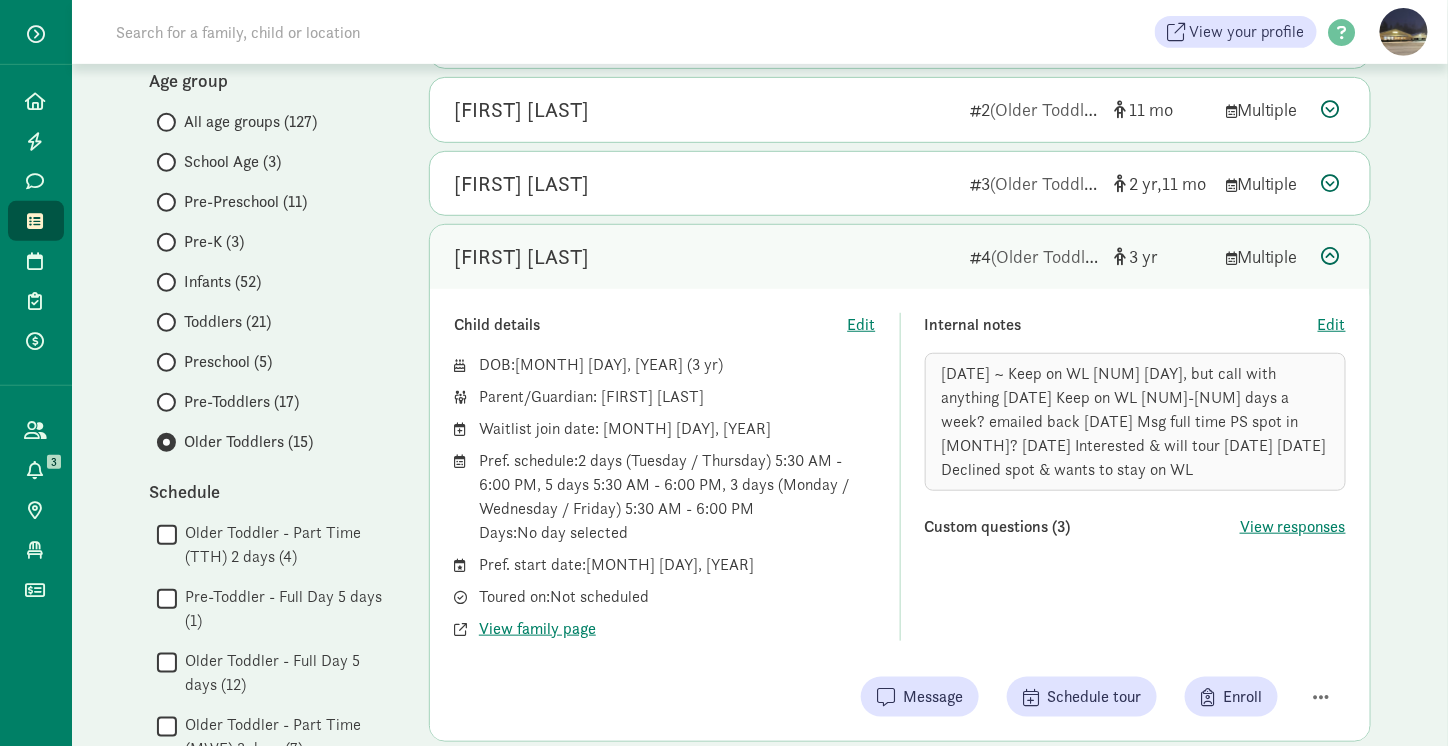 click at bounding box center [1331, 256] 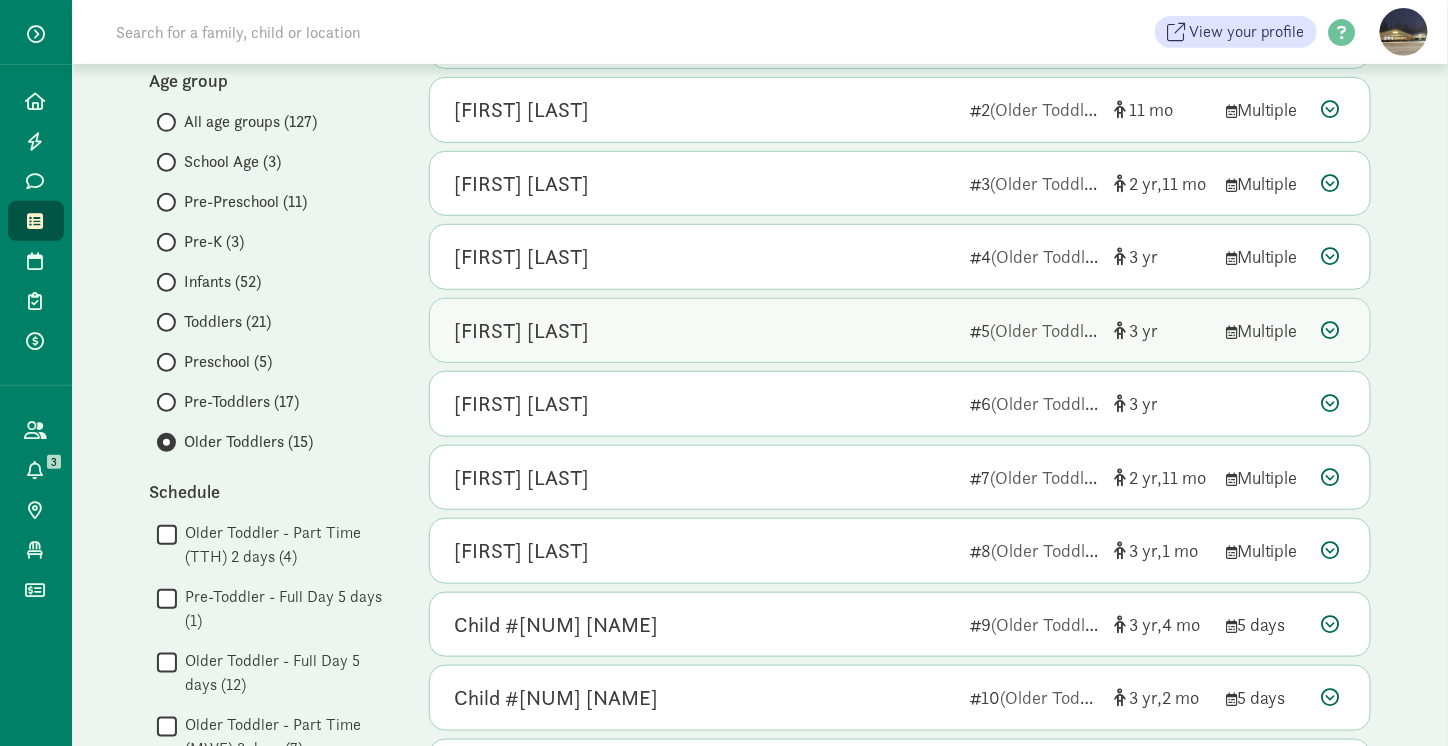 click at bounding box center [1331, 330] 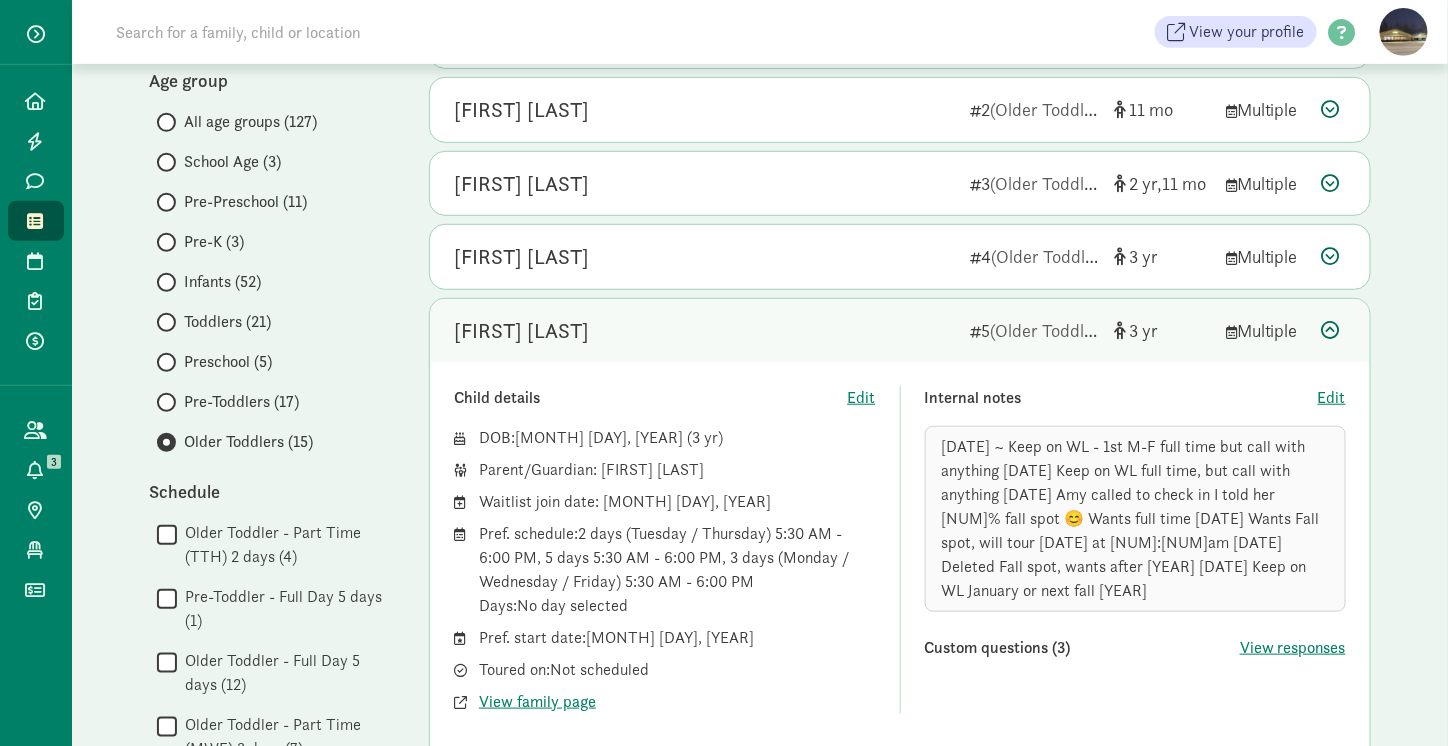 click at bounding box center (1331, 330) 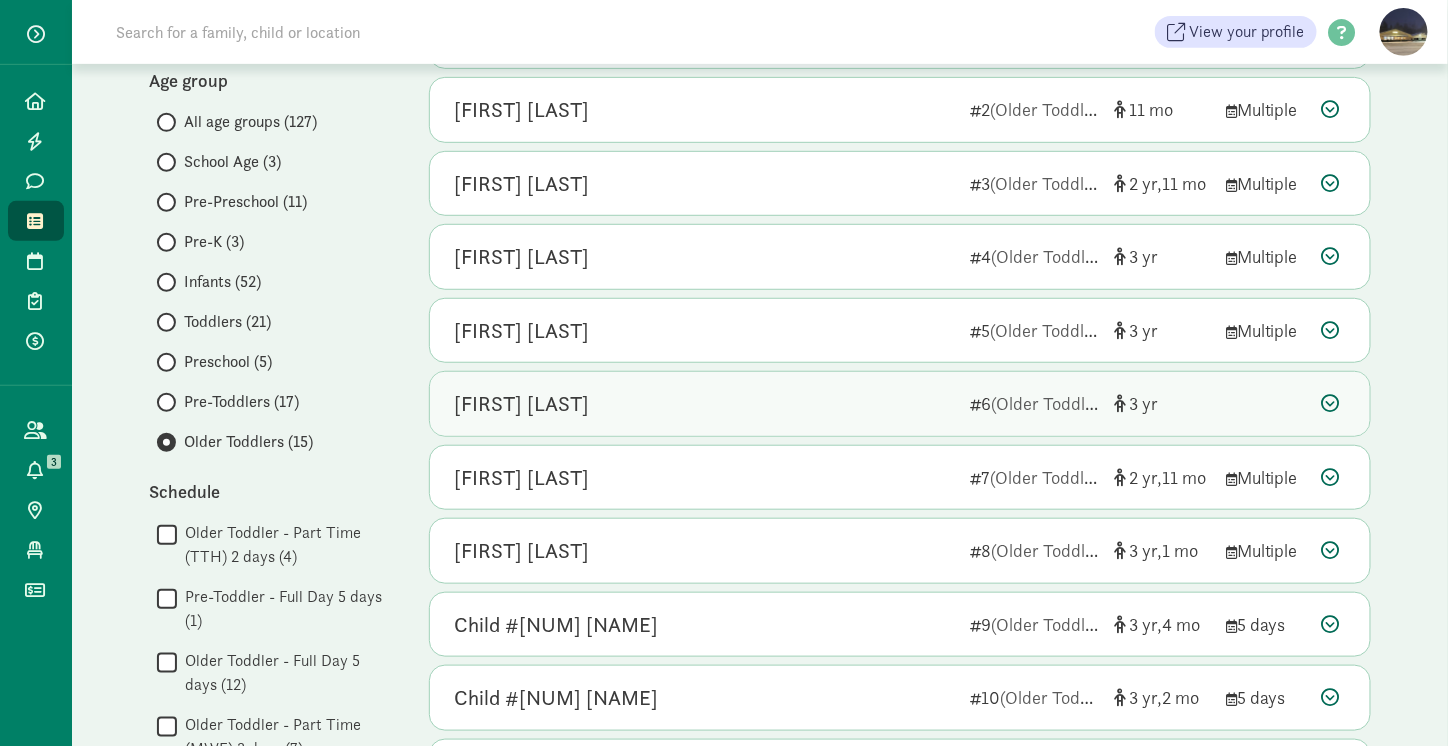 click at bounding box center (1331, 403) 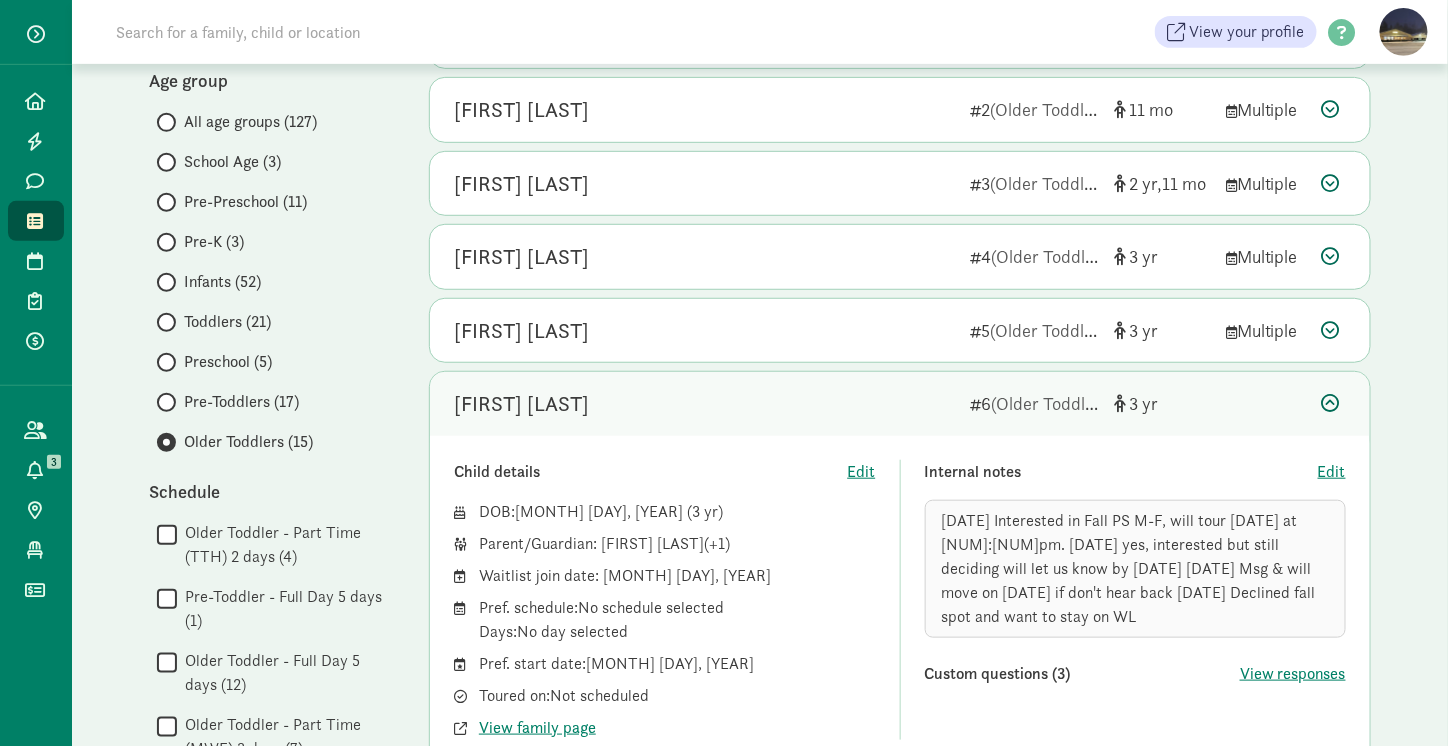 click at bounding box center (1331, 403) 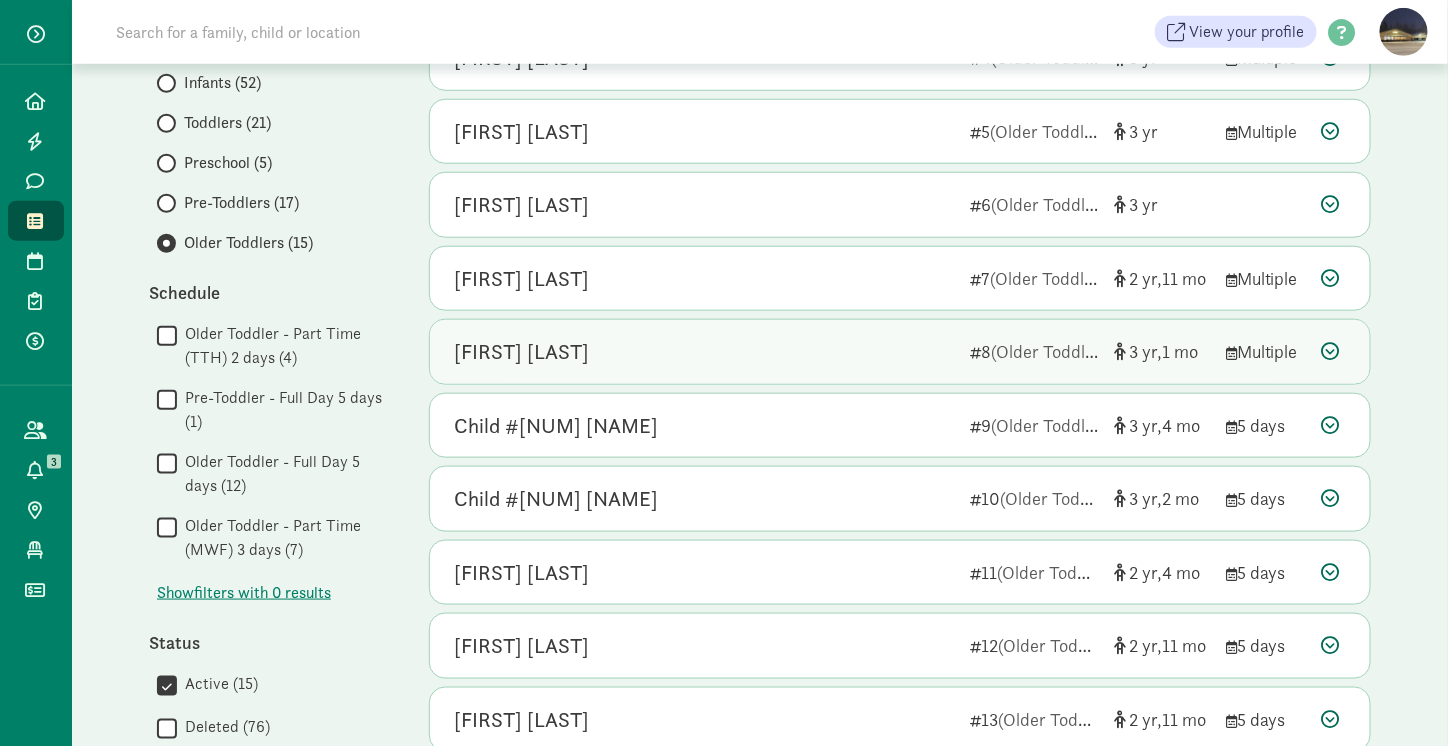 scroll, scrollTop: 500, scrollLeft: 0, axis: vertical 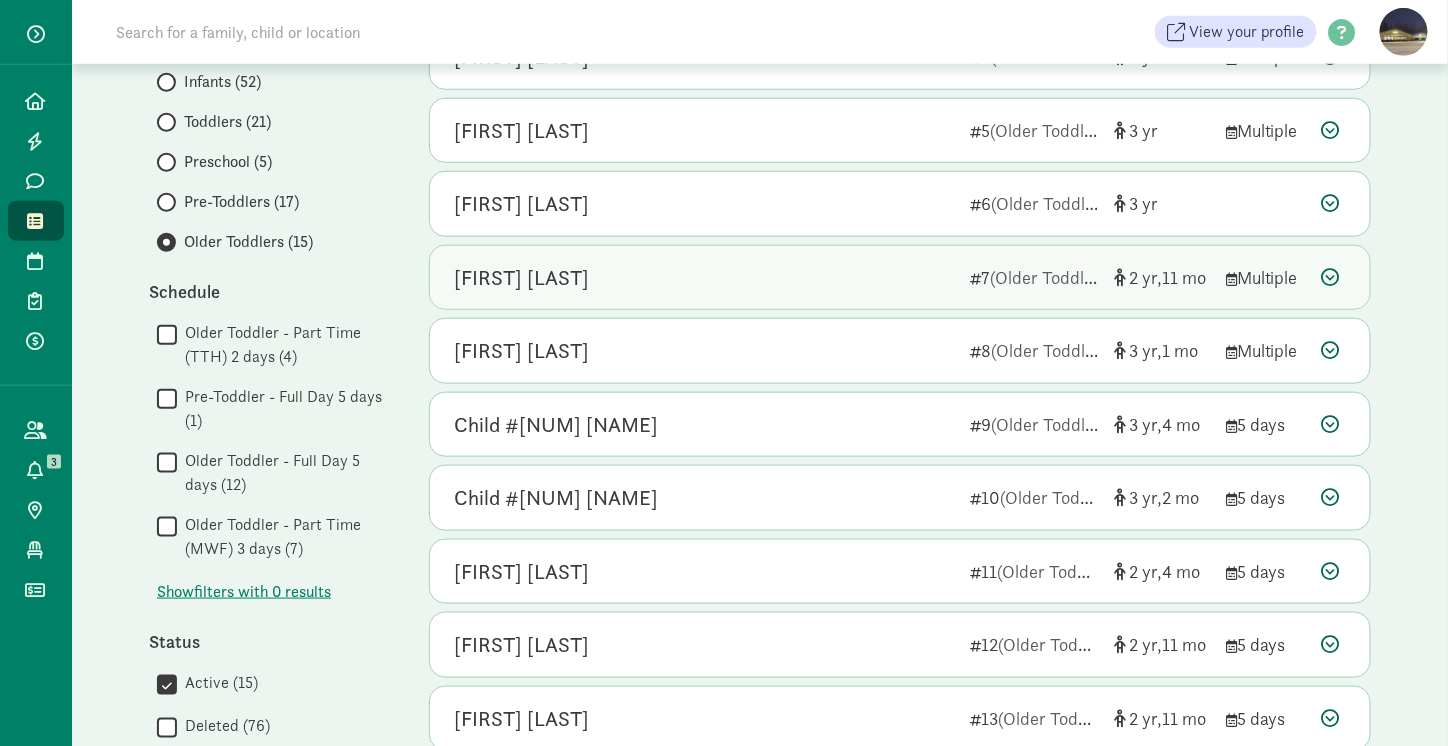 click at bounding box center (1331, 277) 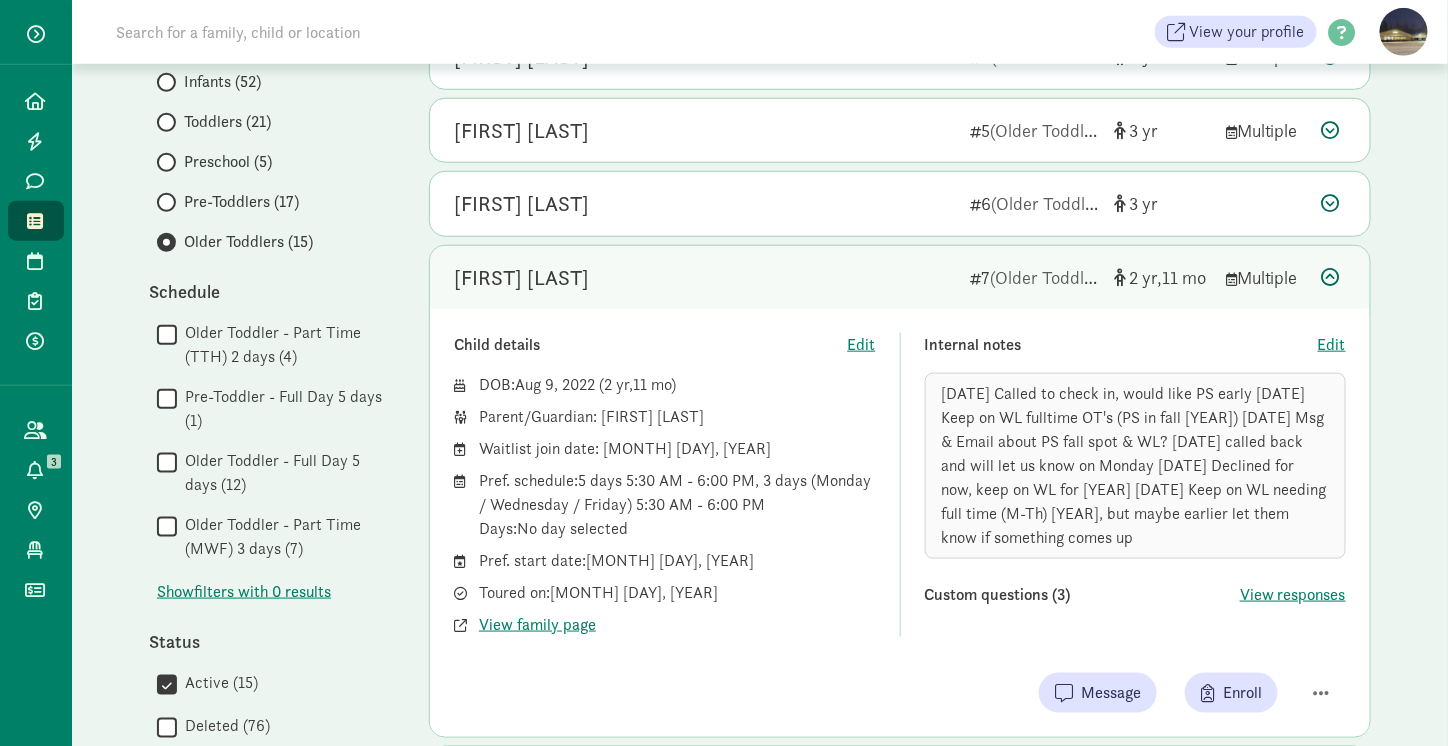 click at bounding box center (1331, 277) 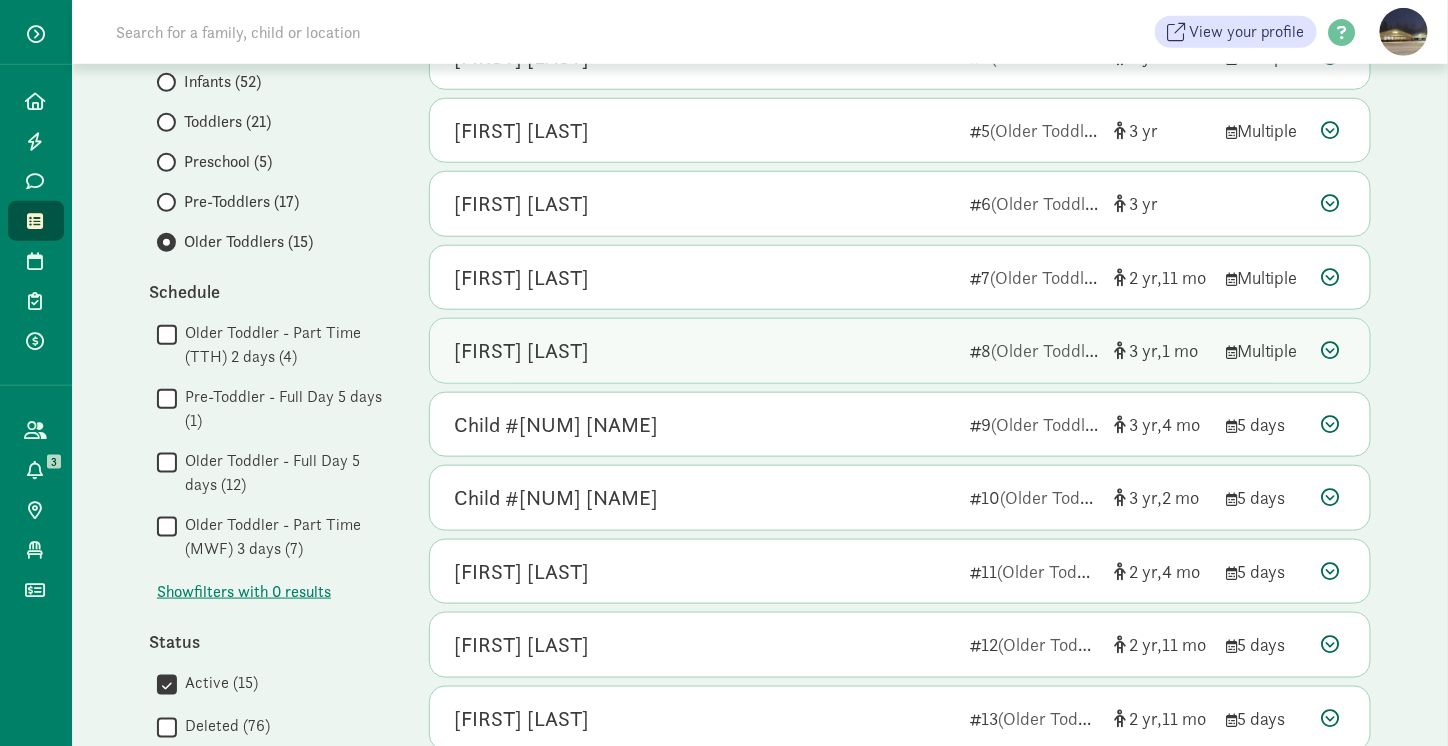 click at bounding box center [1331, 350] 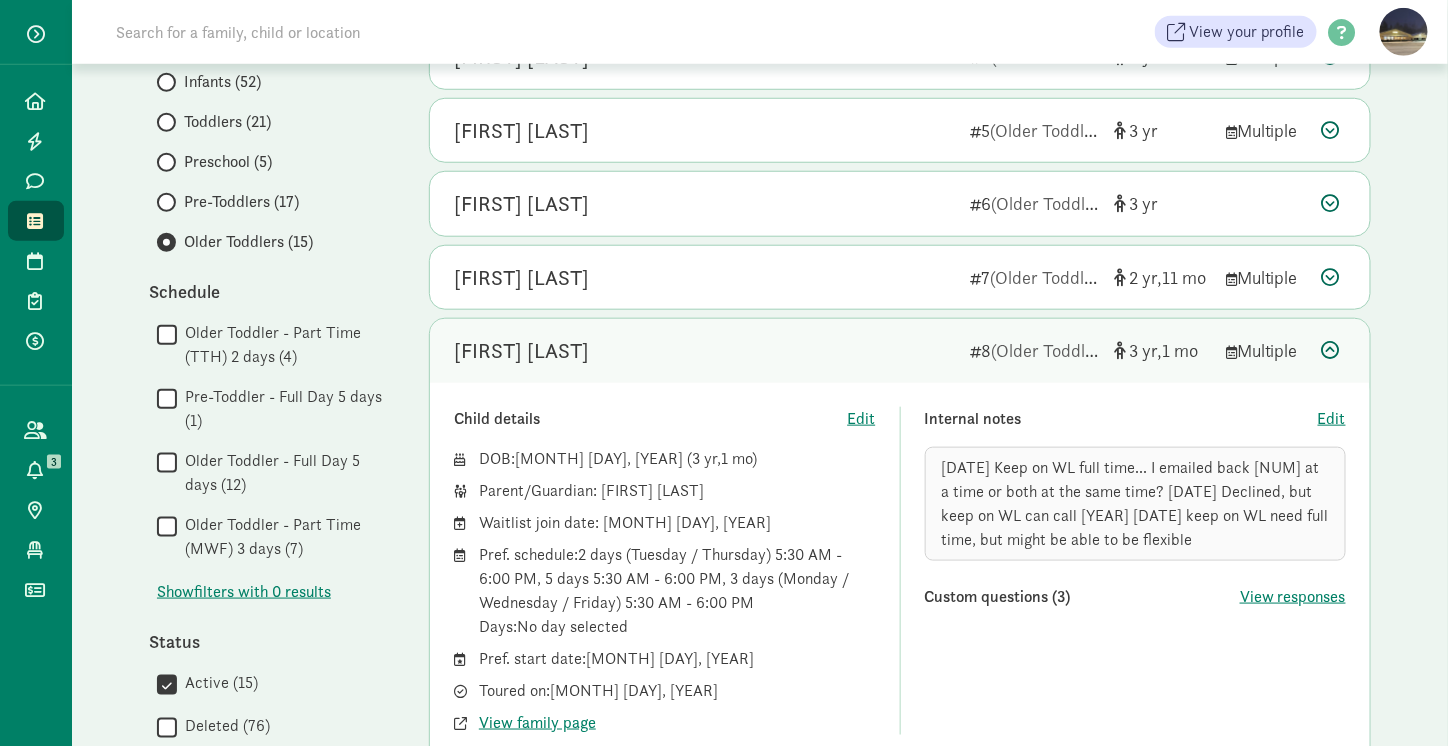 click at bounding box center [1331, 350] 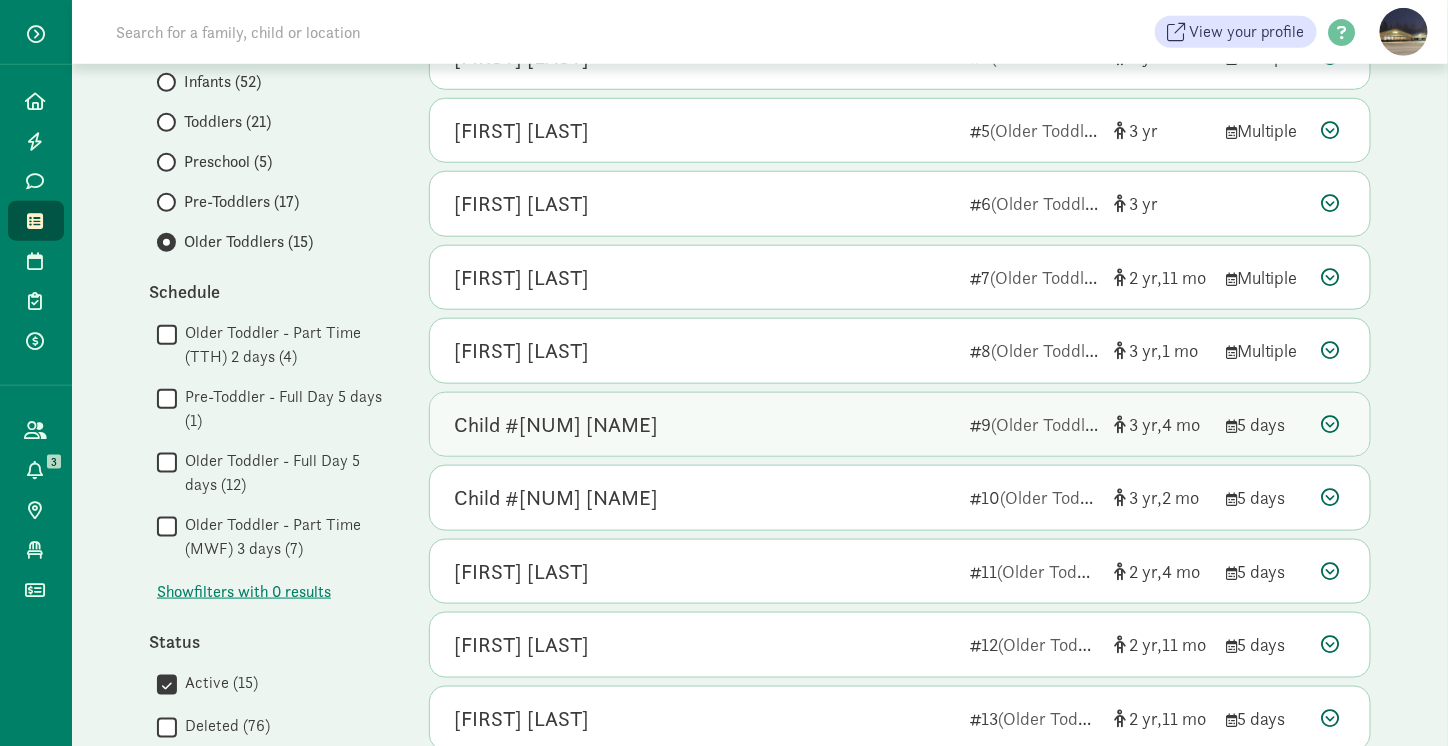 click at bounding box center [1331, 424] 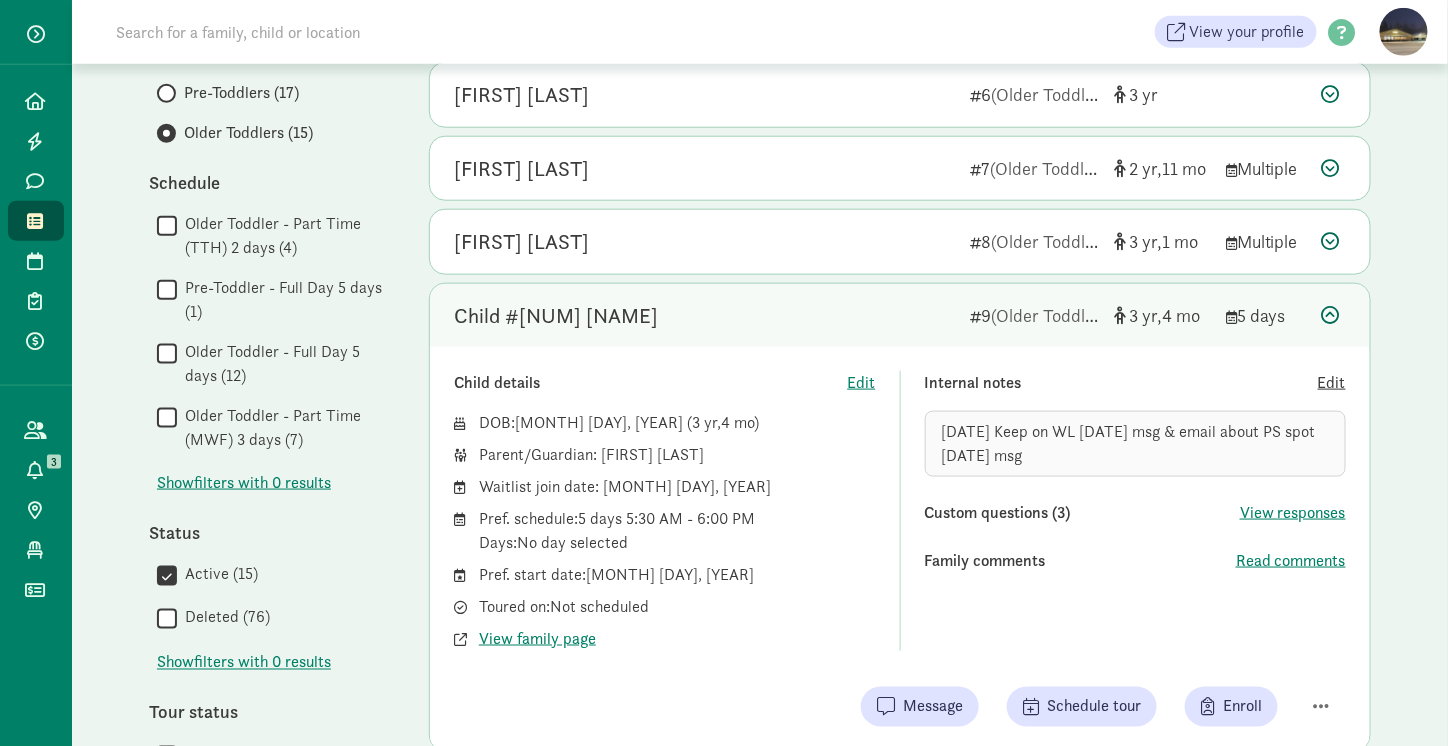 scroll, scrollTop: 800, scrollLeft: 0, axis: vertical 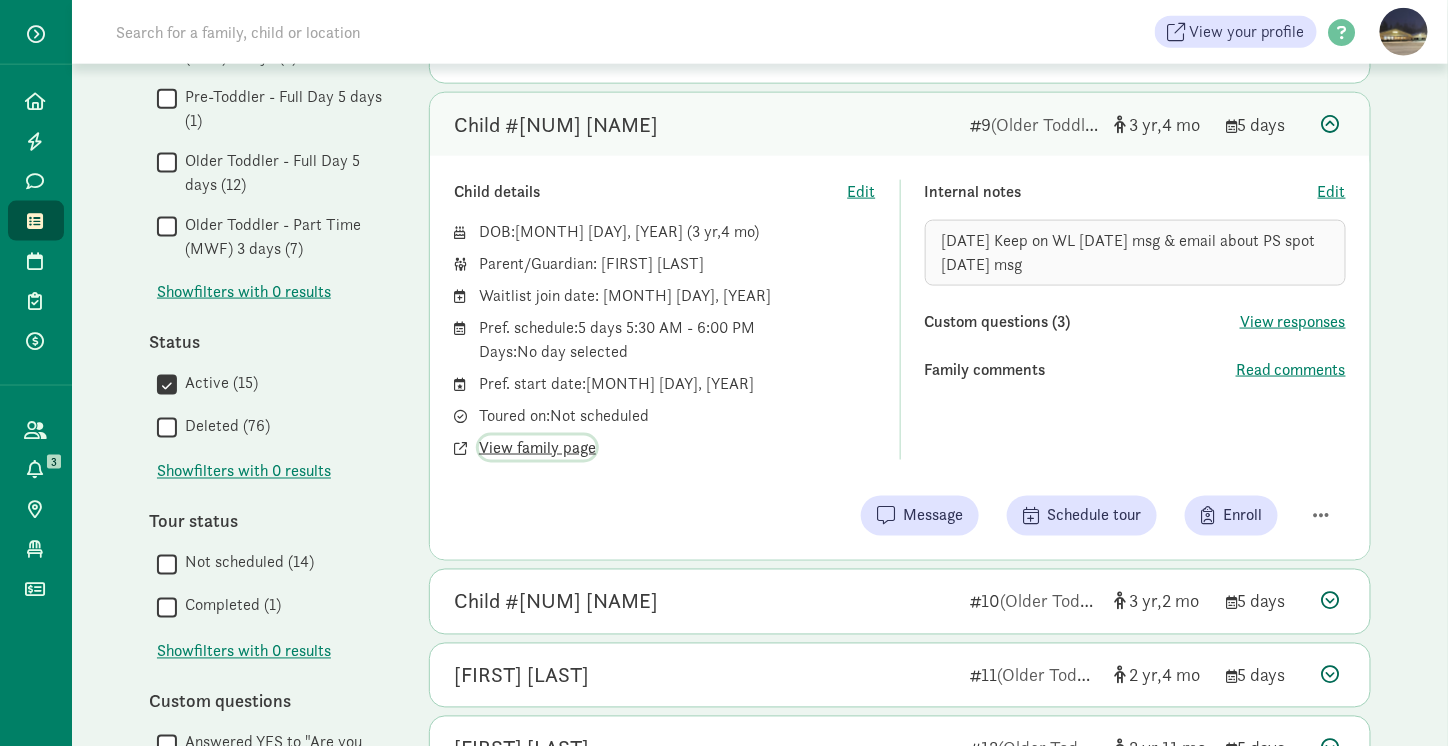 click on "View family page" at bounding box center (537, 448) 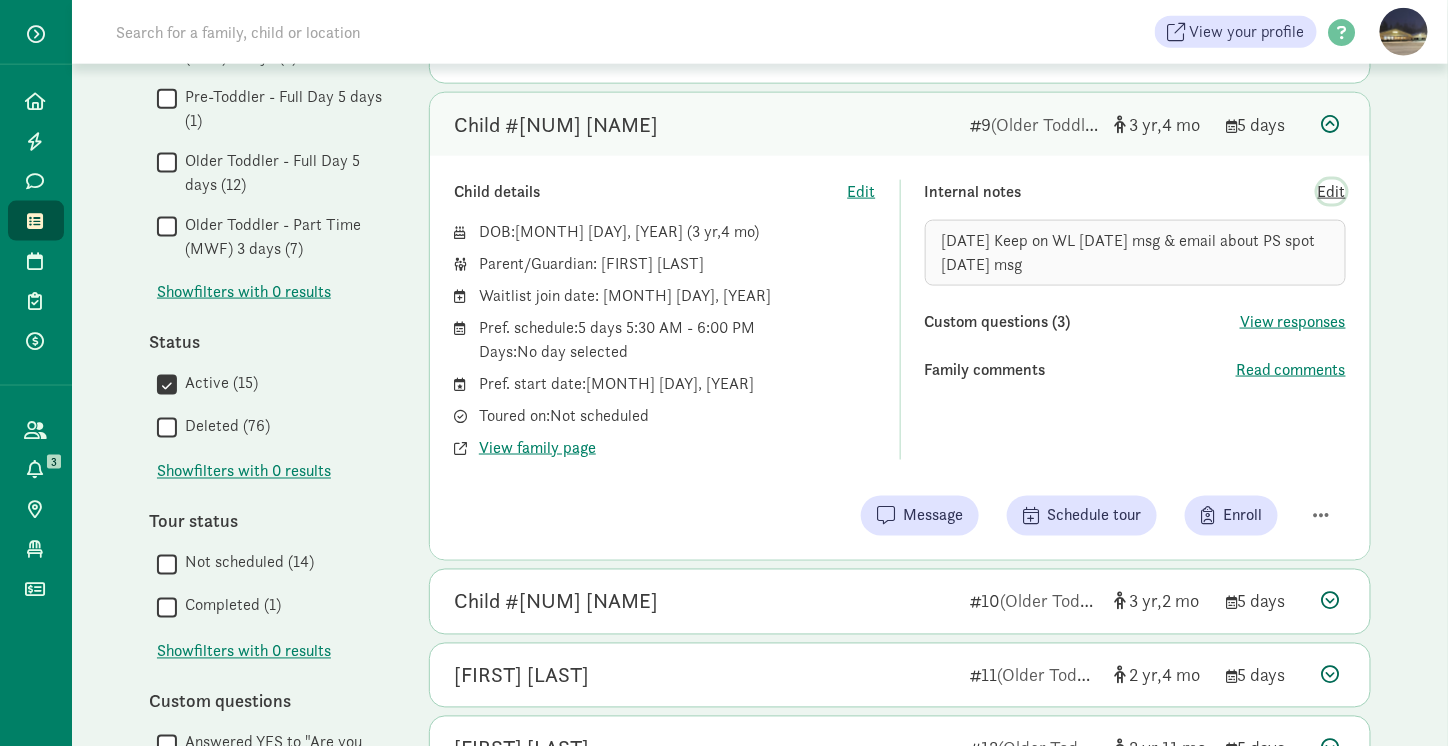 click on "Edit" at bounding box center (1332, 192) 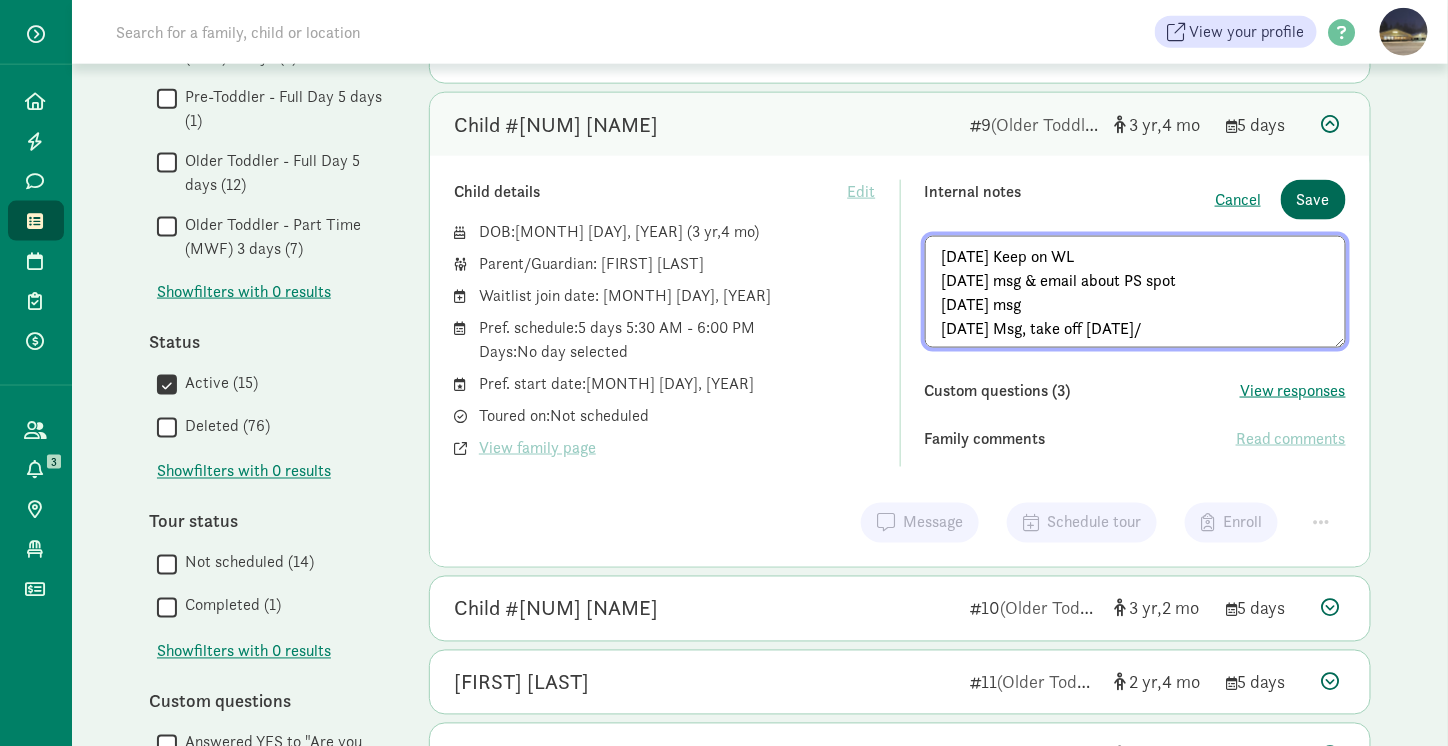 type on "4/16/25 Keep on WL
7/28/25 msg & email about PS spot
7/29/25 msg
8/4/25 Msg, take off 8/5/25" 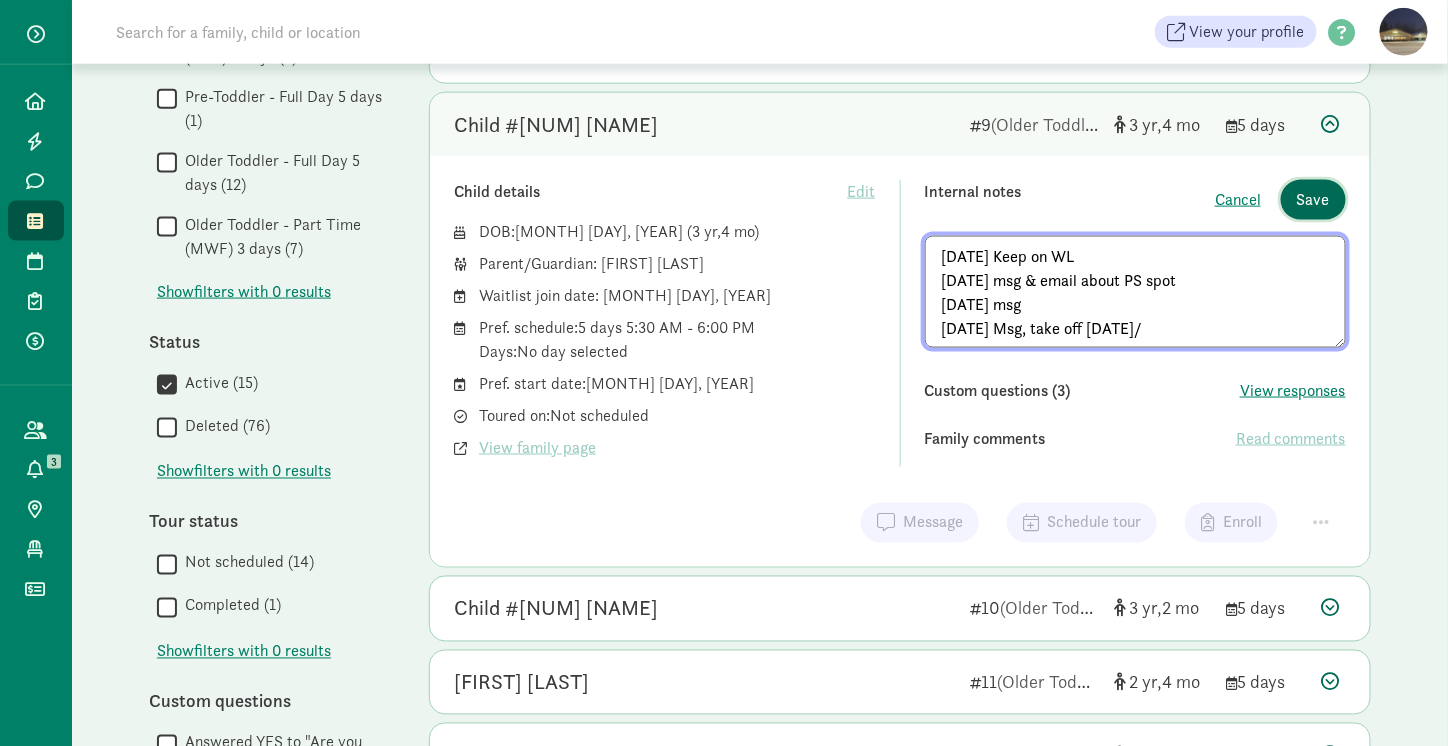 click on "Save" at bounding box center (1313, 200) 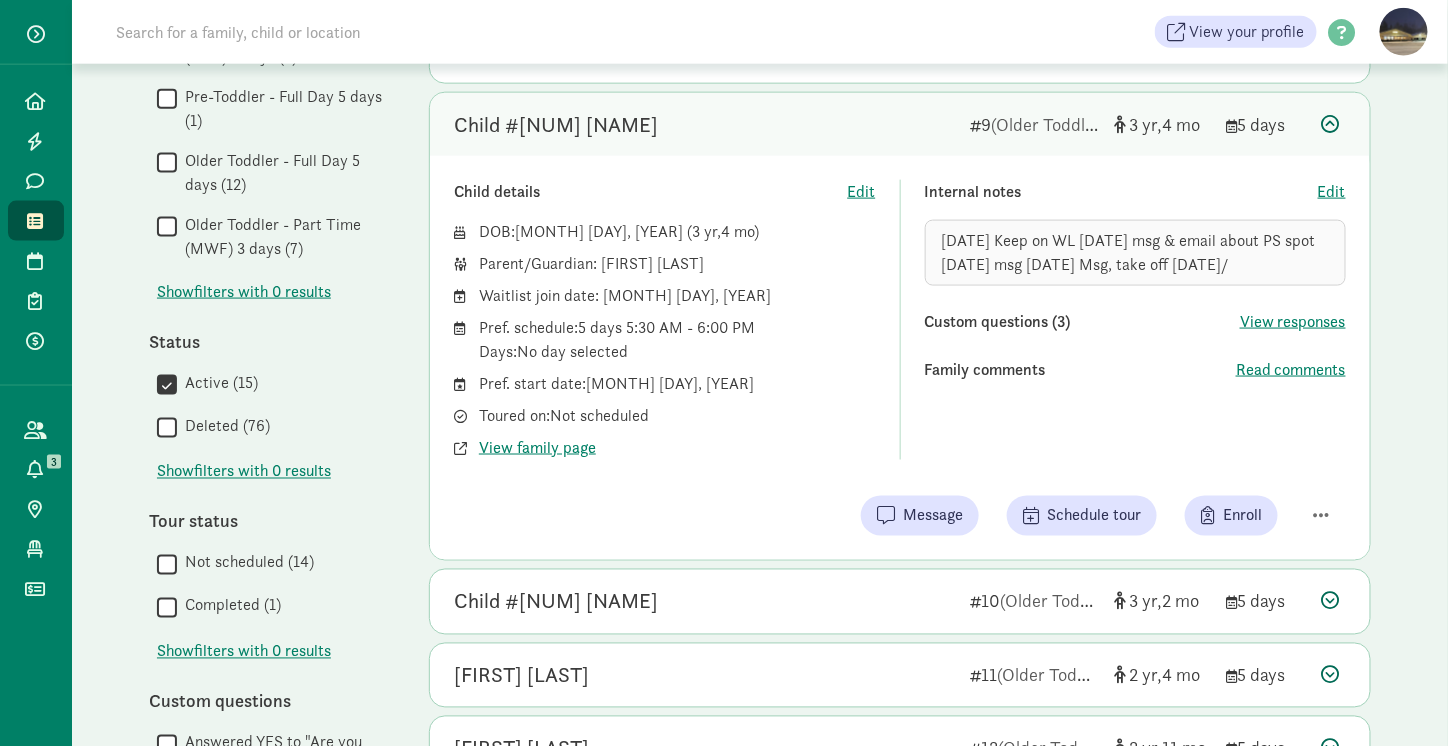 click at bounding box center [1331, 124] 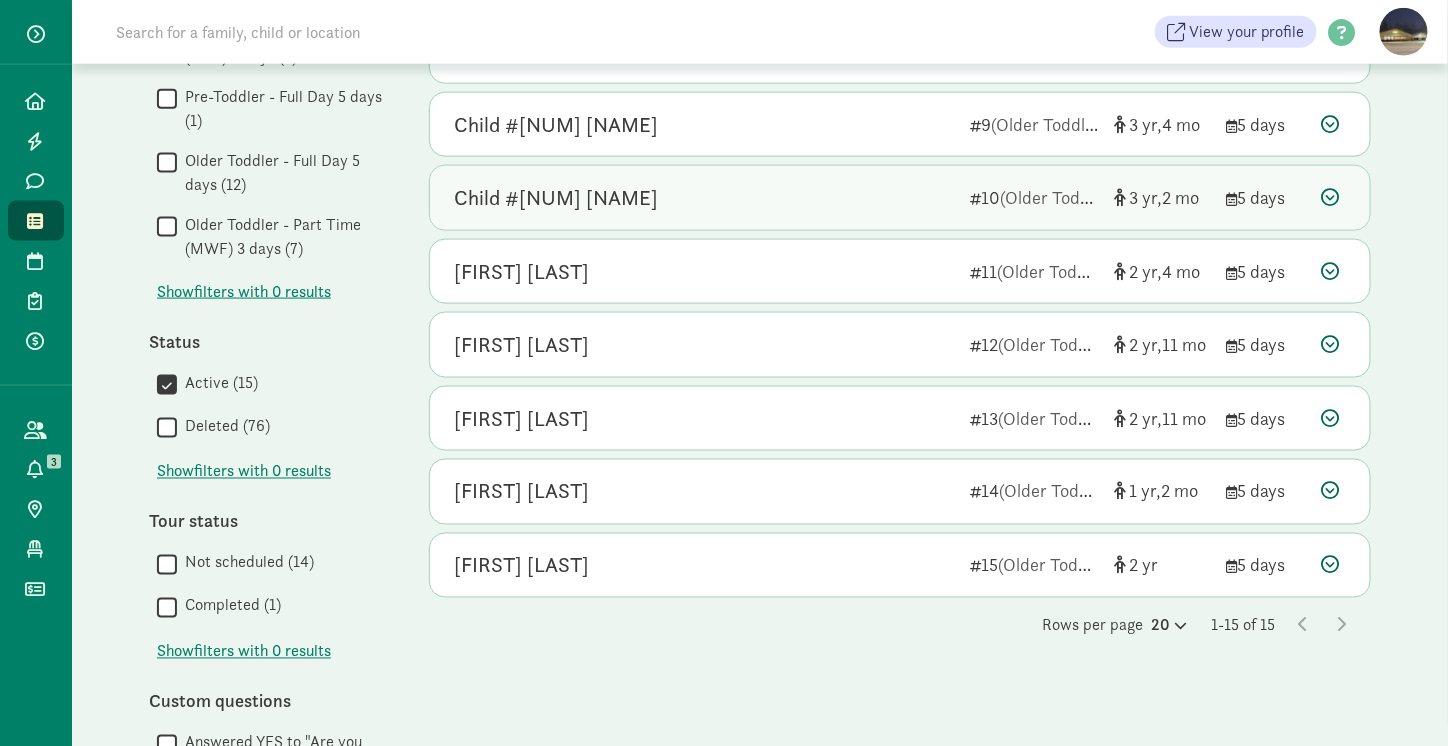 click at bounding box center (1331, 197) 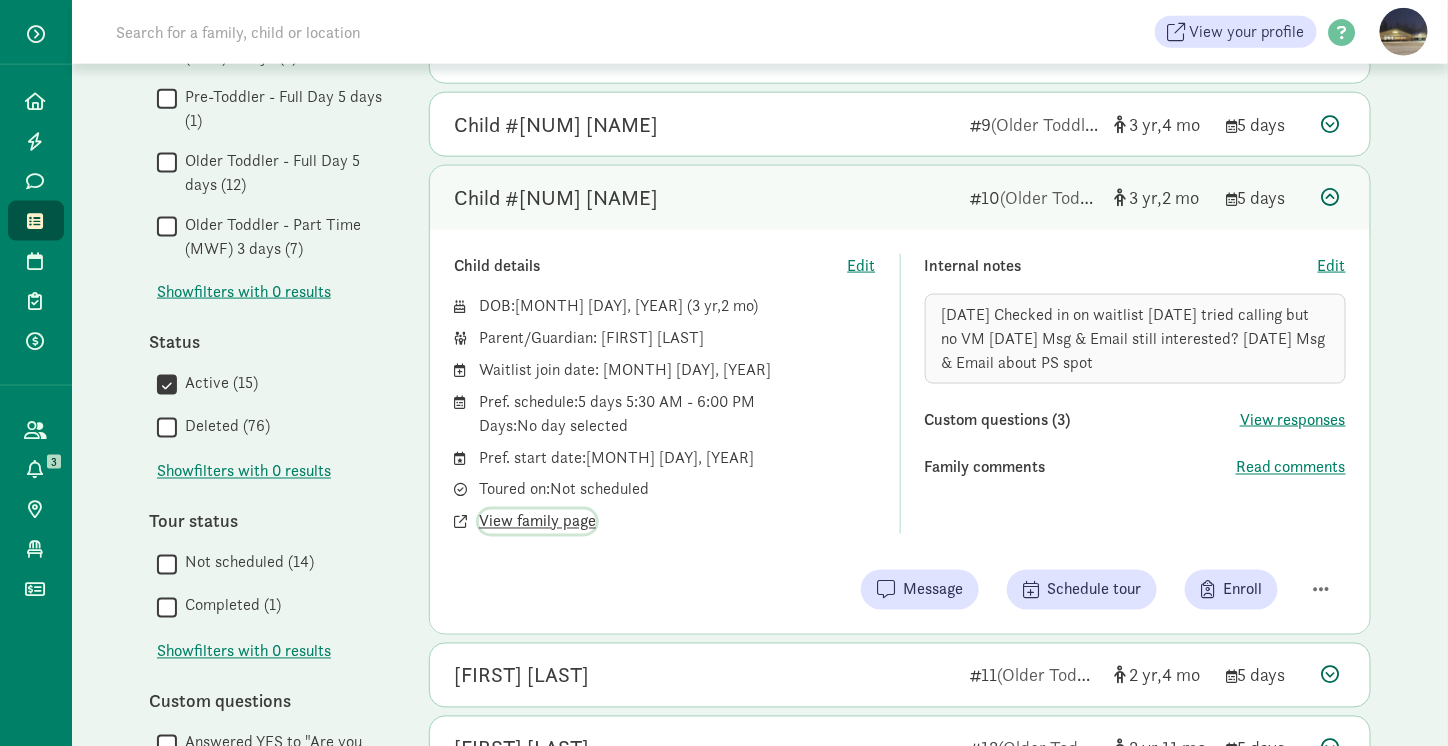 click on "View family page" at bounding box center [537, 522] 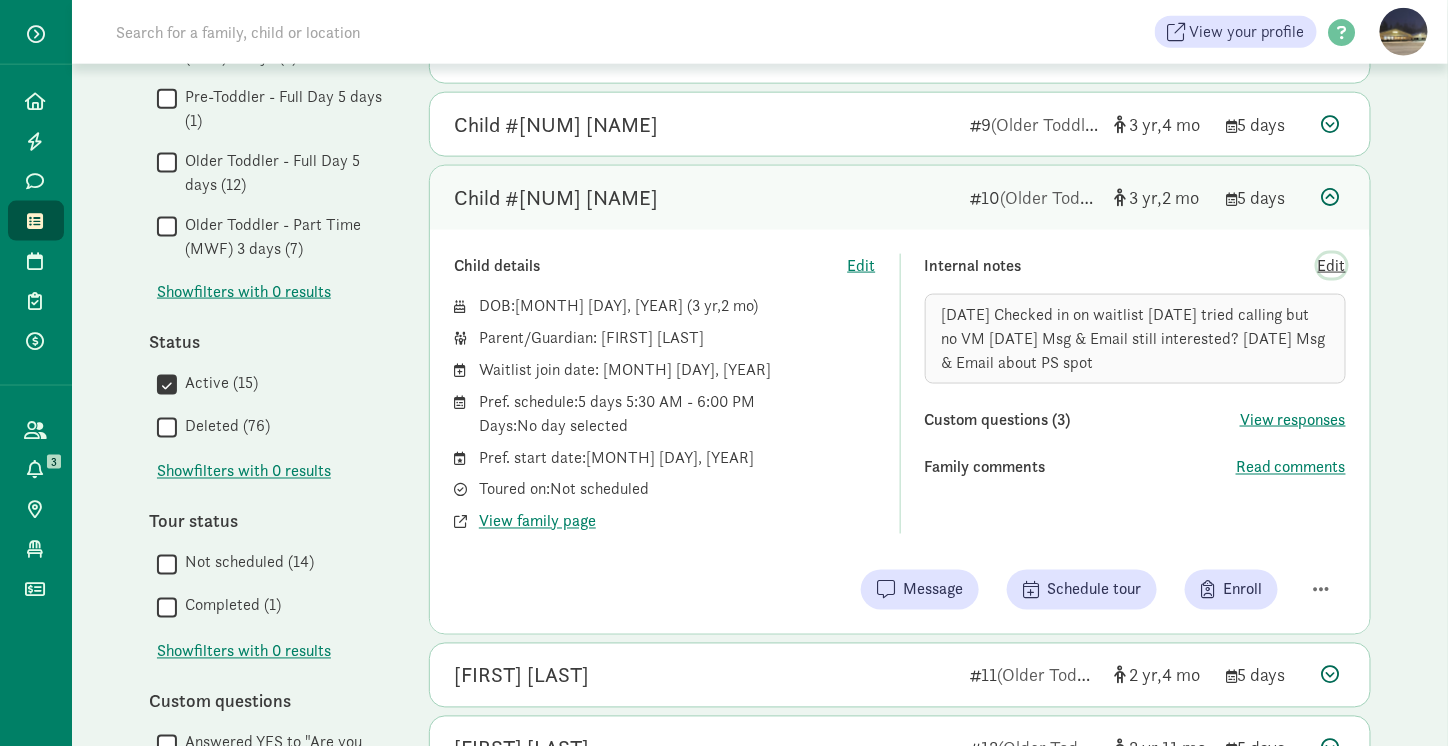 click on "Edit" at bounding box center (1332, 266) 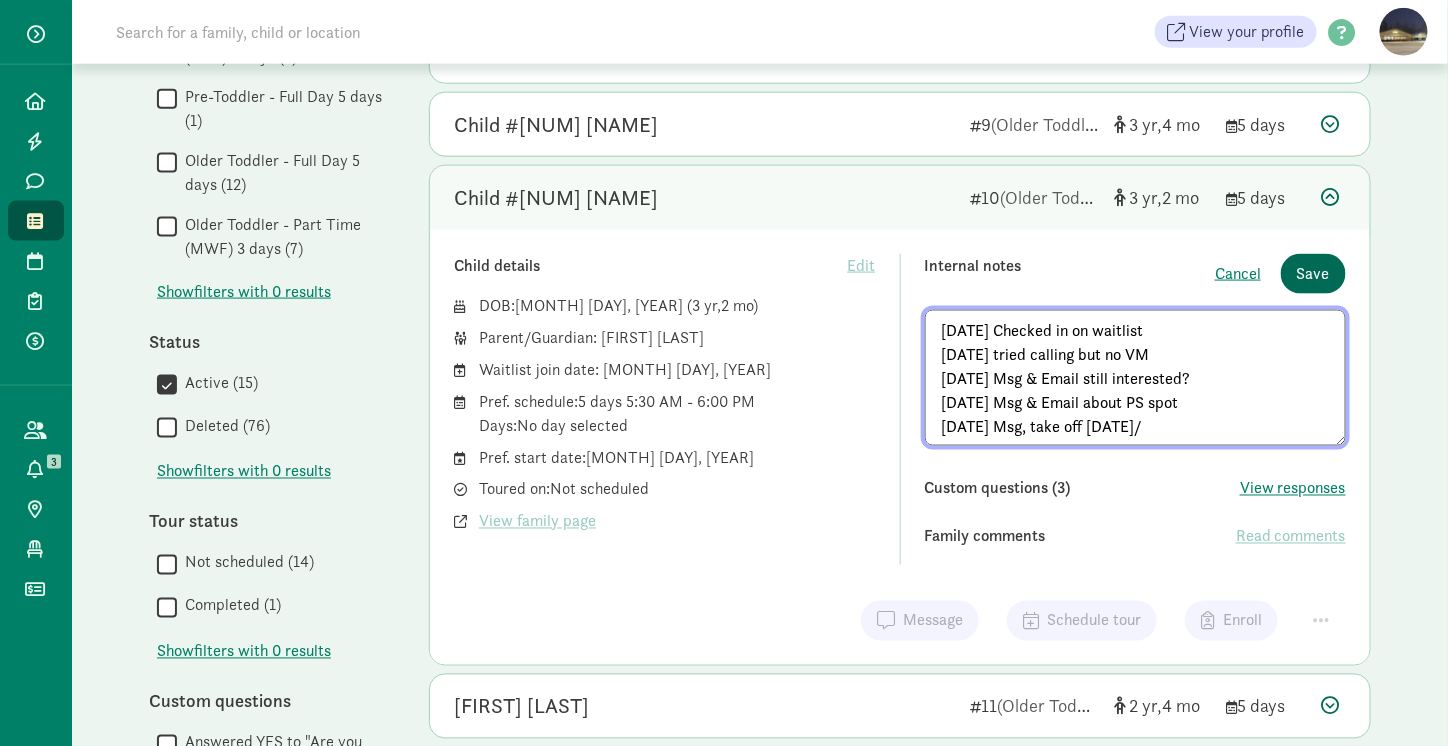 type on "1/20/25 Checked in on waitlist
4/16/25 tried calling but no VM
5/13/25 Msg & Email still interested?
7/29/25 Msg & Email about PS spot
8/4/25 Msg, take off 8/5/25" 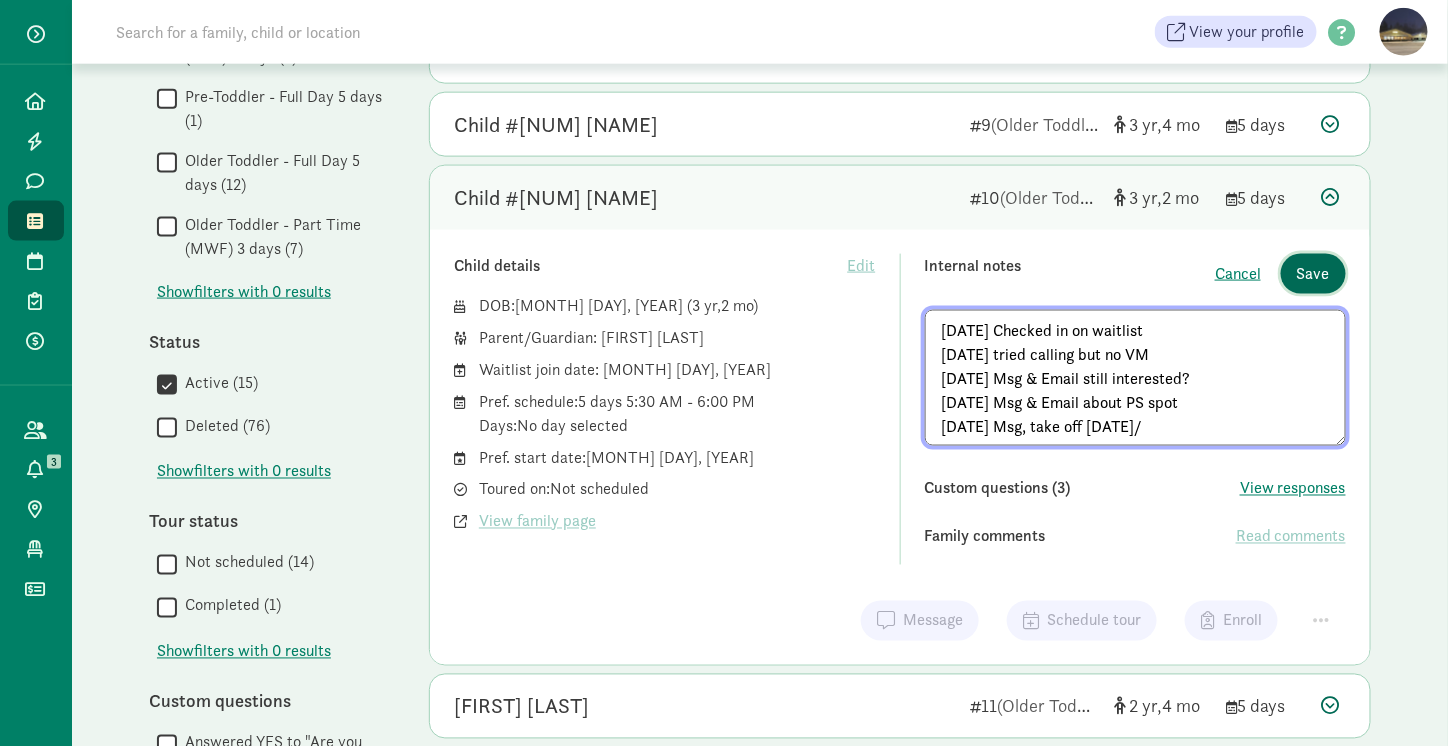 click on "Save" at bounding box center (1313, 274) 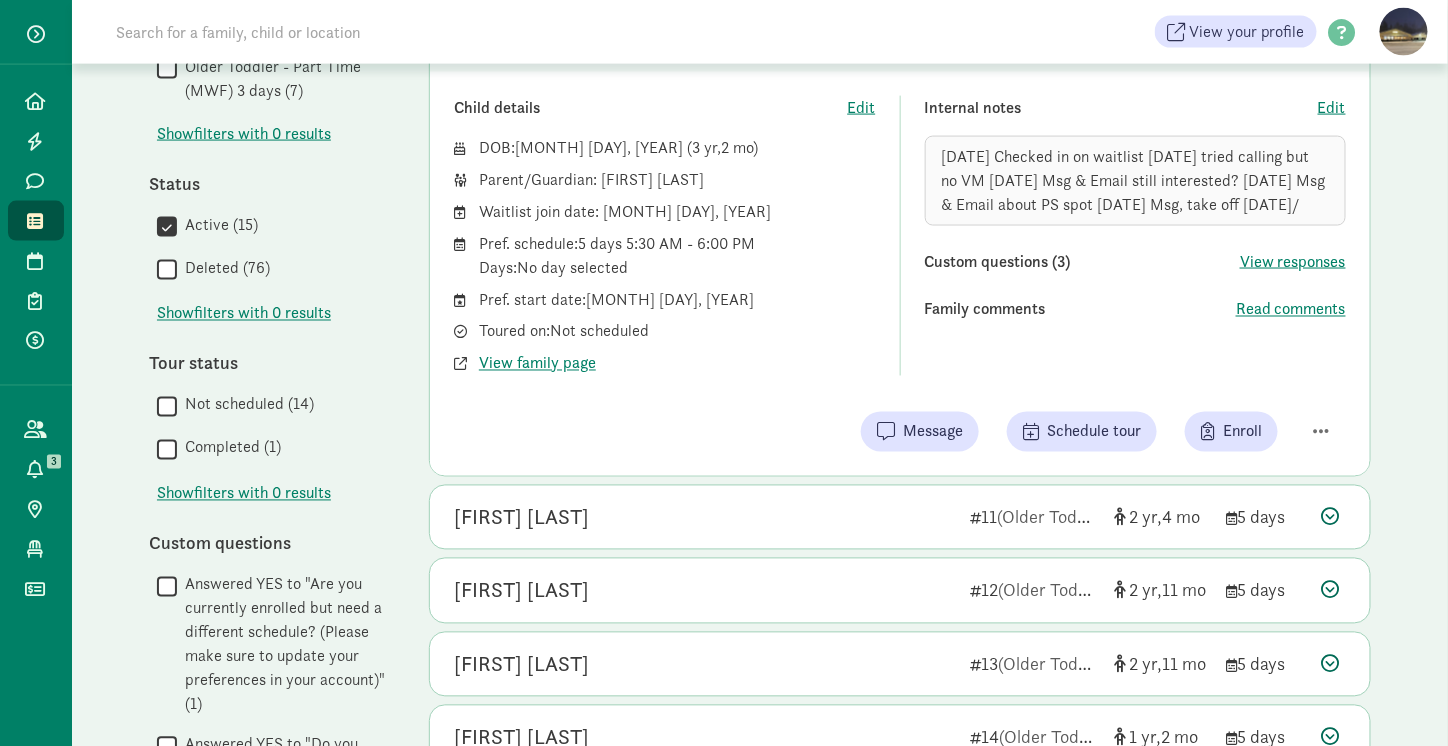 scroll, scrollTop: 738, scrollLeft: 0, axis: vertical 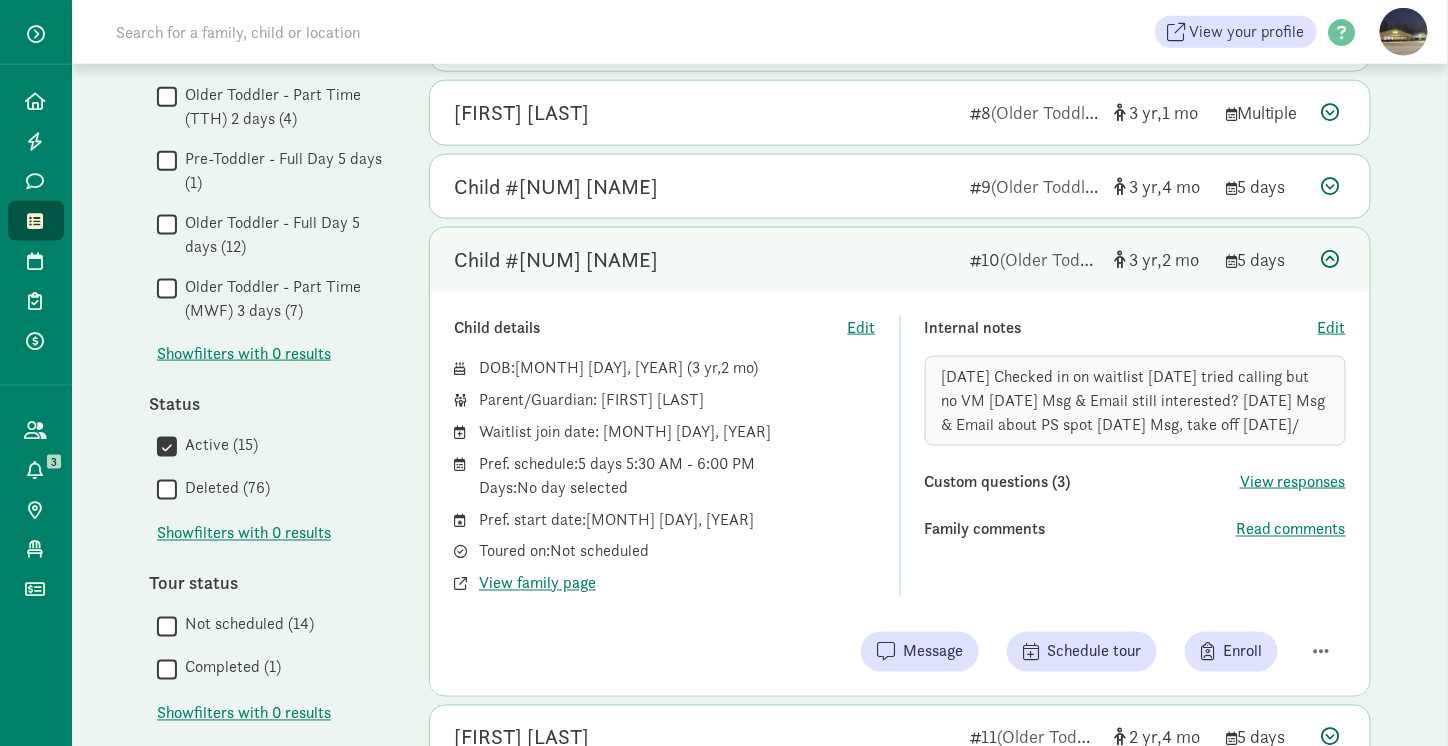 click at bounding box center [1331, 259] 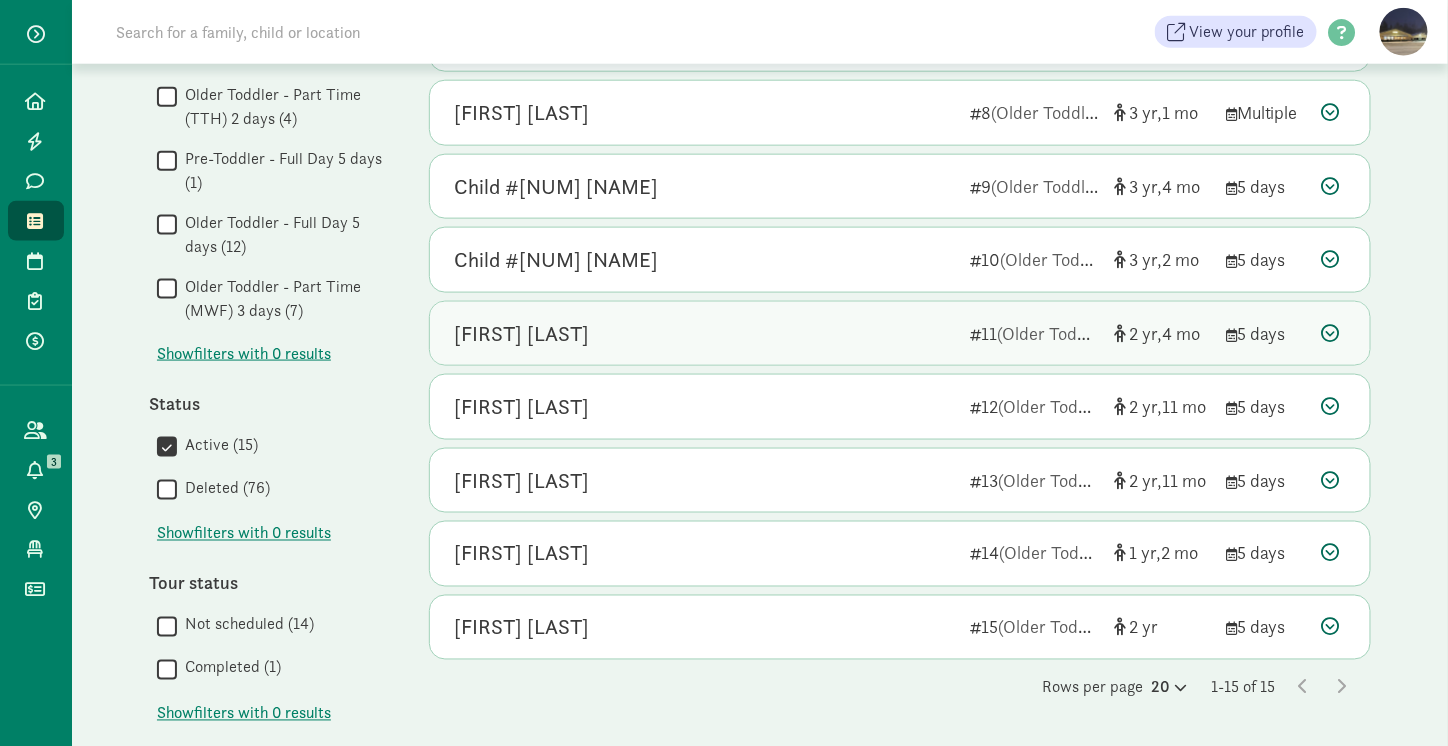 click at bounding box center (1331, 333) 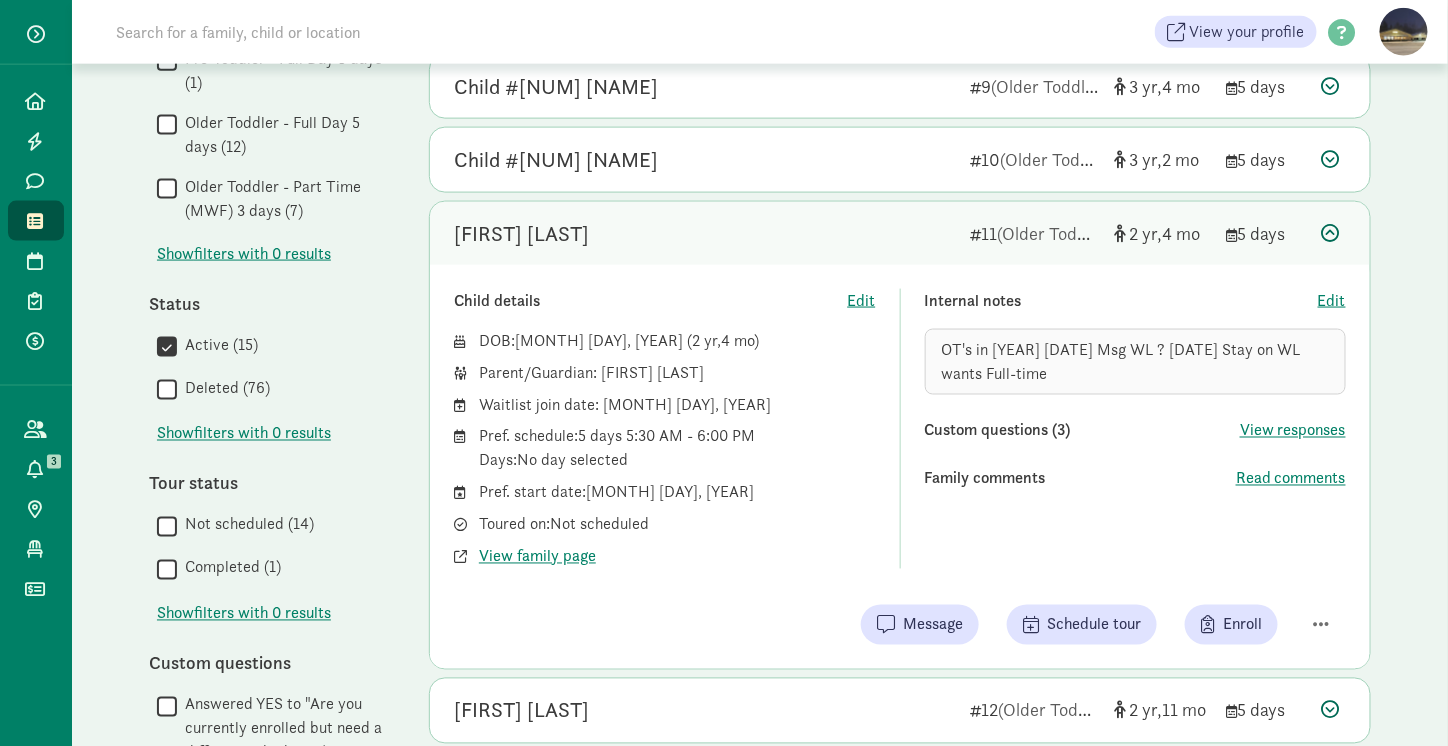 scroll, scrollTop: 841, scrollLeft: 0, axis: vertical 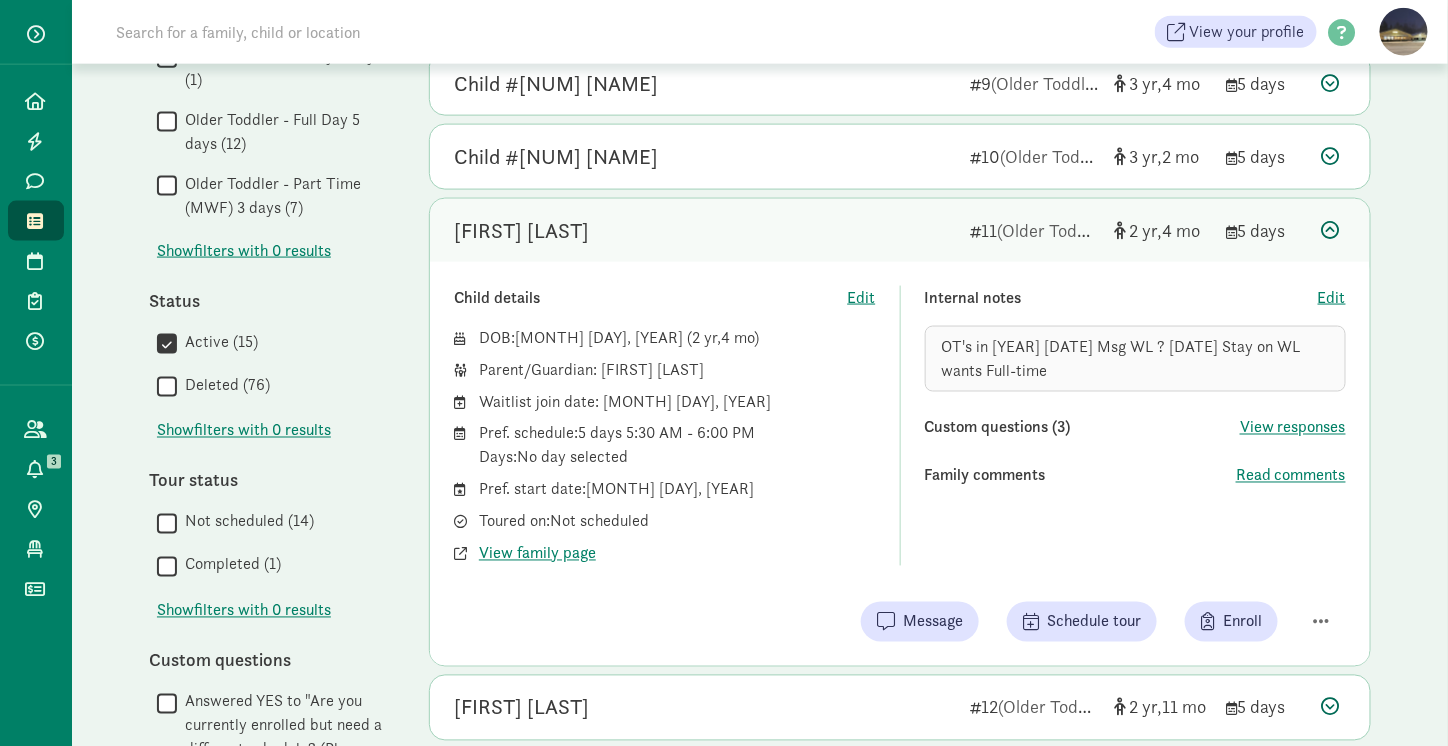 click at bounding box center [1331, 230] 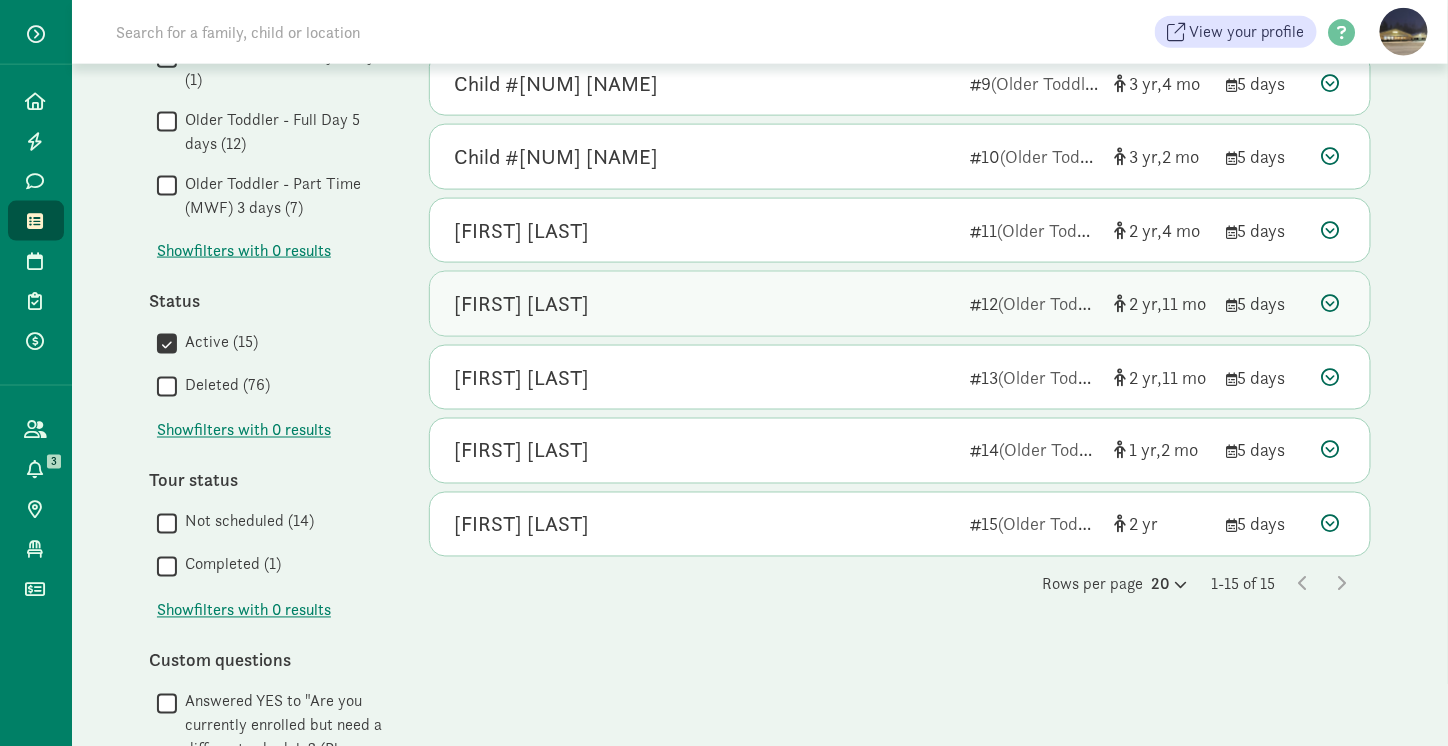 click at bounding box center (1331, 303) 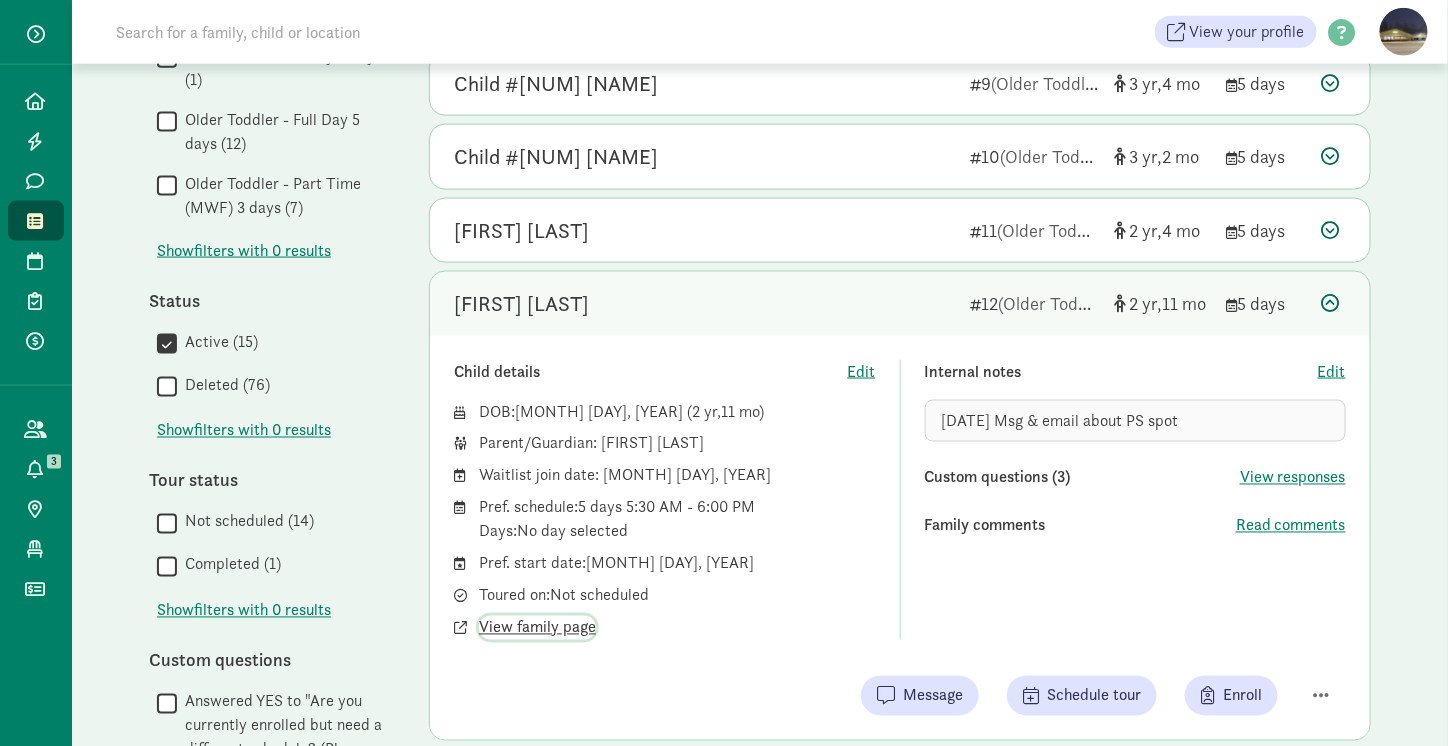 click on "View family page" at bounding box center [537, 628] 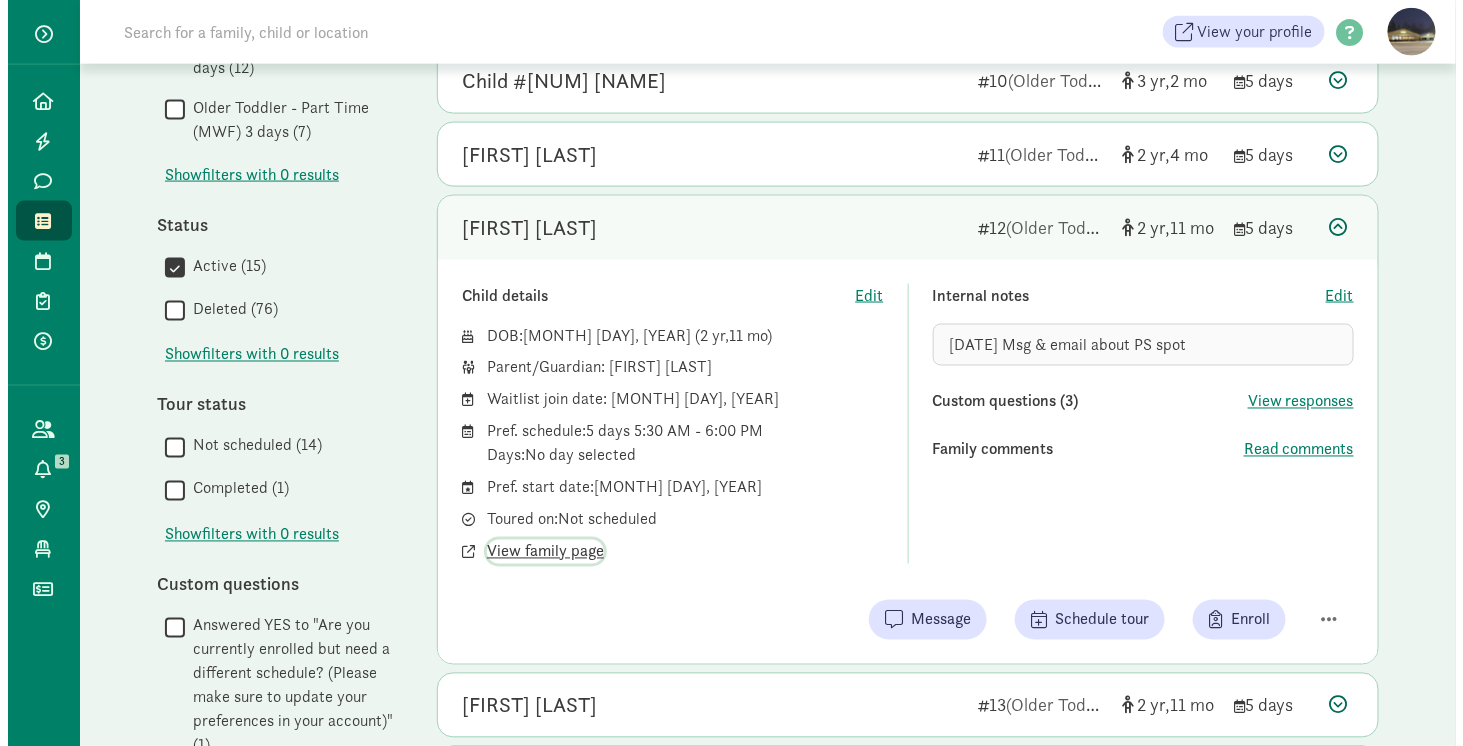 scroll, scrollTop: 937, scrollLeft: 0, axis: vertical 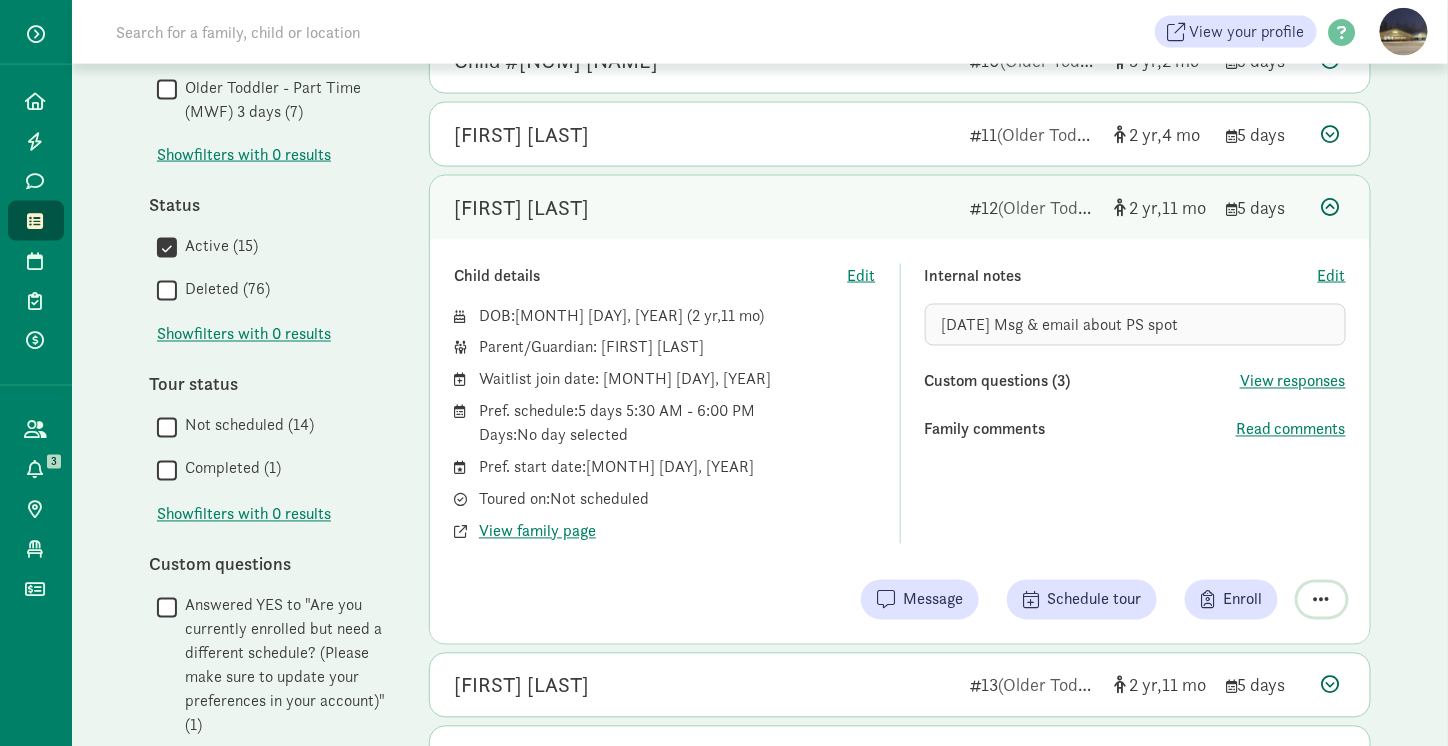 click at bounding box center (1322, 600) 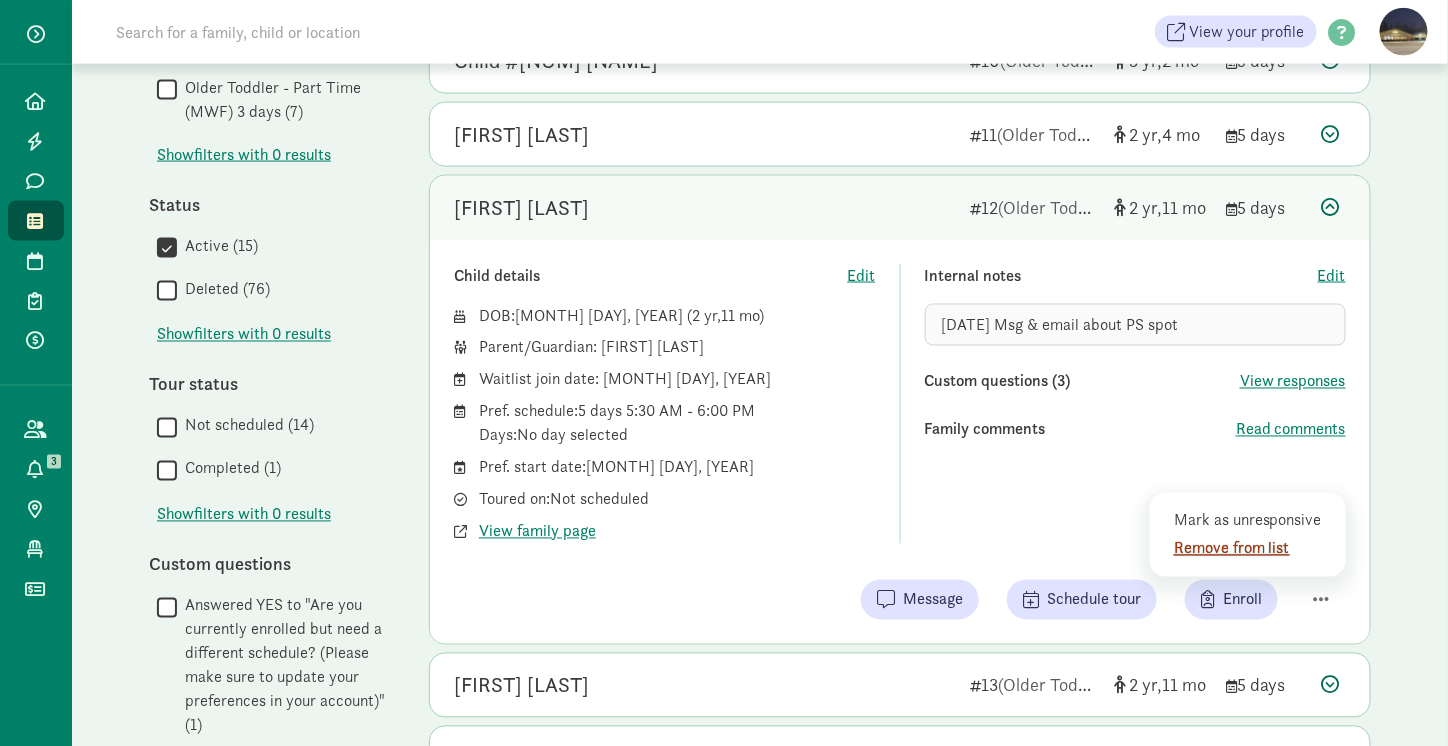click on "Remove from list" 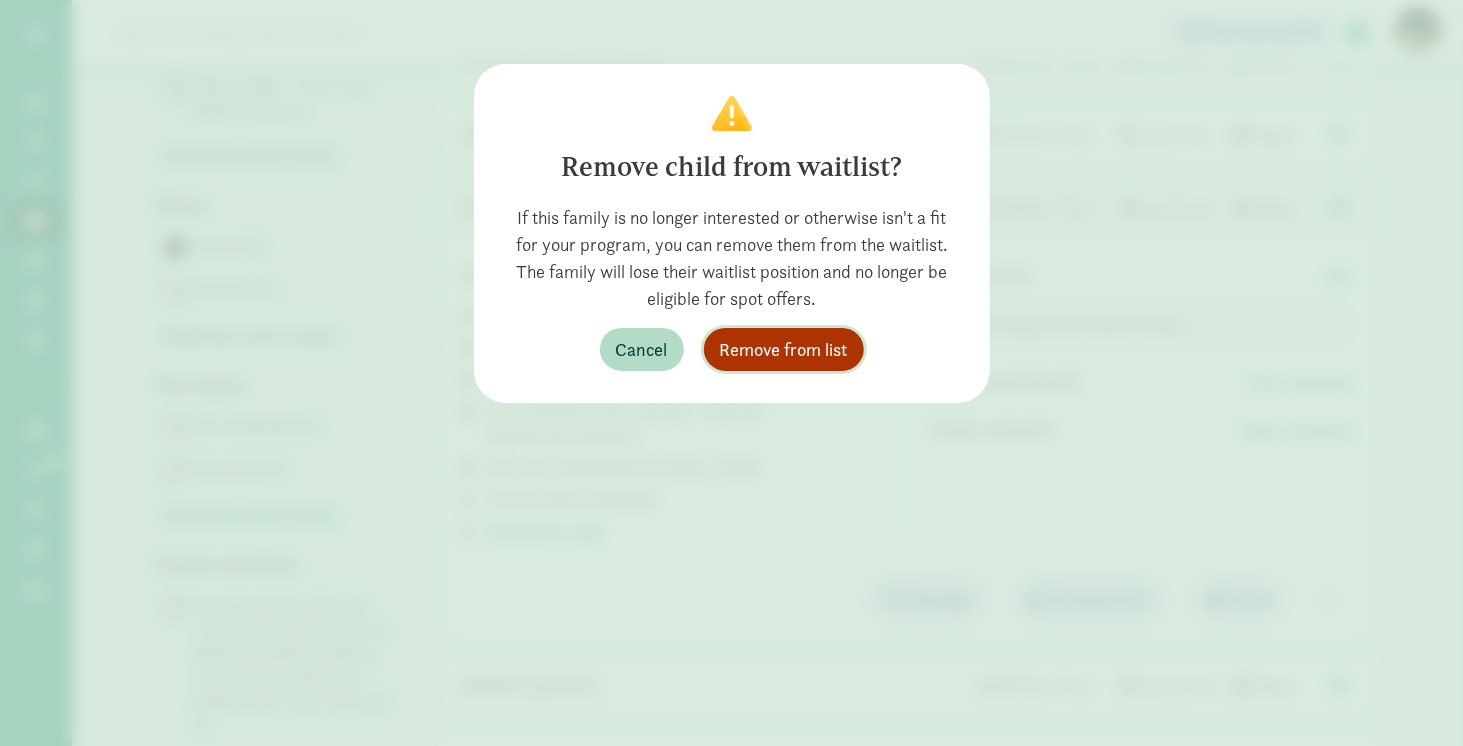 click on "Remove from list" at bounding box center (784, 349) 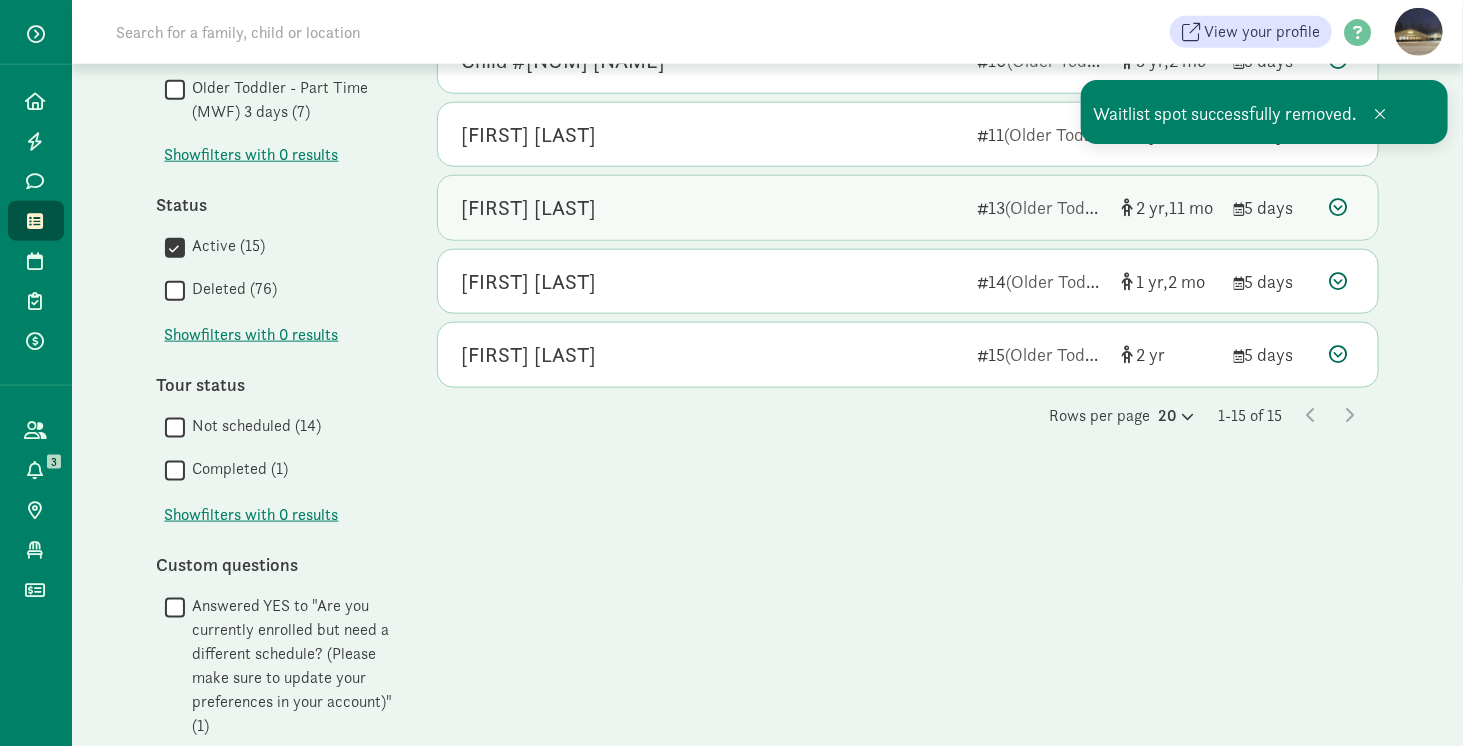 click at bounding box center (1339, 207) 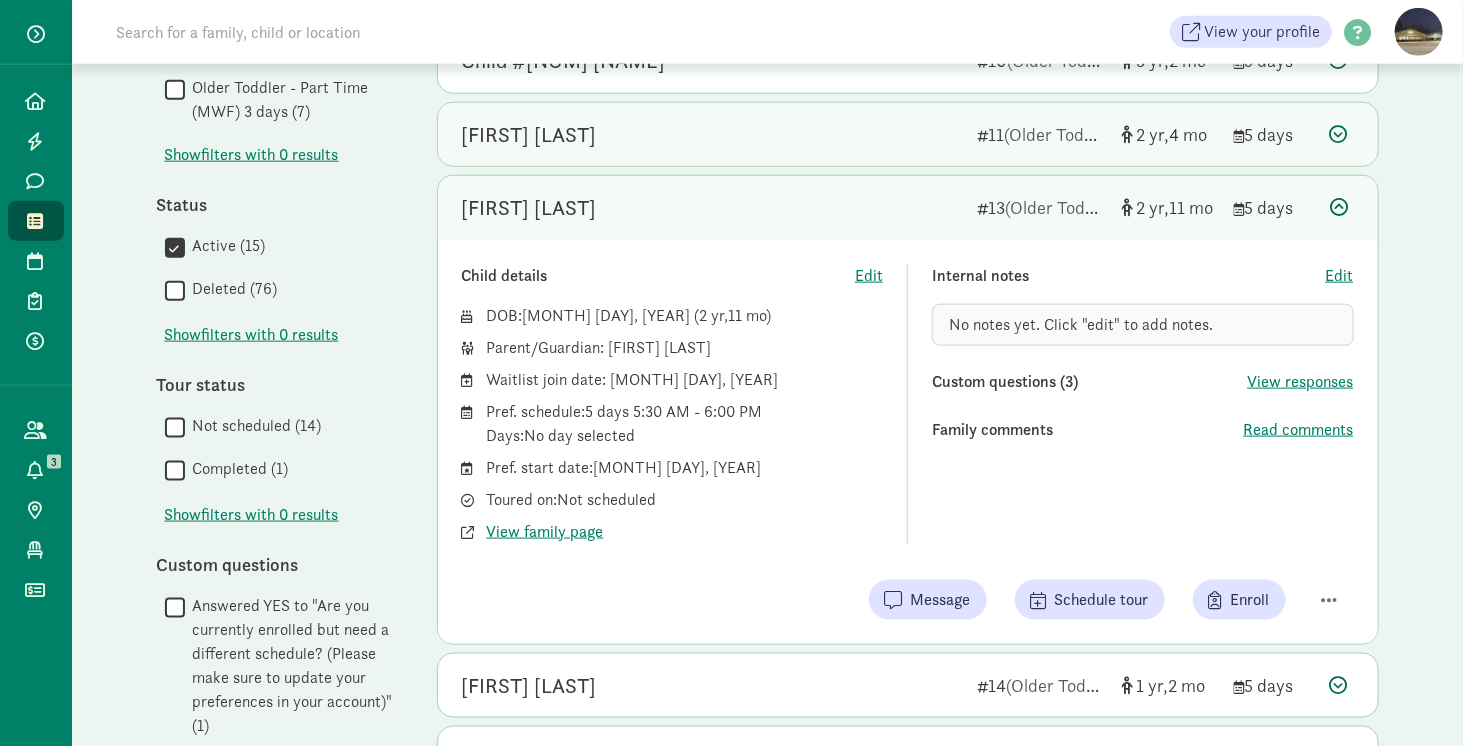 click at bounding box center [1339, 134] 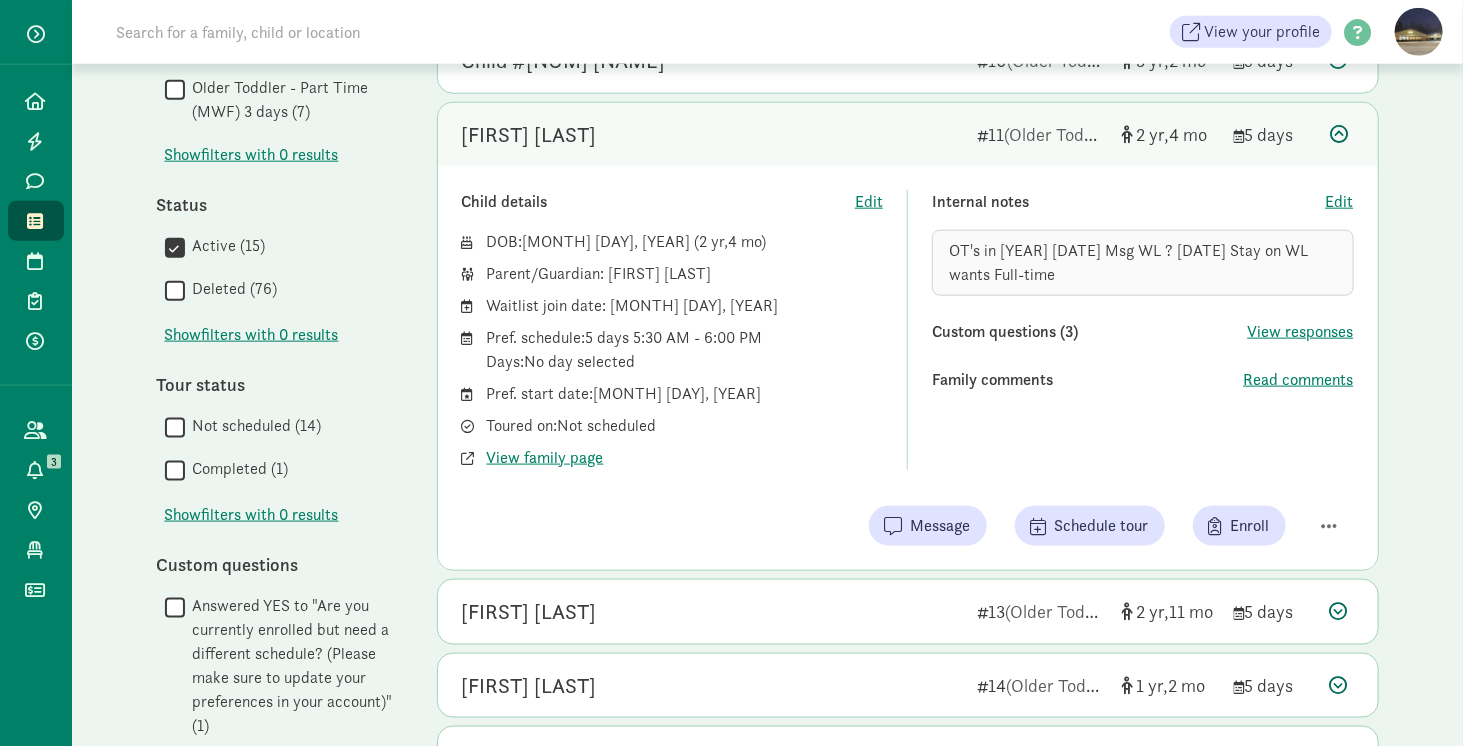 click on "Olivia  Qualls        11  (Older Toddlers)     2 4    5 days" at bounding box center [908, 135] 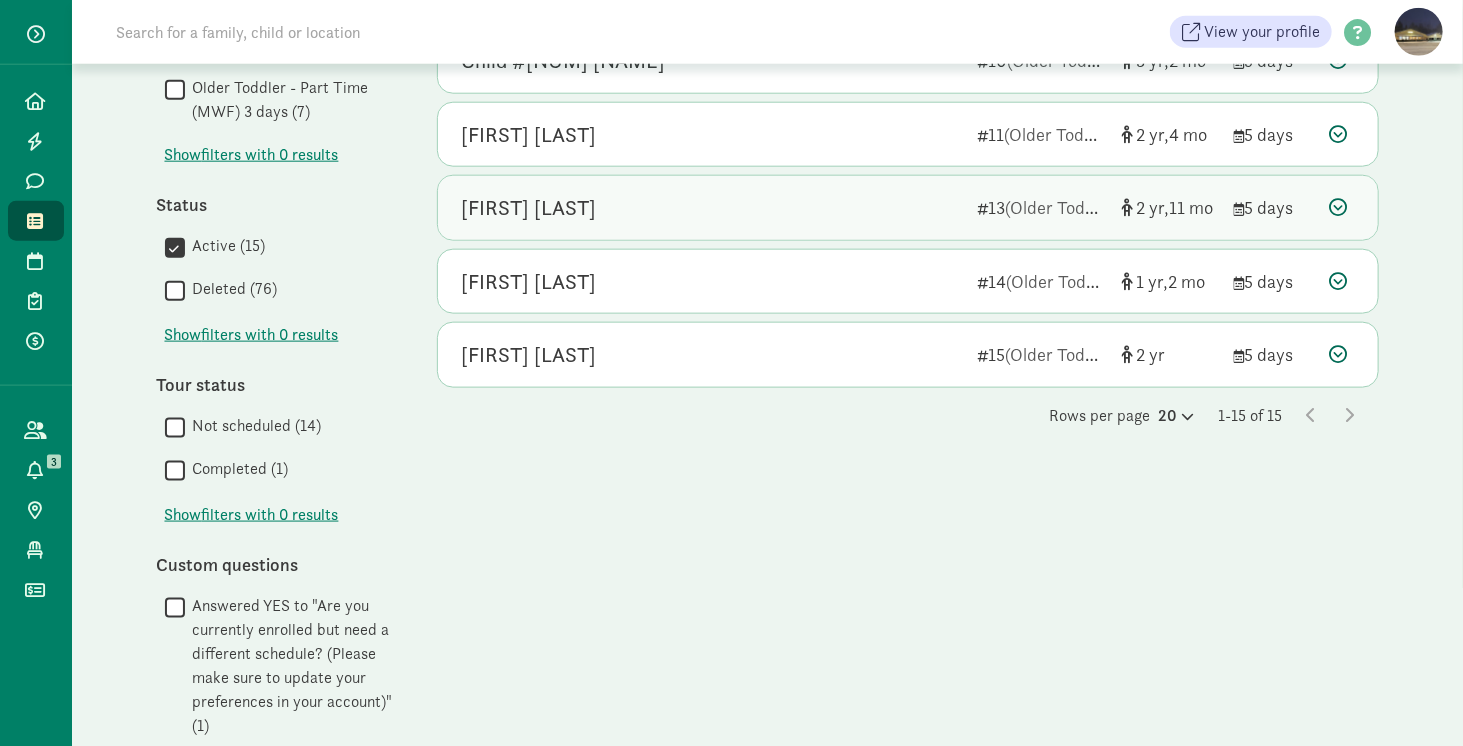 click at bounding box center (1339, 207) 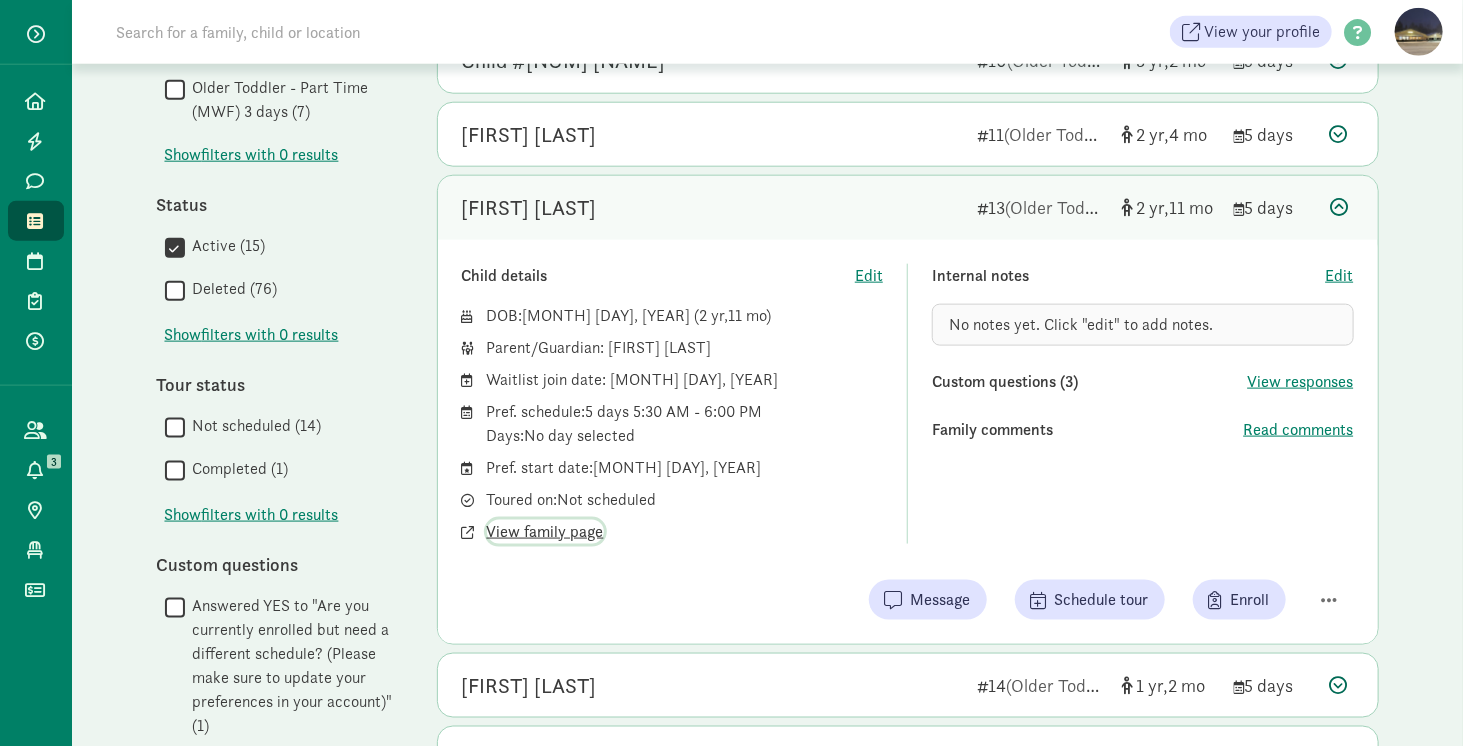 click on "View family page" at bounding box center (545, 532) 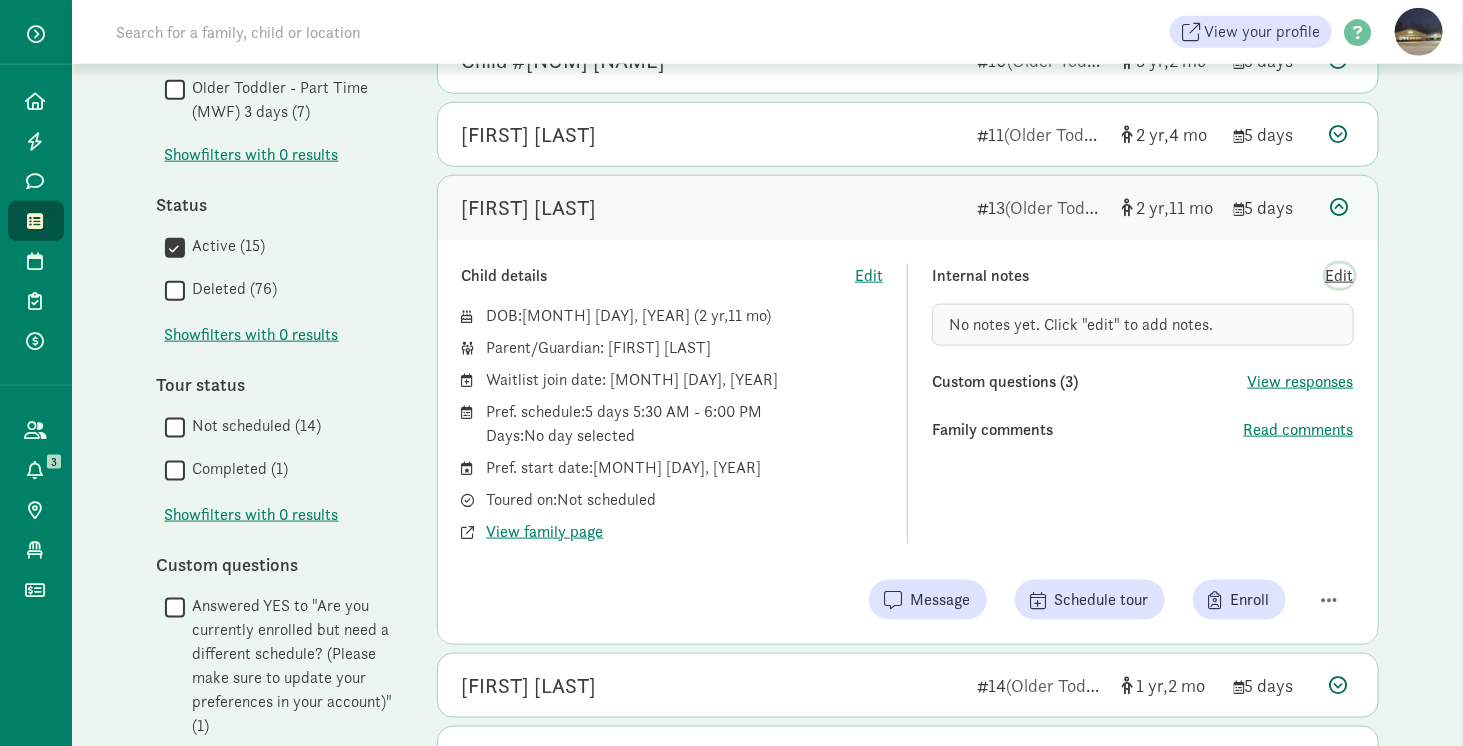 click on "Edit" at bounding box center [1340, 276] 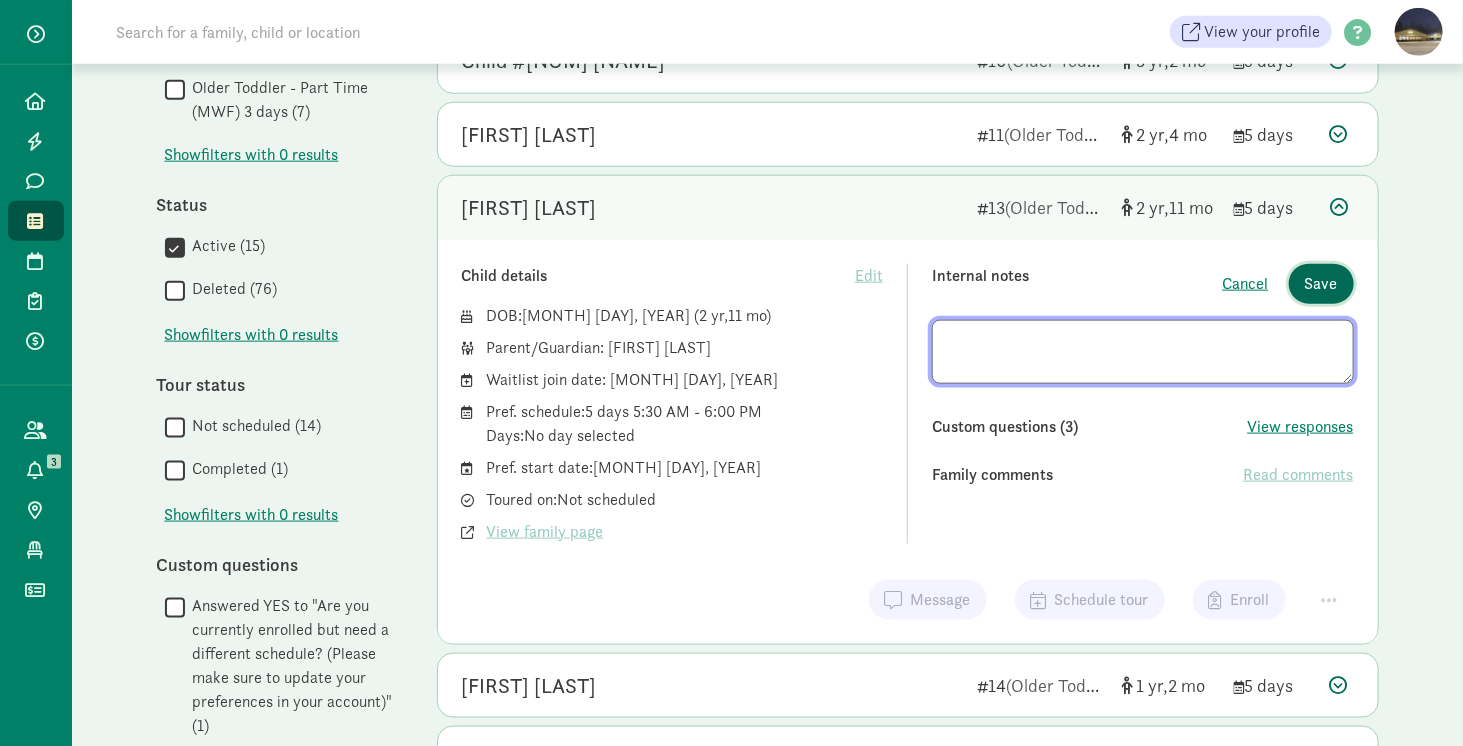 click on "Save" at bounding box center (1321, 284) 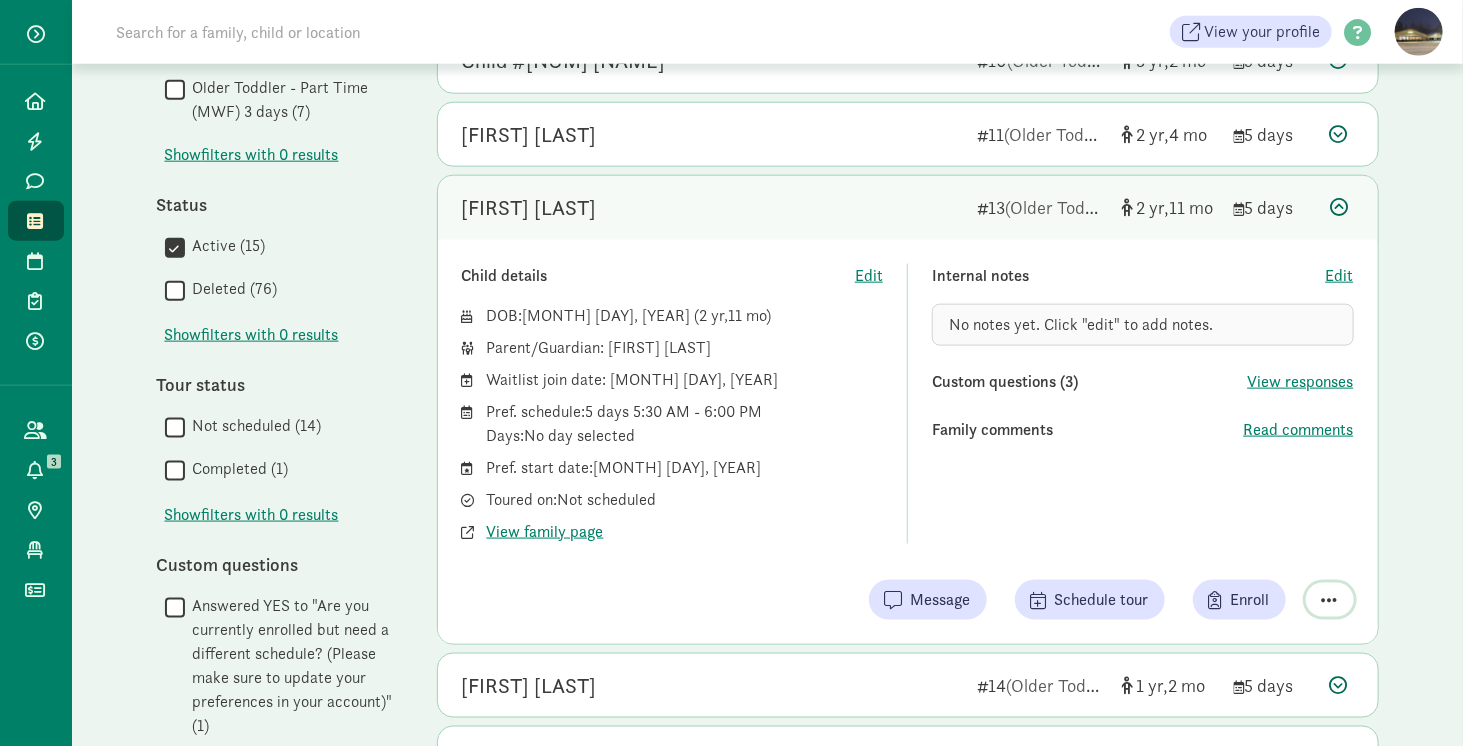 click at bounding box center [1330, 600] 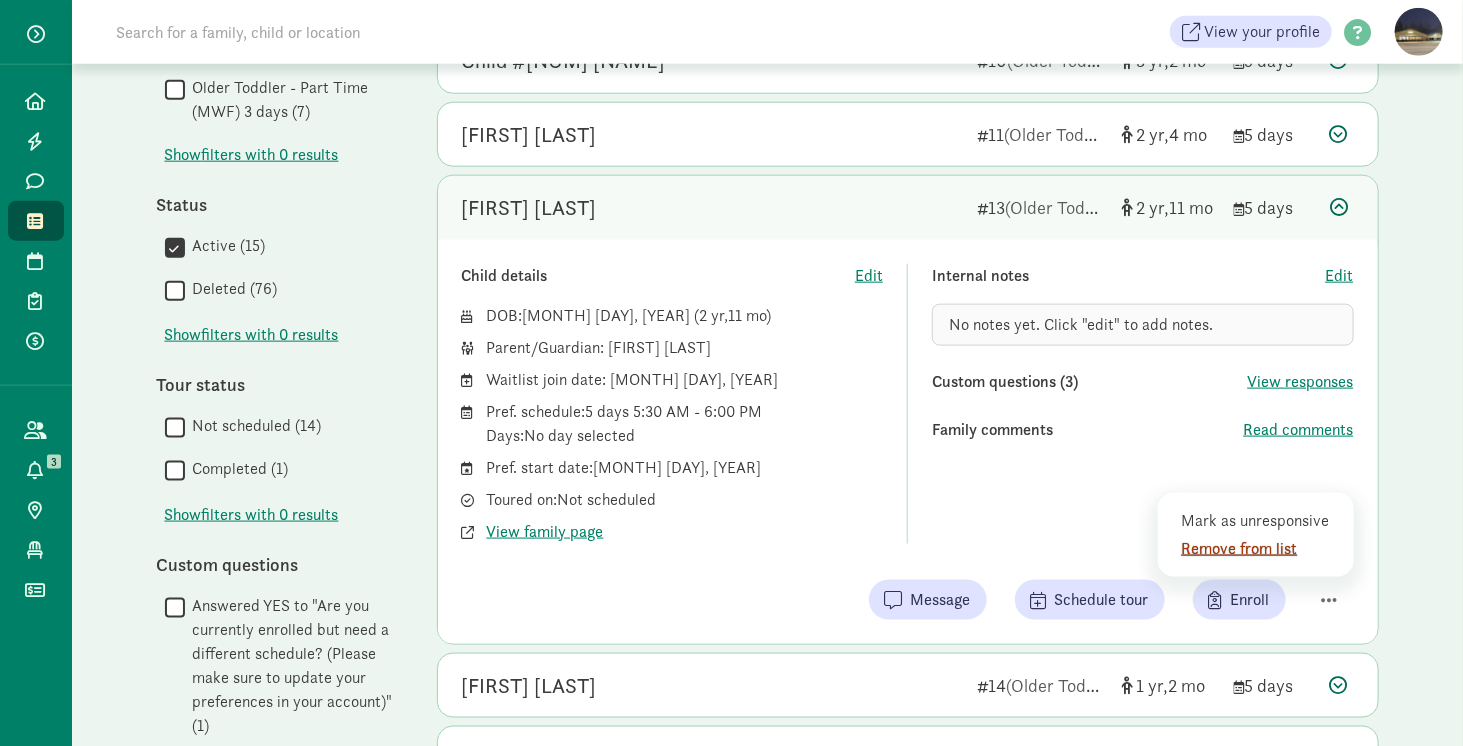 click on "Remove from list" 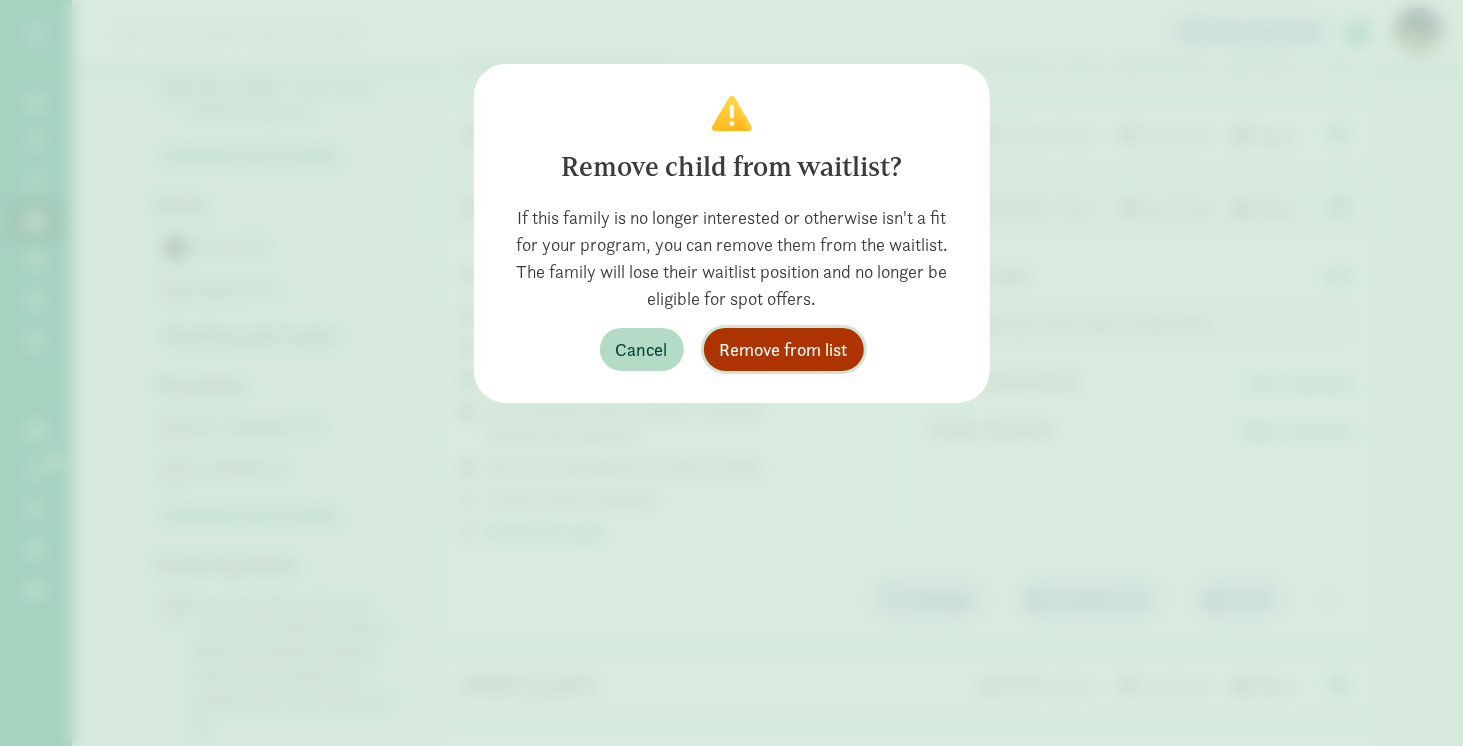 click on "Remove from list" at bounding box center [784, 349] 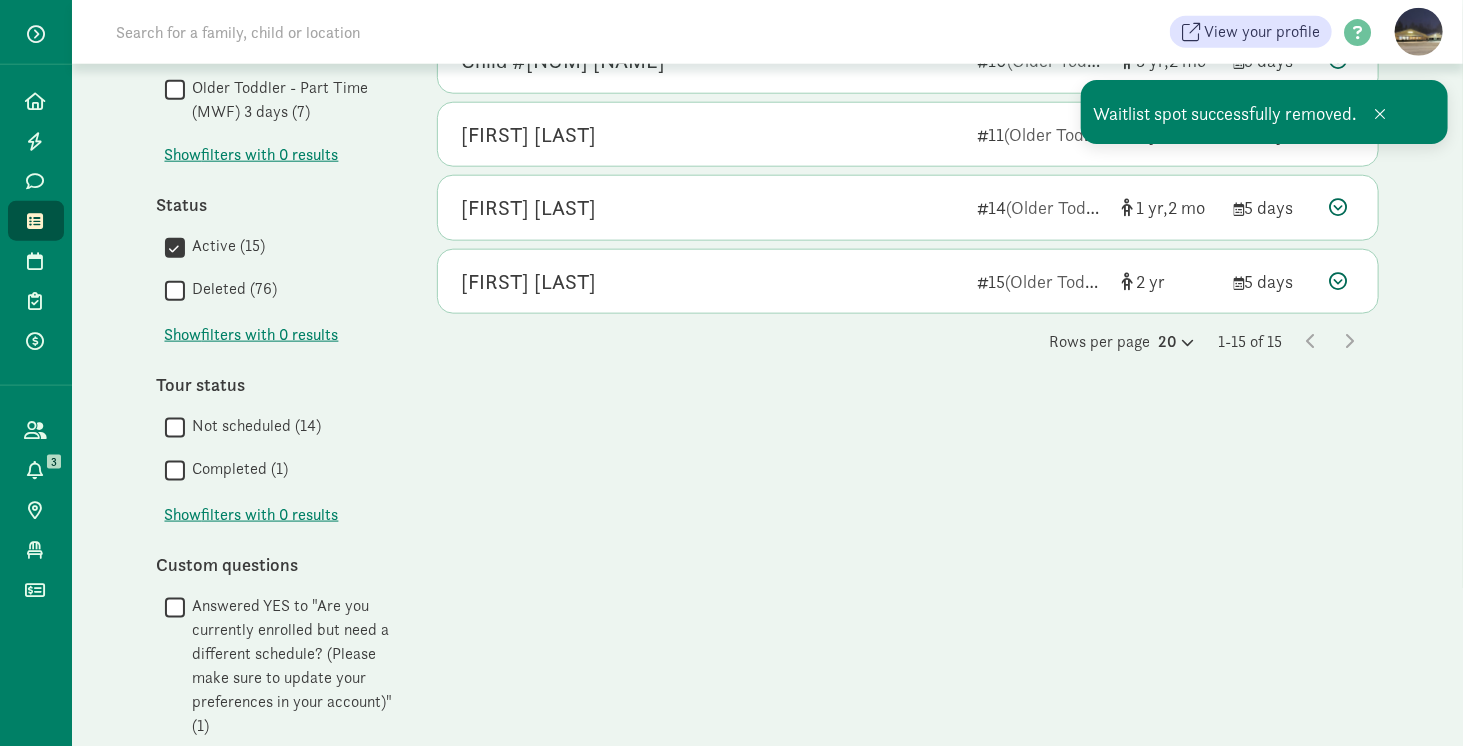 click on "Waitlist spot successfully removed." 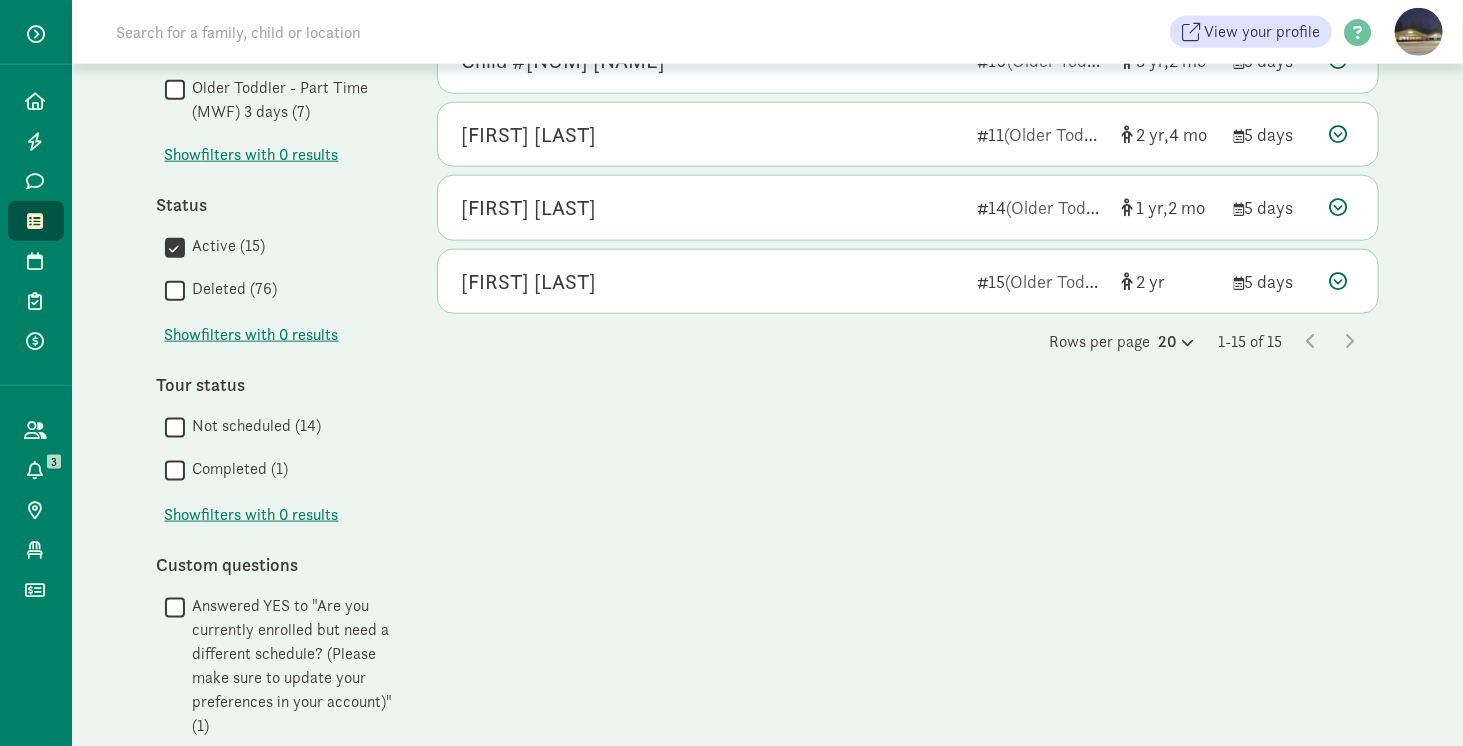 click at bounding box center (1339, 134) 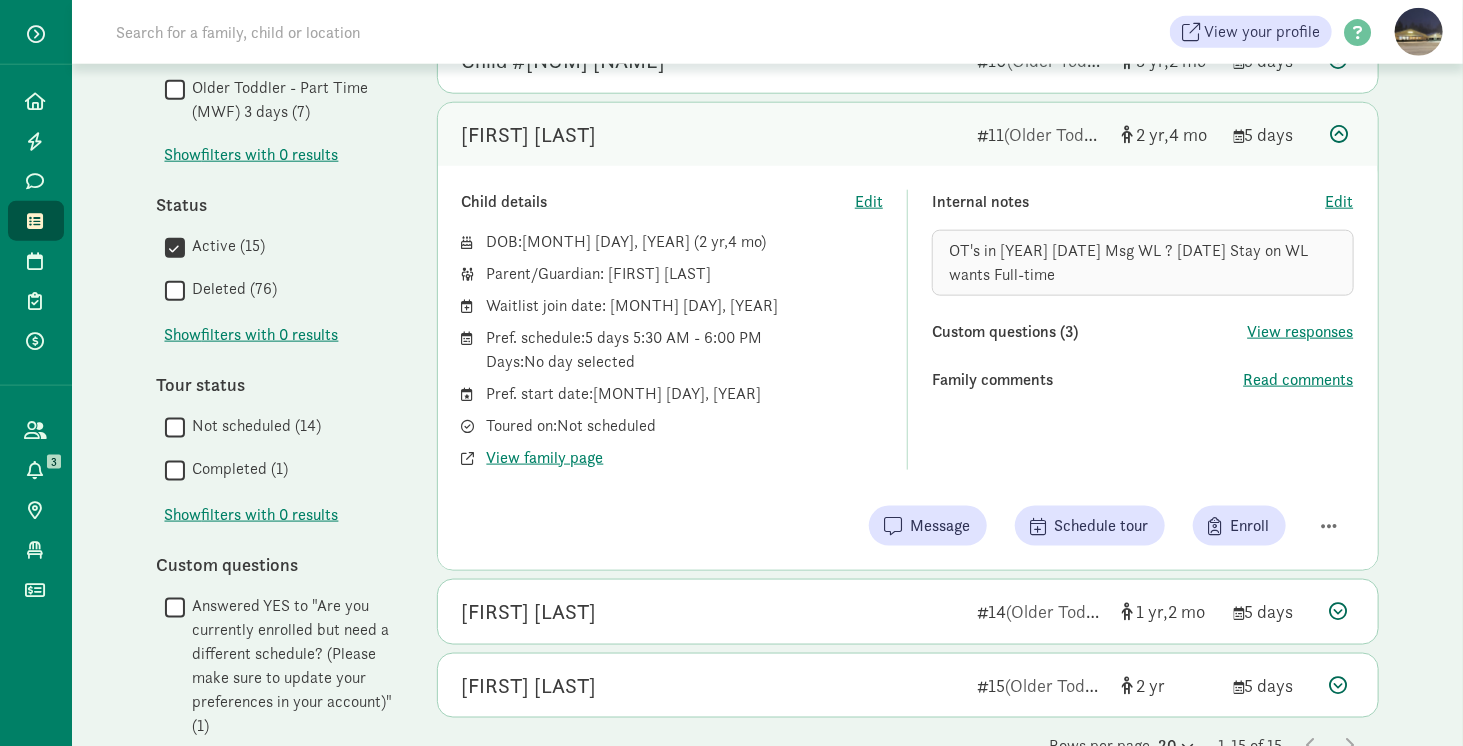 click at bounding box center (1339, 134) 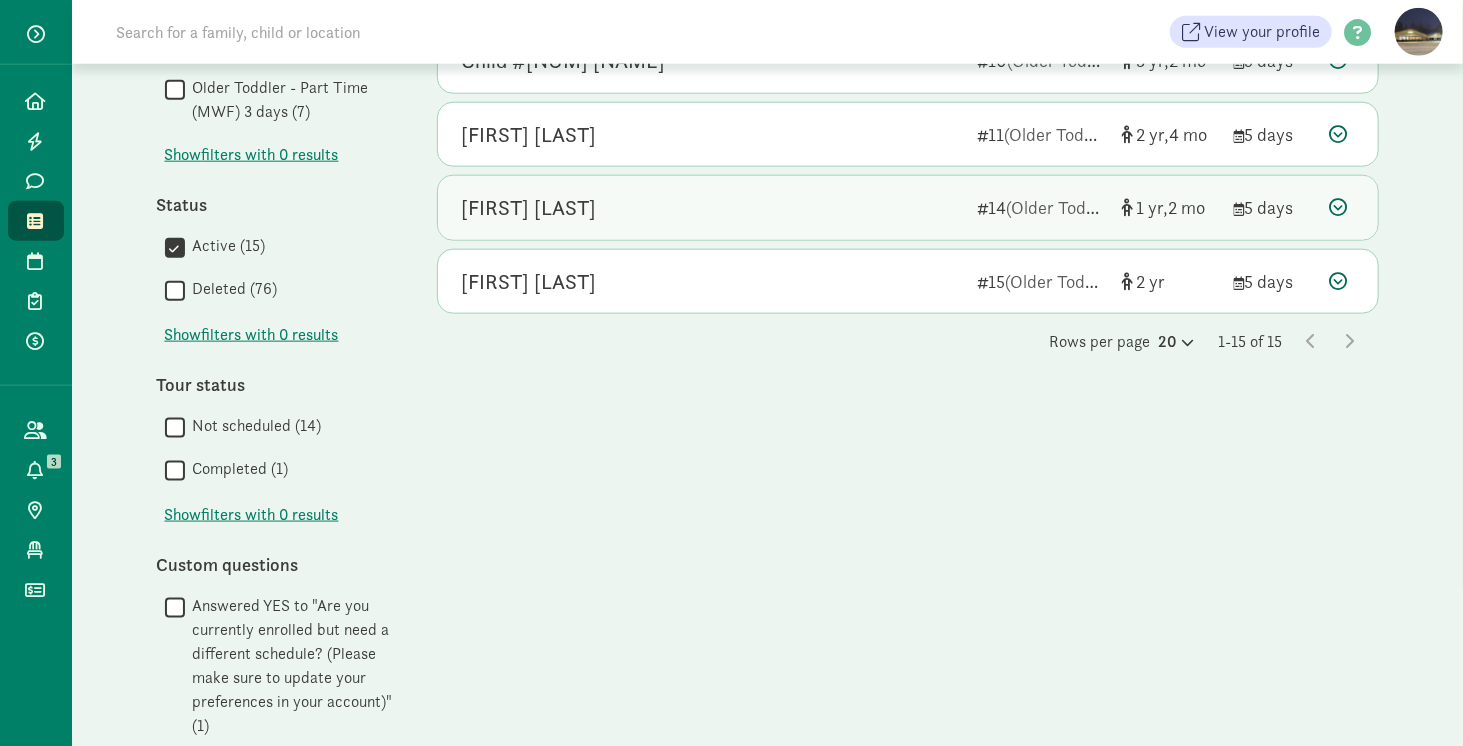 click at bounding box center [1339, 207] 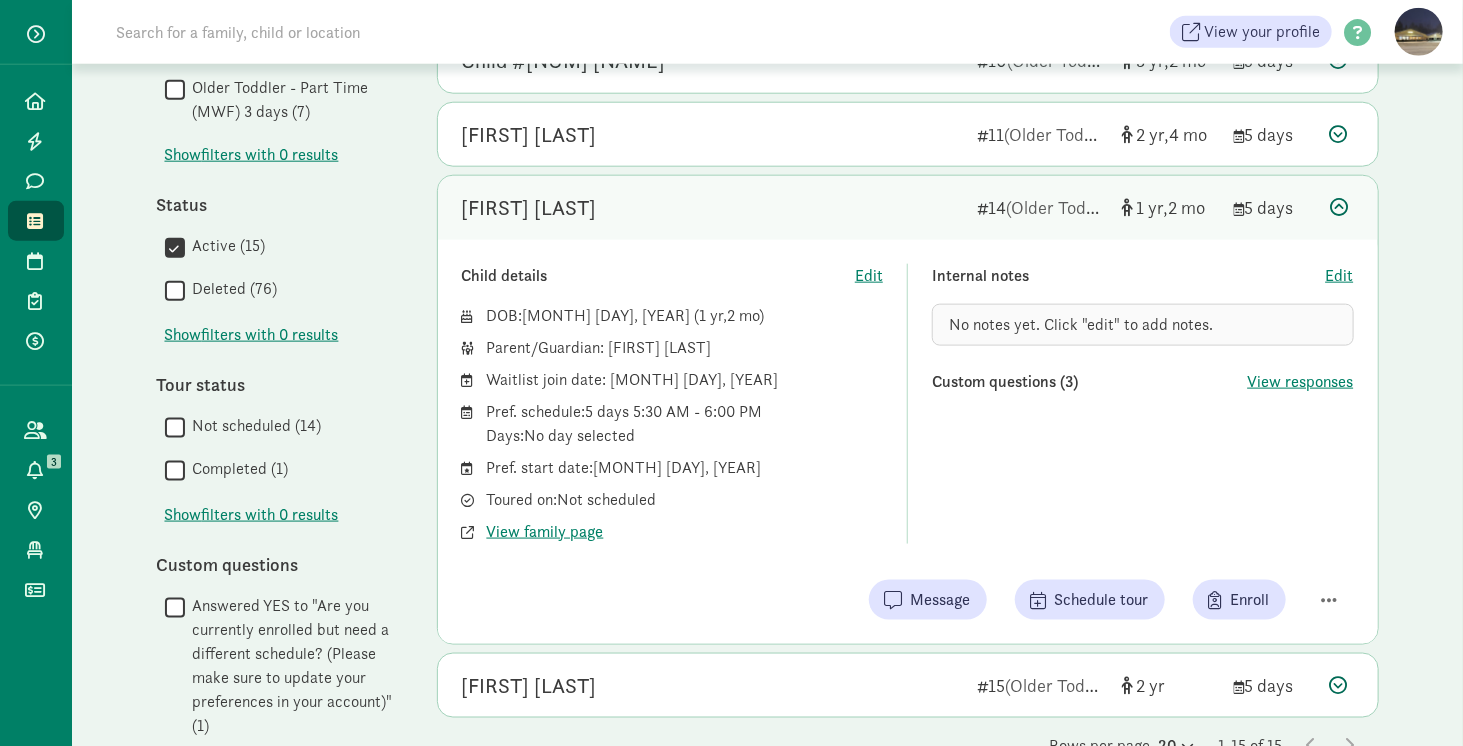 click at bounding box center (1339, 207) 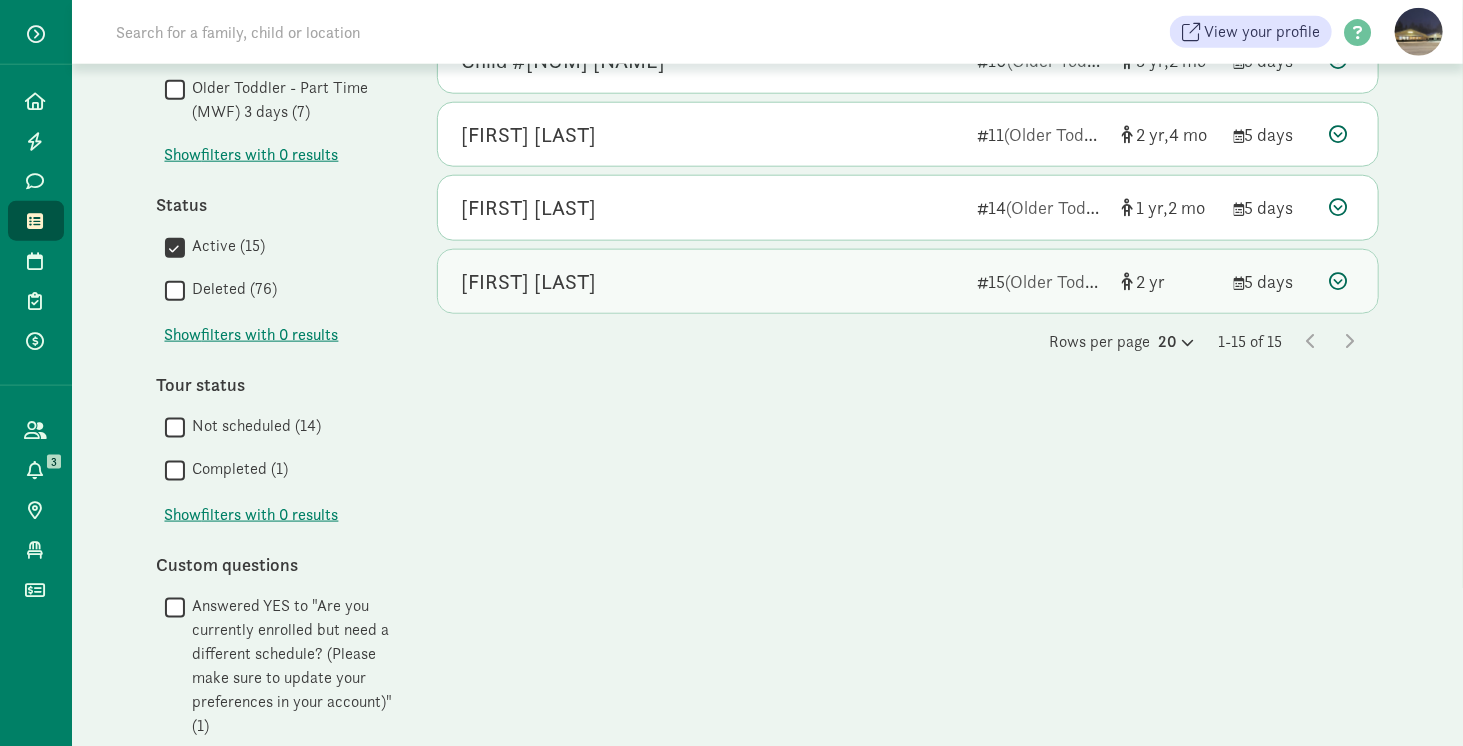 click on "Blair McUne        15  (Older Toddlers)     2    5 days" at bounding box center [908, 282] 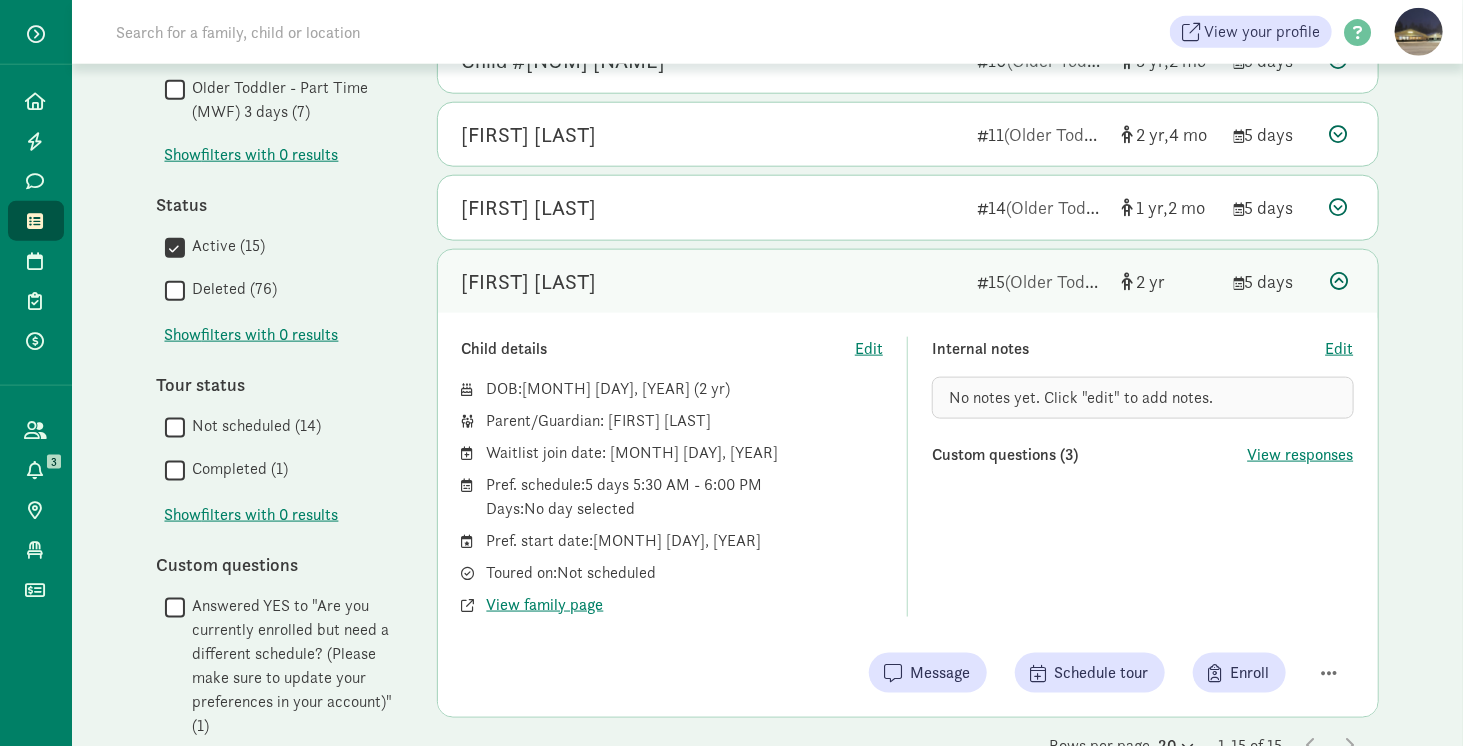 click at bounding box center (1339, 281) 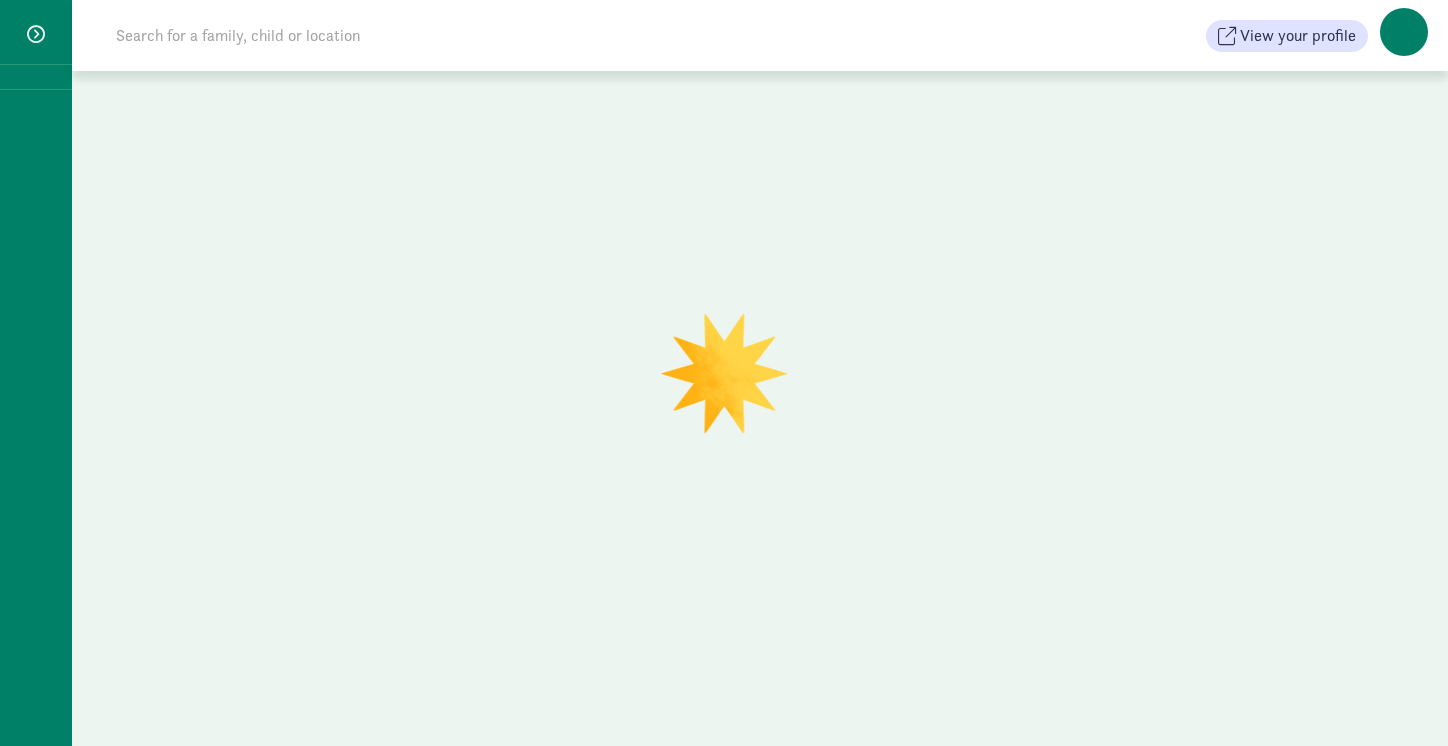 scroll, scrollTop: 0, scrollLeft: 0, axis: both 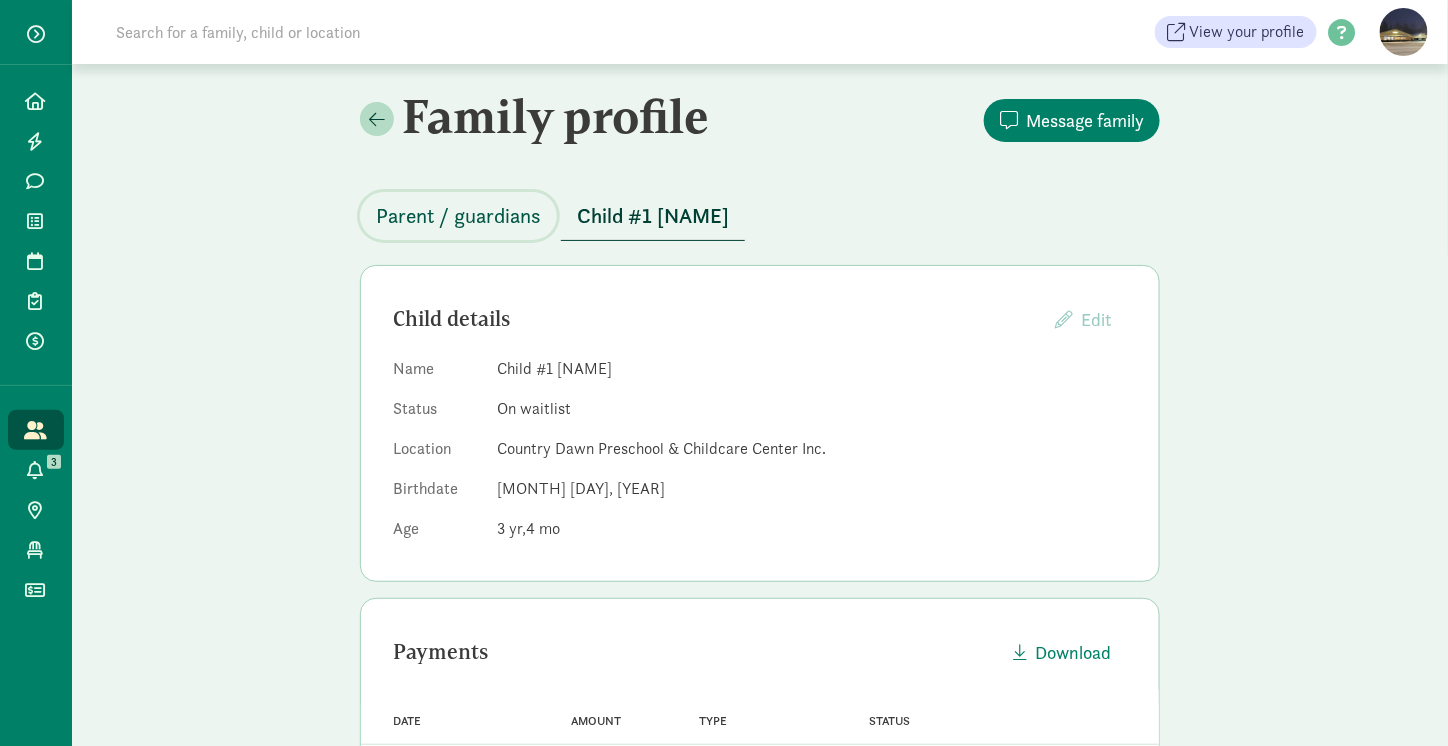 click on "Parent / guardians" at bounding box center [458, 216] 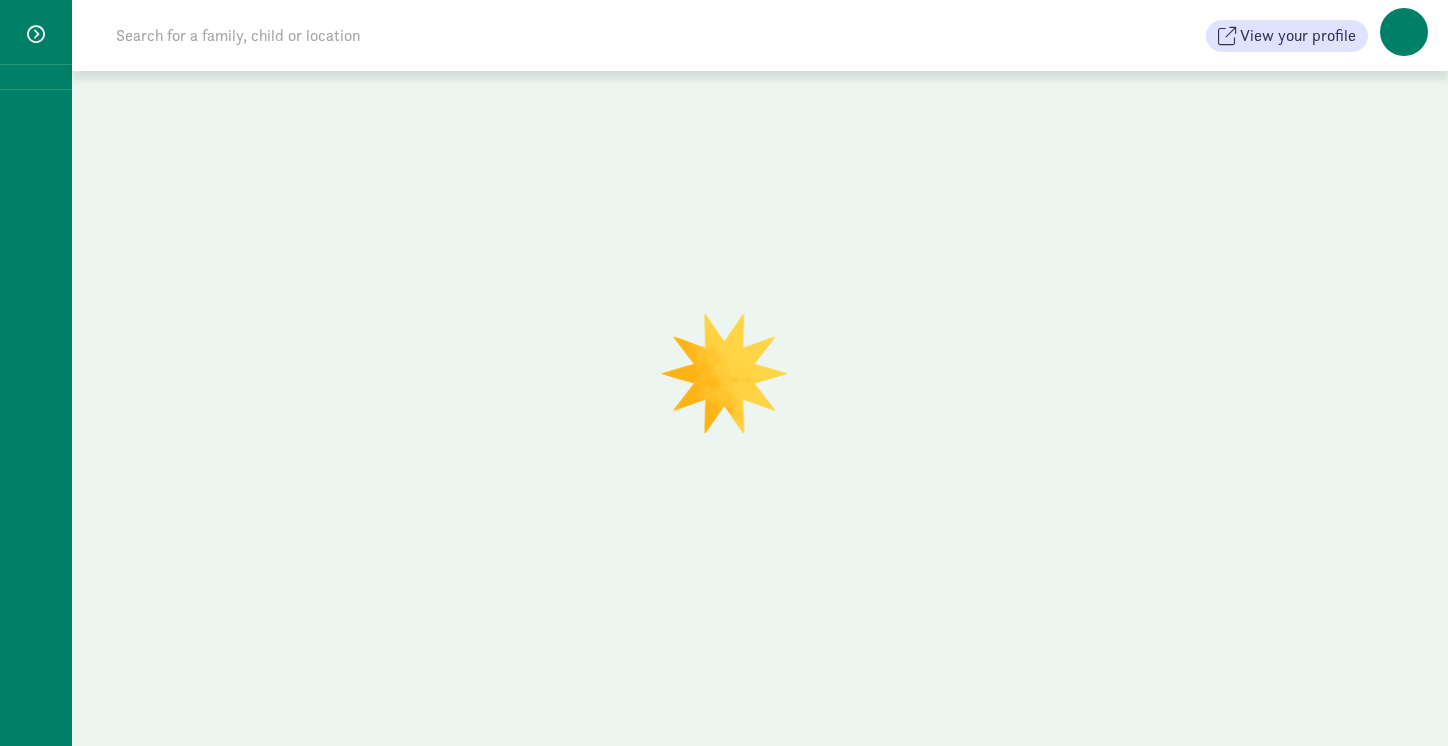 scroll, scrollTop: 0, scrollLeft: 0, axis: both 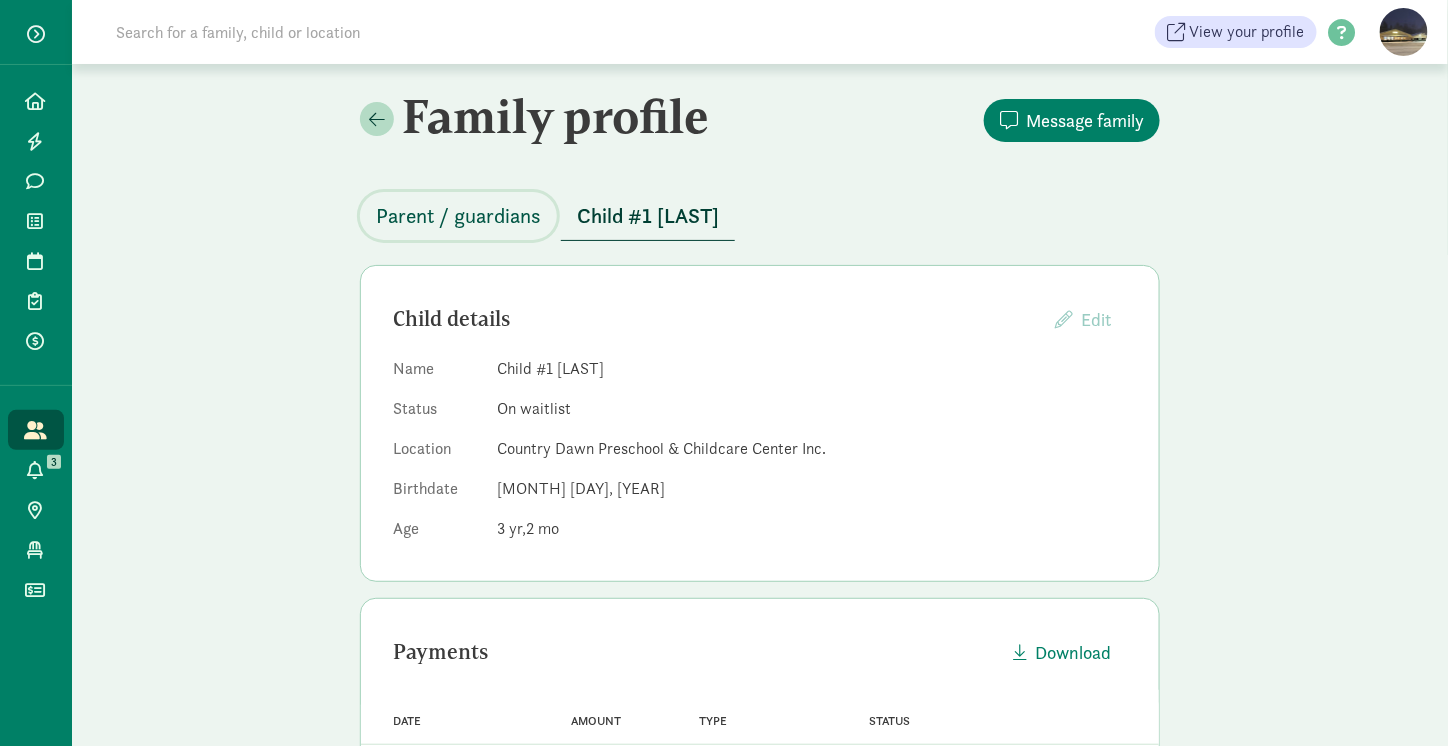 click on "Parent / guardians" at bounding box center (458, 216) 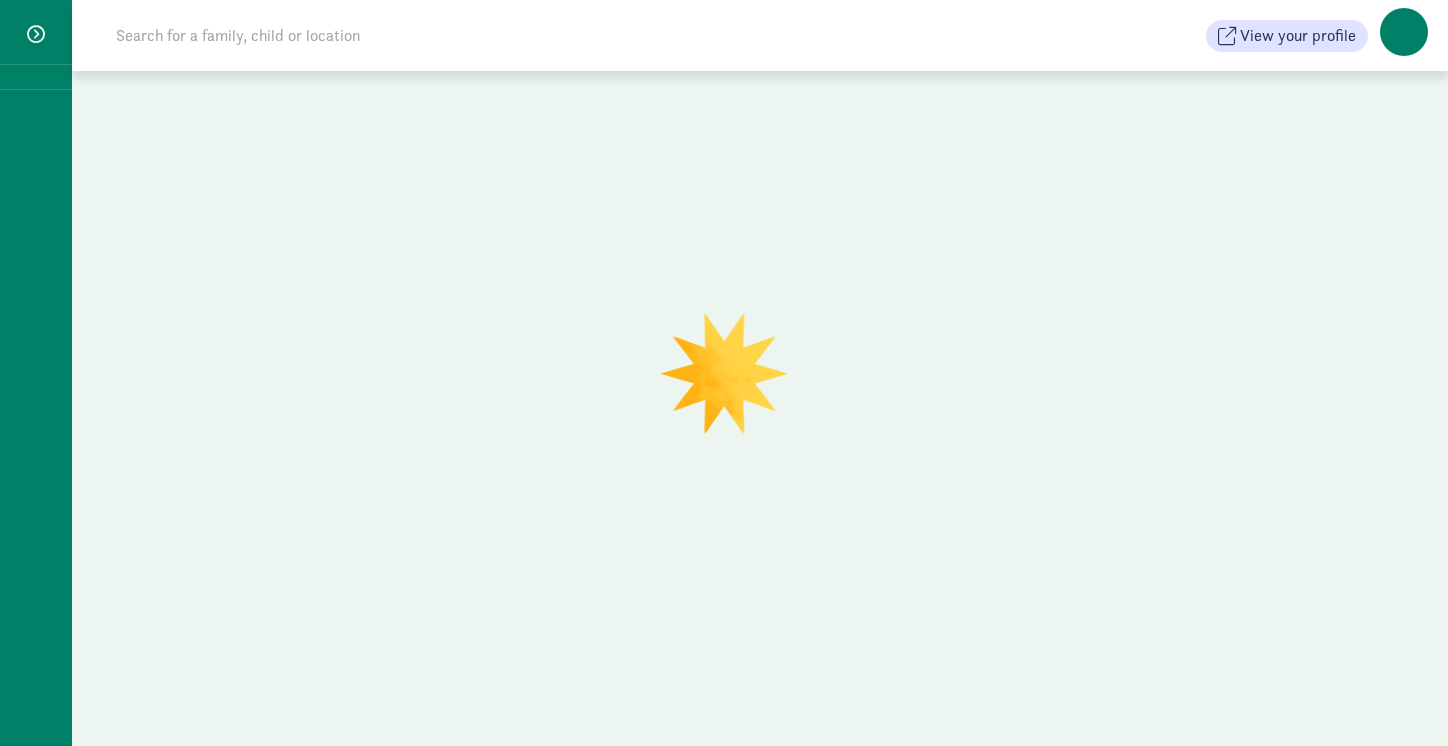 scroll, scrollTop: 0, scrollLeft: 0, axis: both 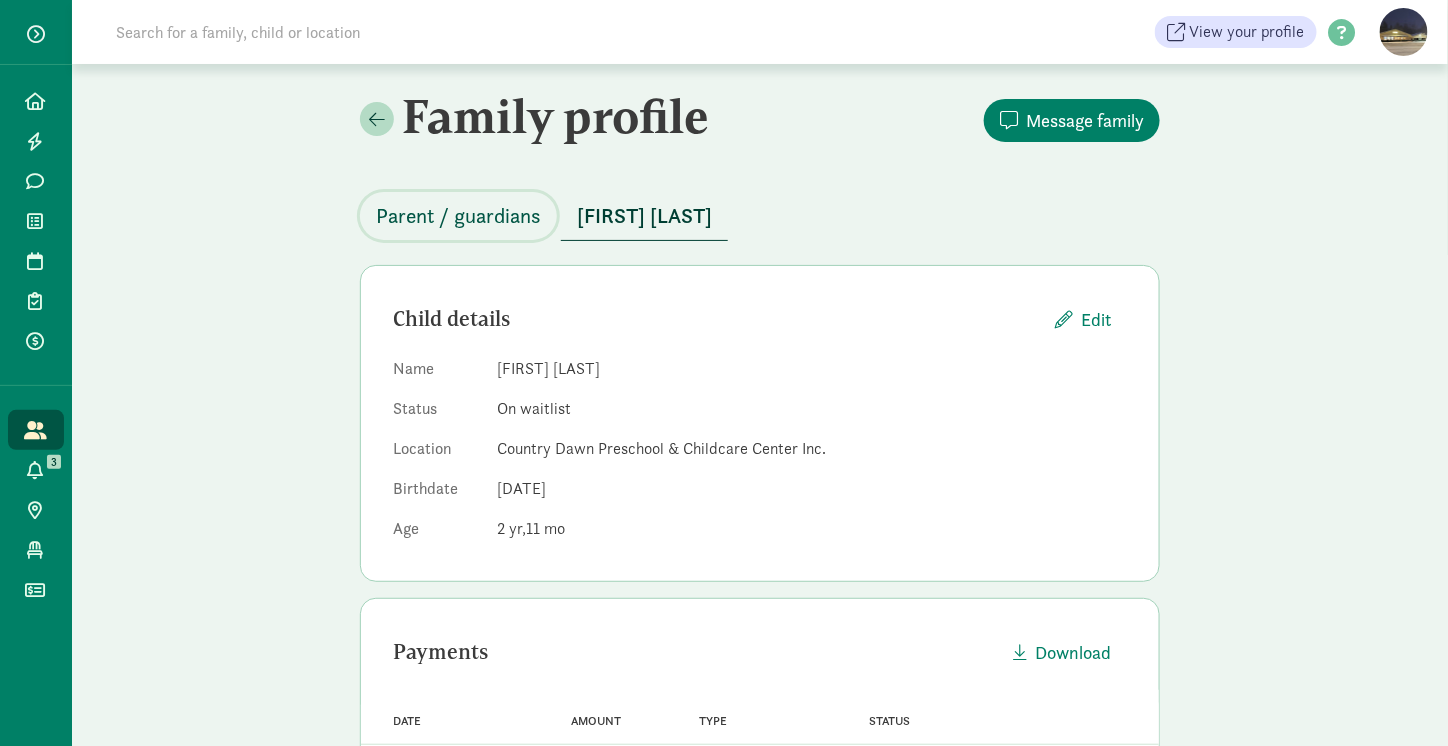 click on "Parent / guardians" at bounding box center [458, 216] 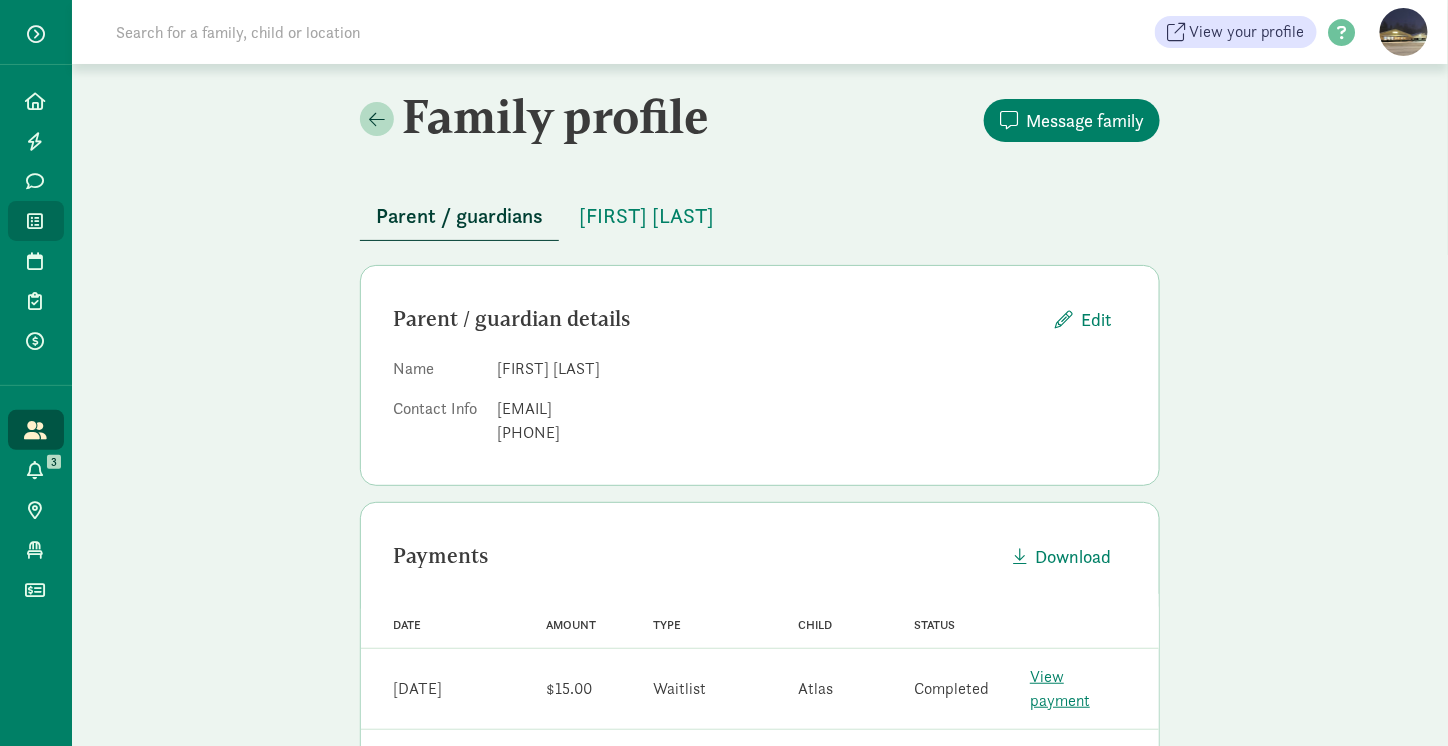 click at bounding box center [36, 221] 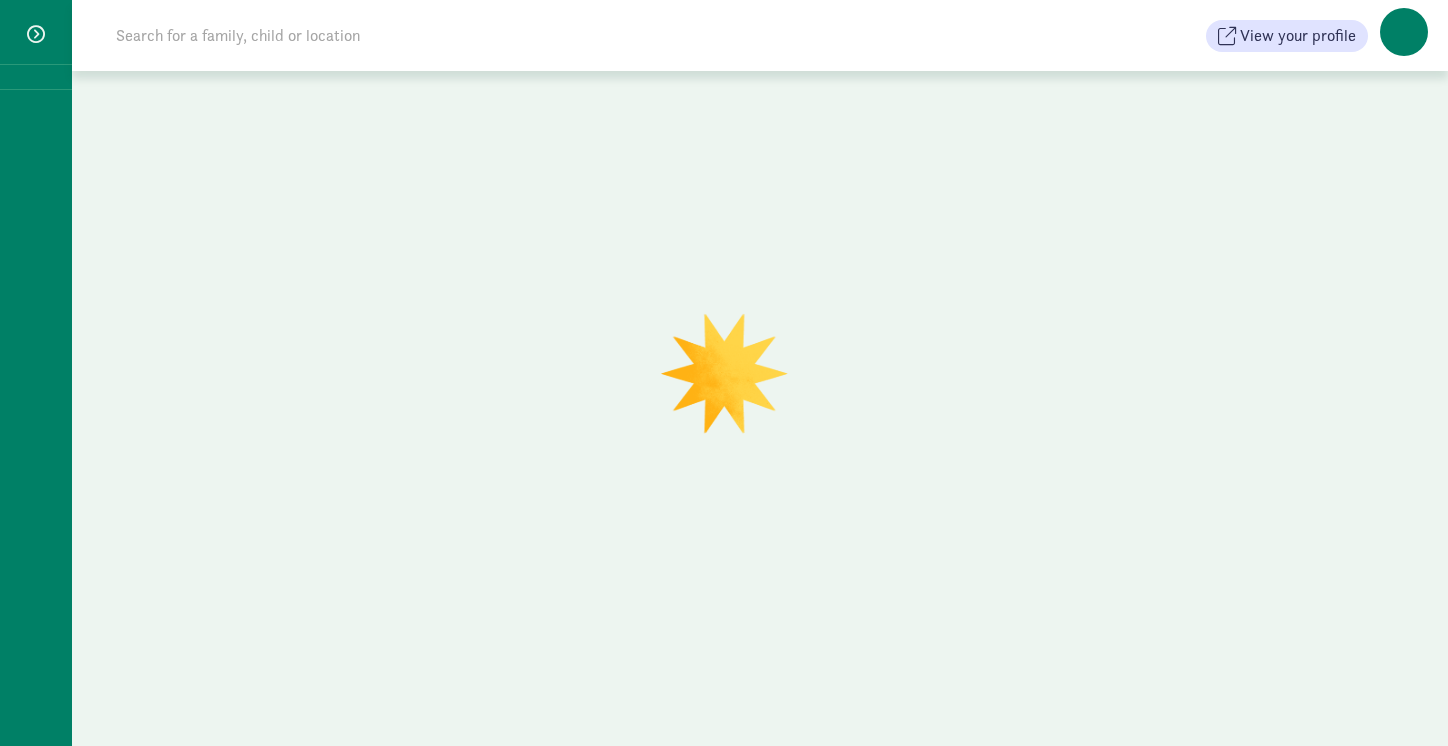scroll, scrollTop: 0, scrollLeft: 0, axis: both 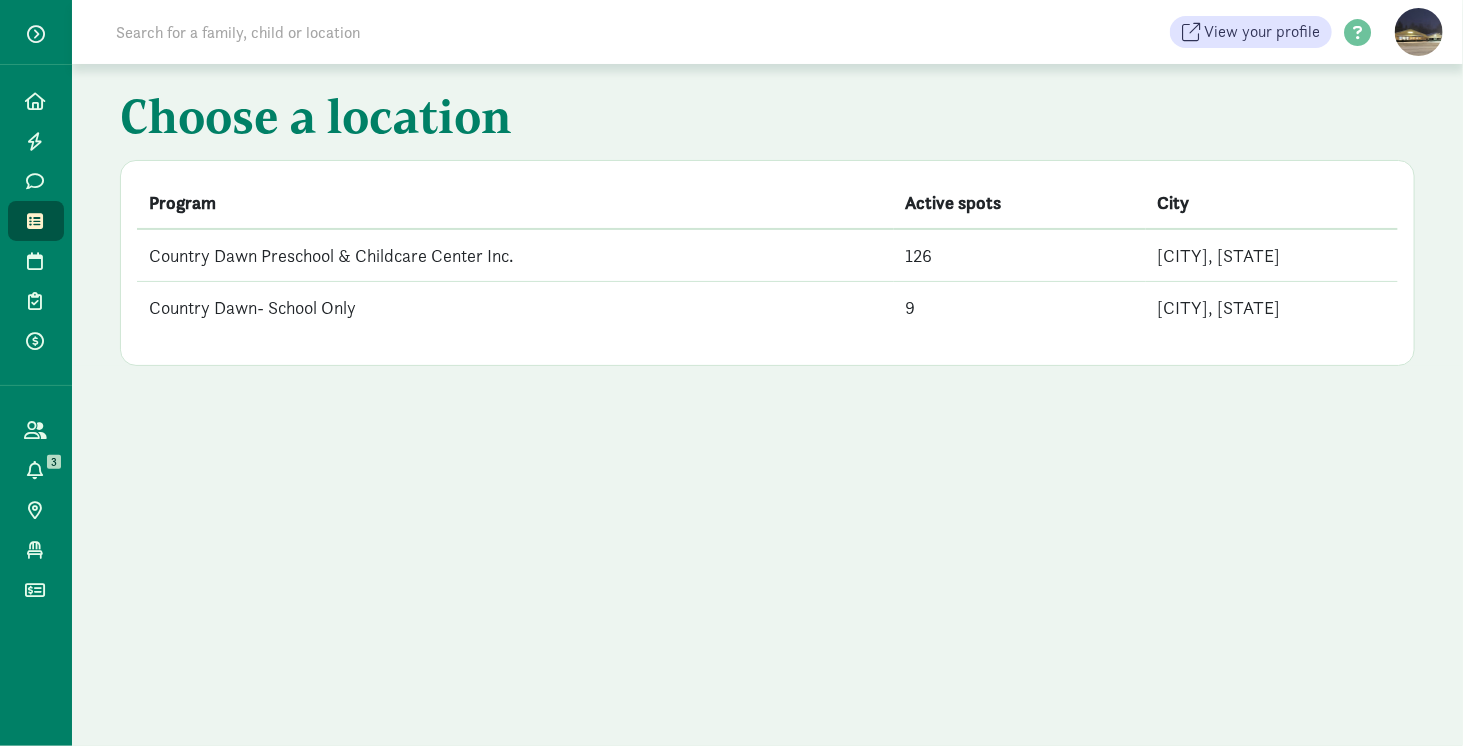 click on "Country Dawn Preschool & Childcare Center Inc." at bounding box center [515, 255] 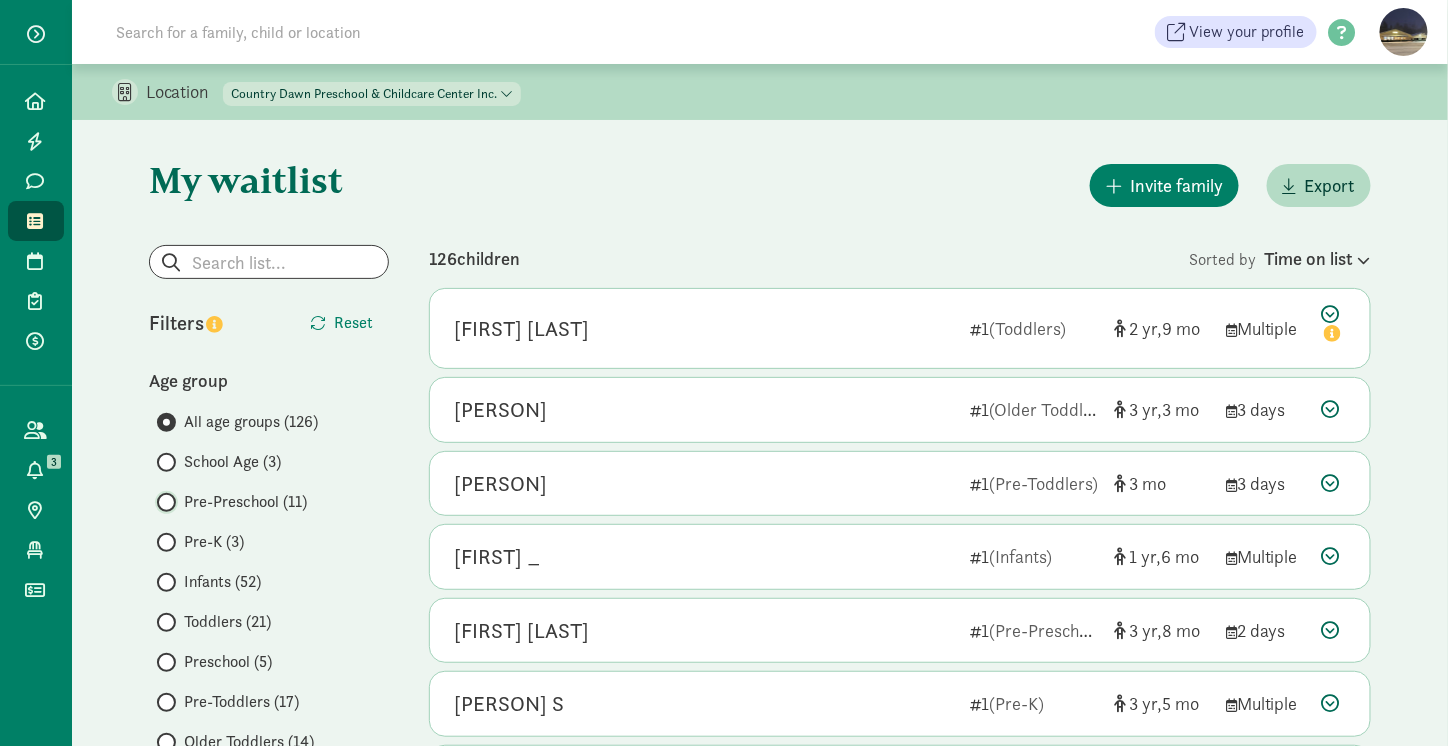 click on "Pre-Preschool (11)" at bounding box center (163, 502) 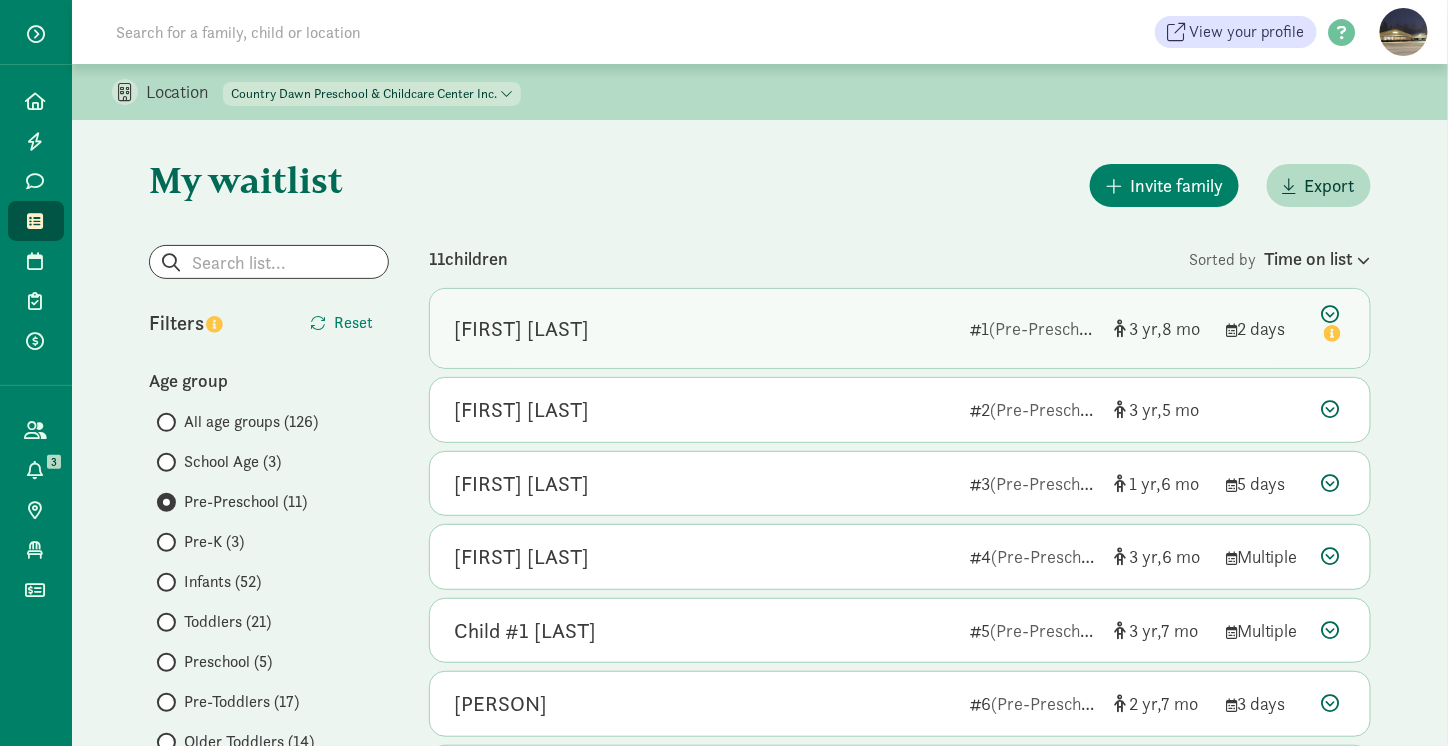 click at bounding box center (1334, 326) 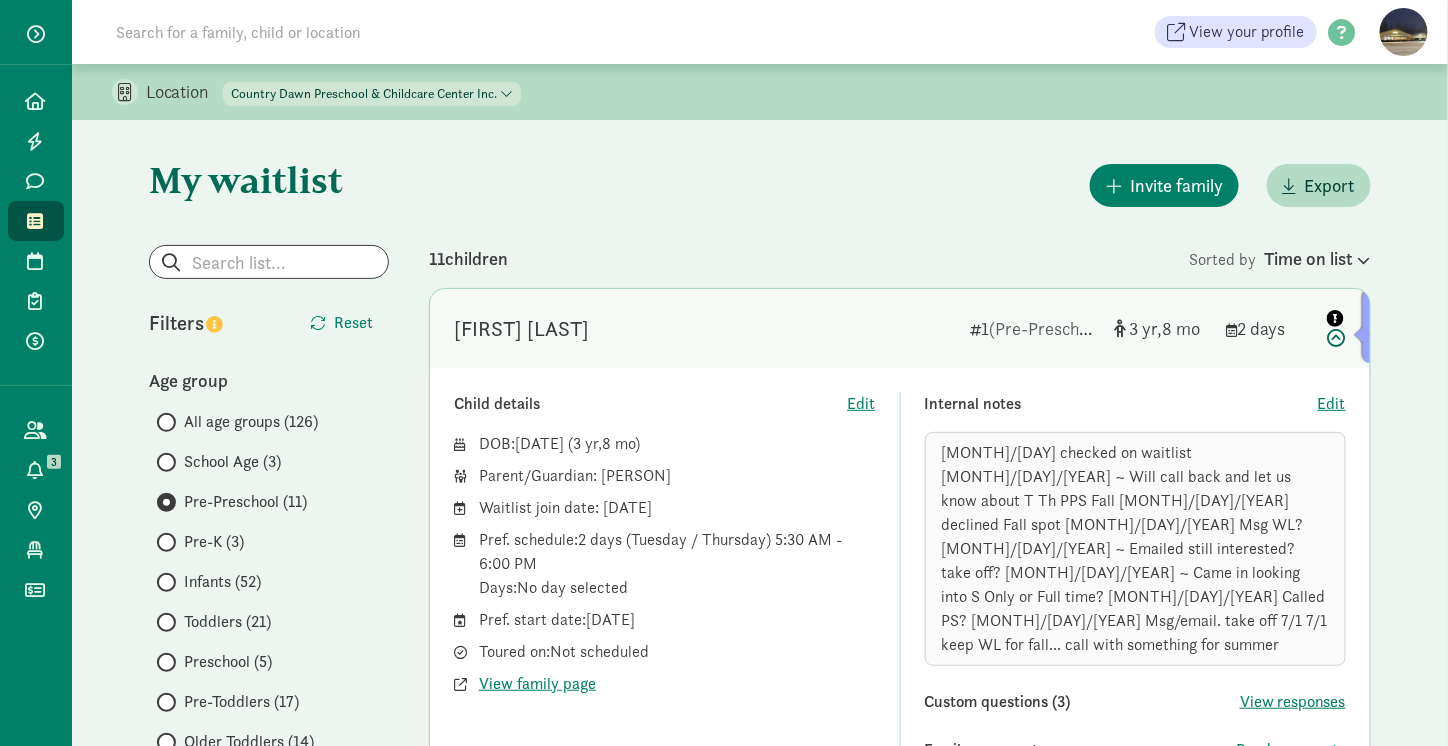 click 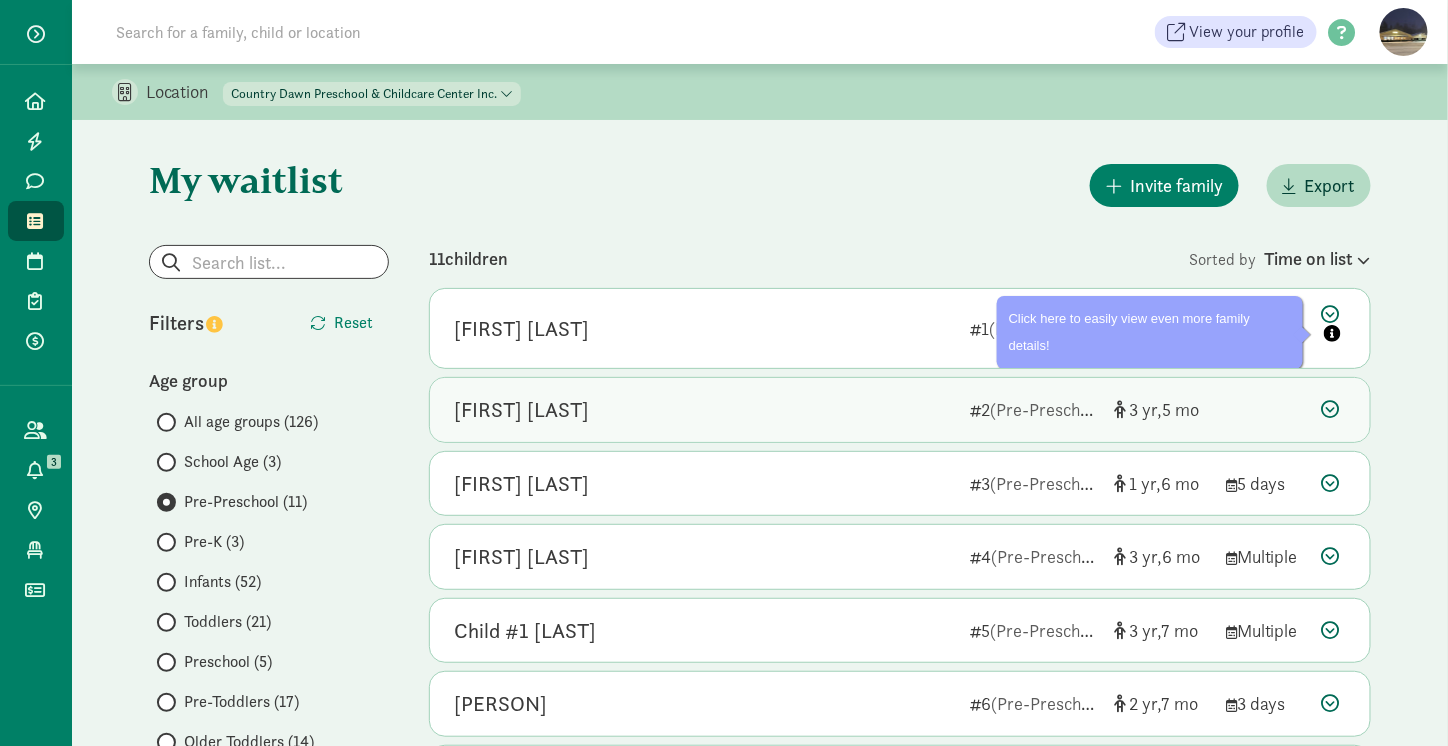 click at bounding box center (1331, 409) 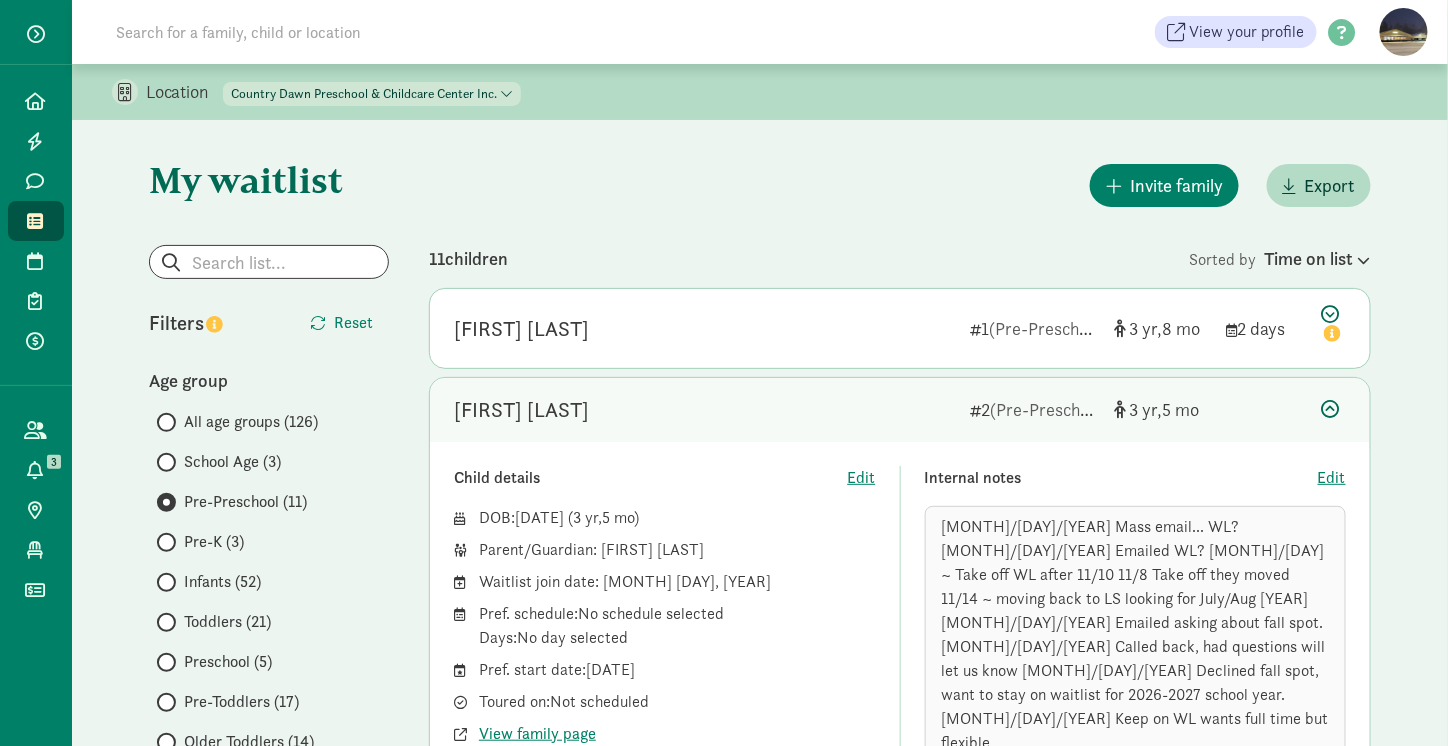 click at bounding box center (1331, 409) 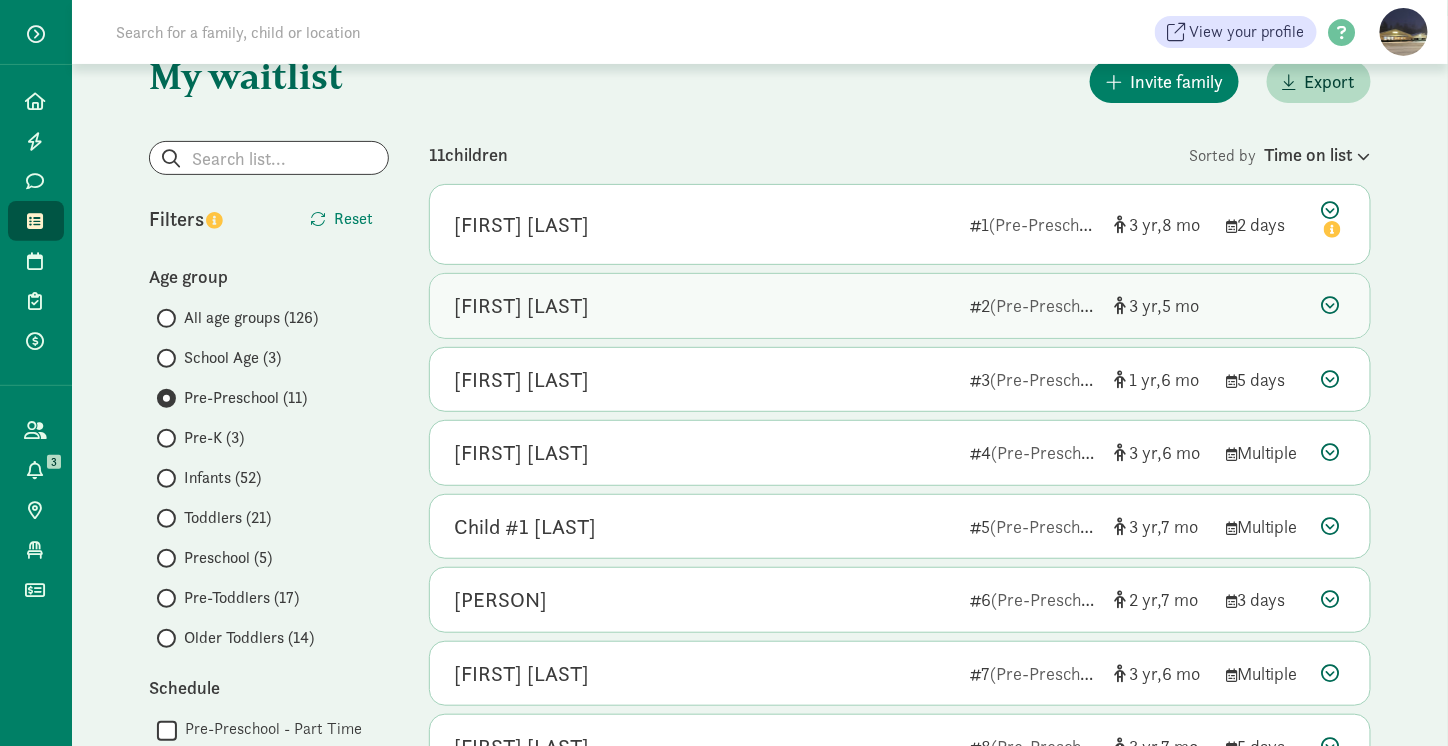 scroll, scrollTop: 200, scrollLeft: 0, axis: vertical 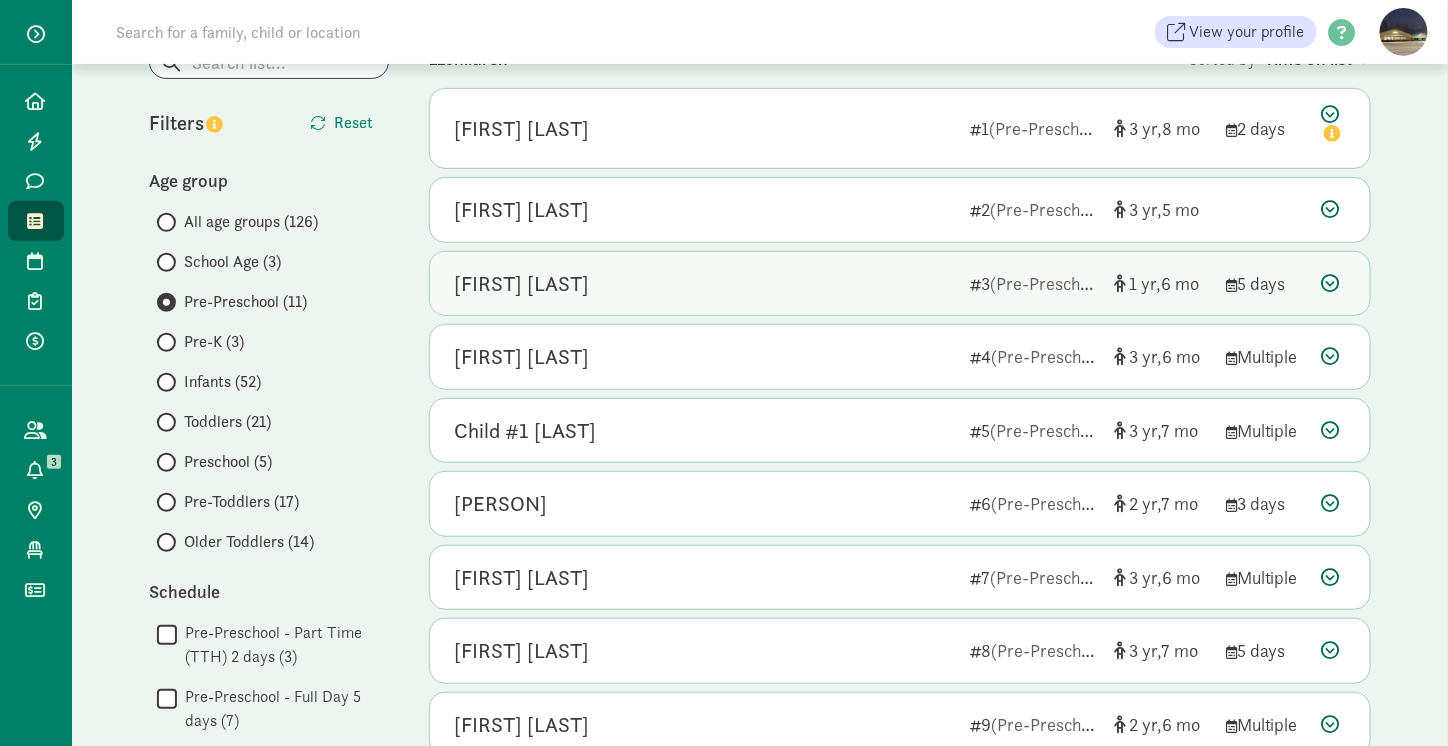 click at bounding box center (1331, 283) 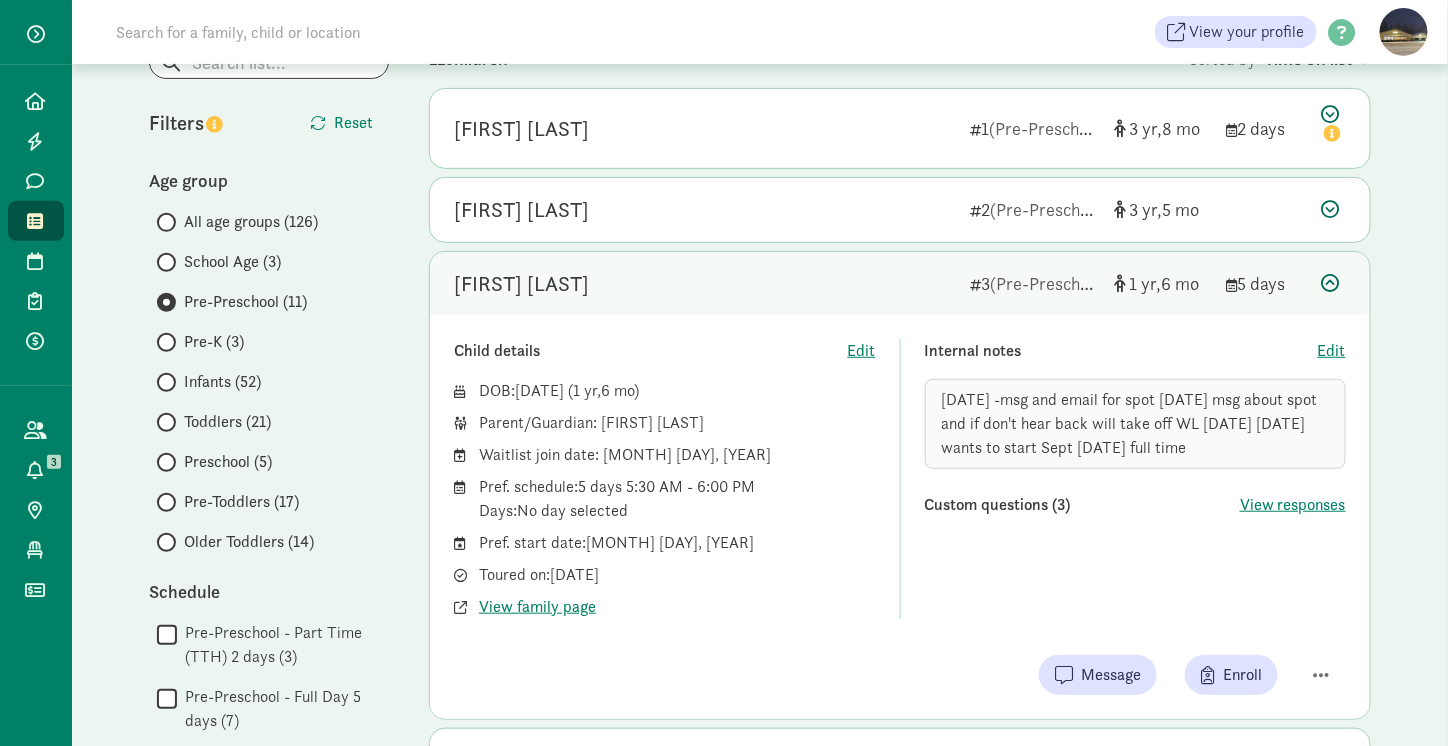 click at bounding box center (1331, 283) 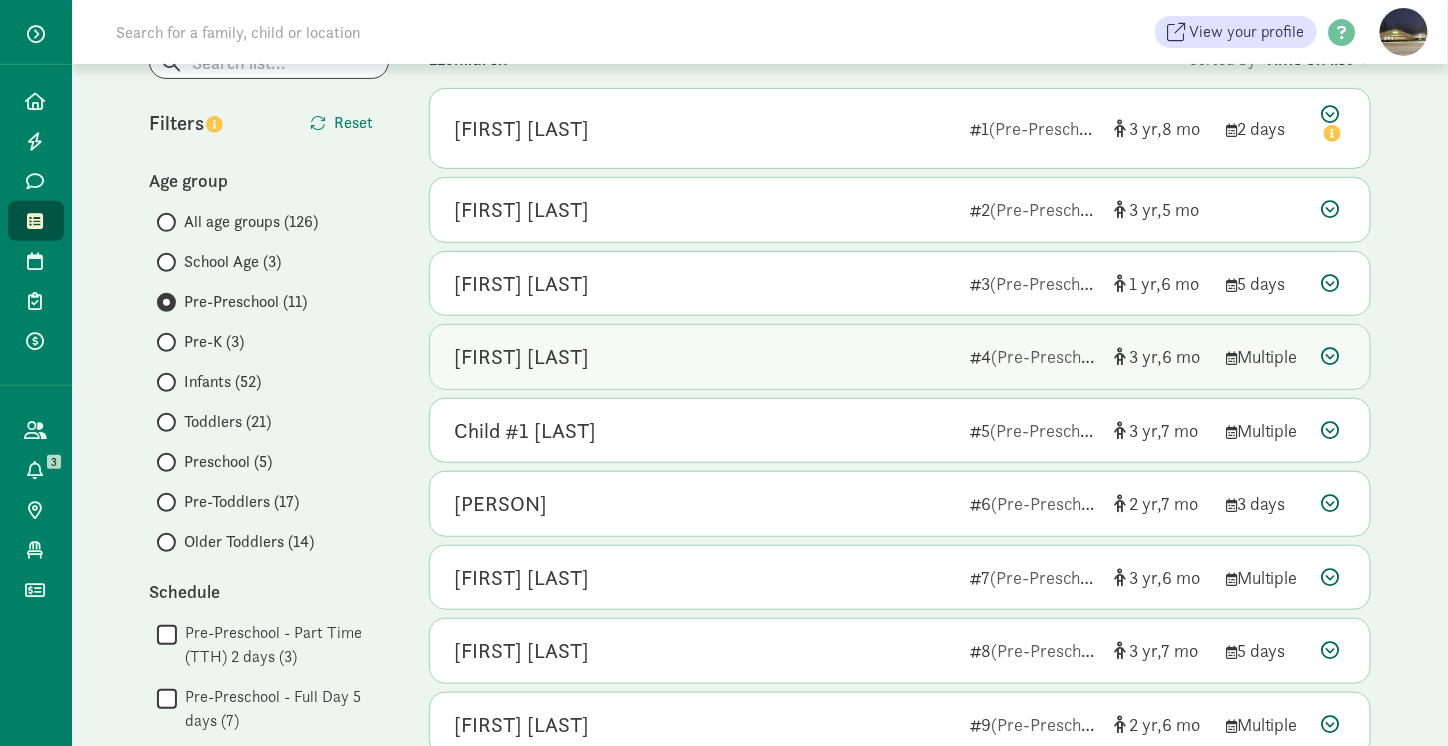 click at bounding box center [1331, 356] 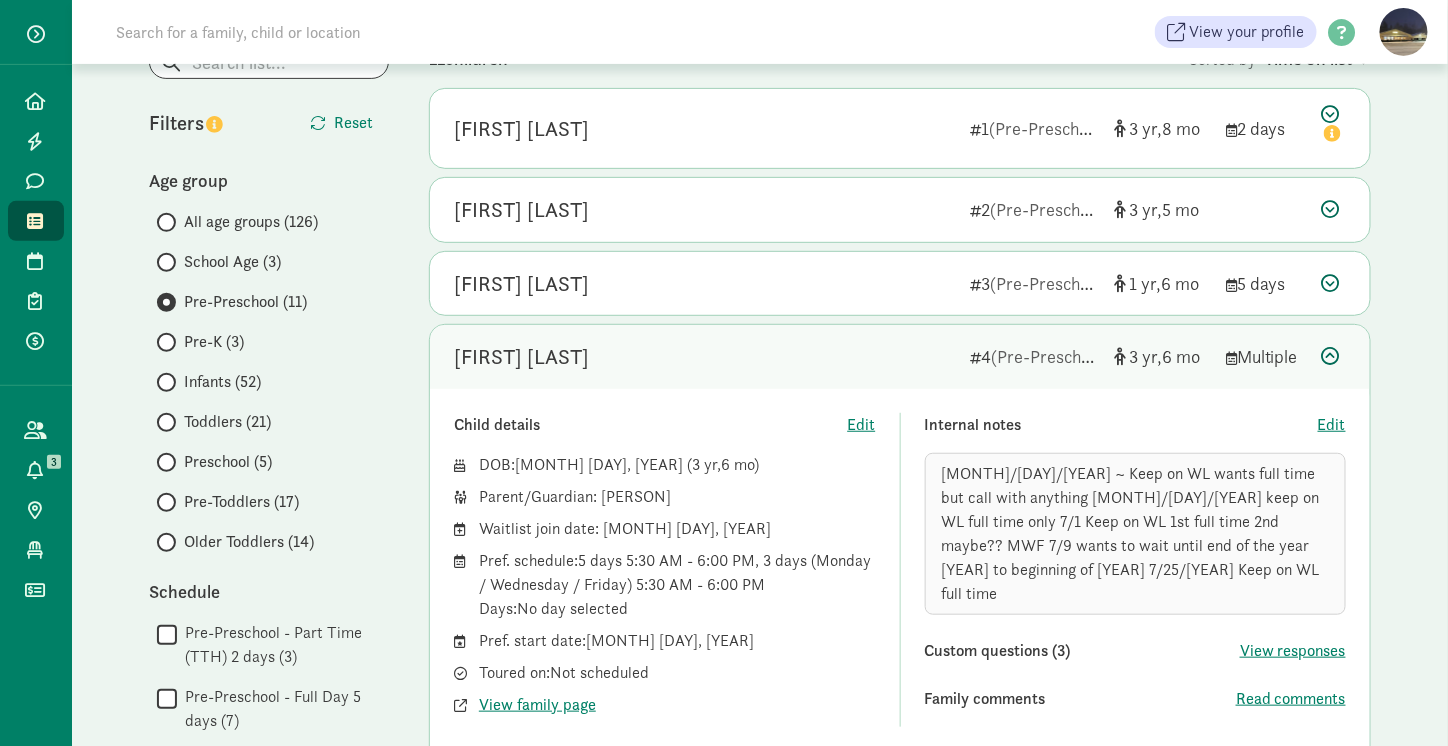 click at bounding box center [1331, 356] 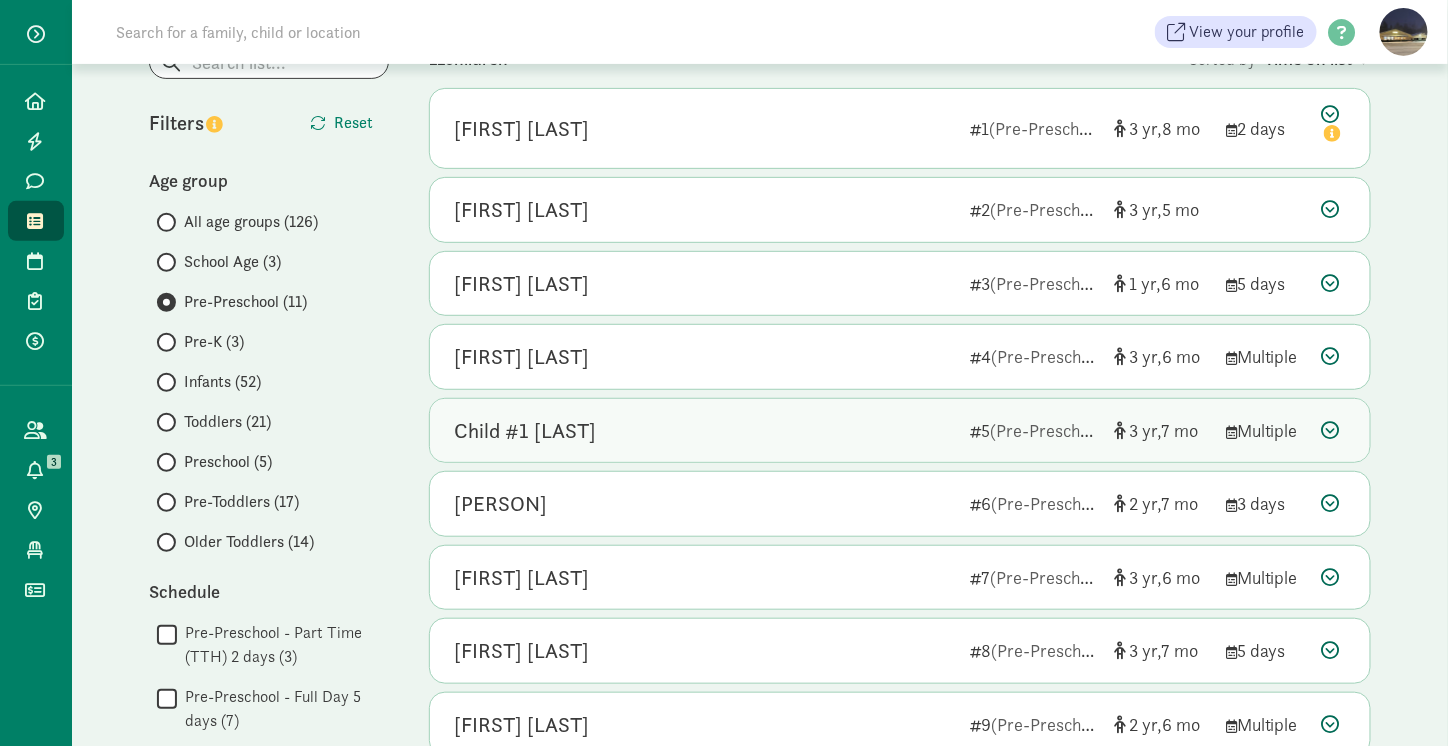 click at bounding box center [1331, 430] 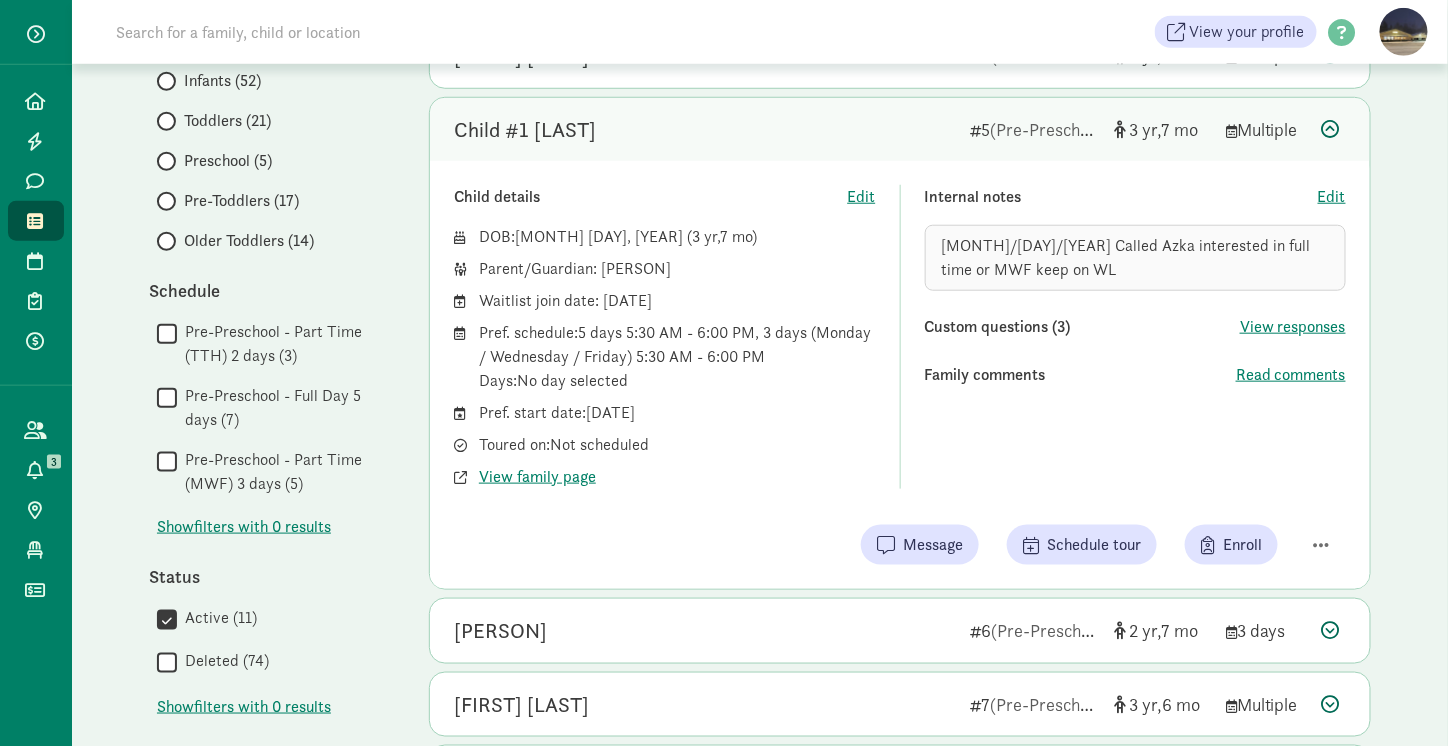 scroll, scrollTop: 600, scrollLeft: 0, axis: vertical 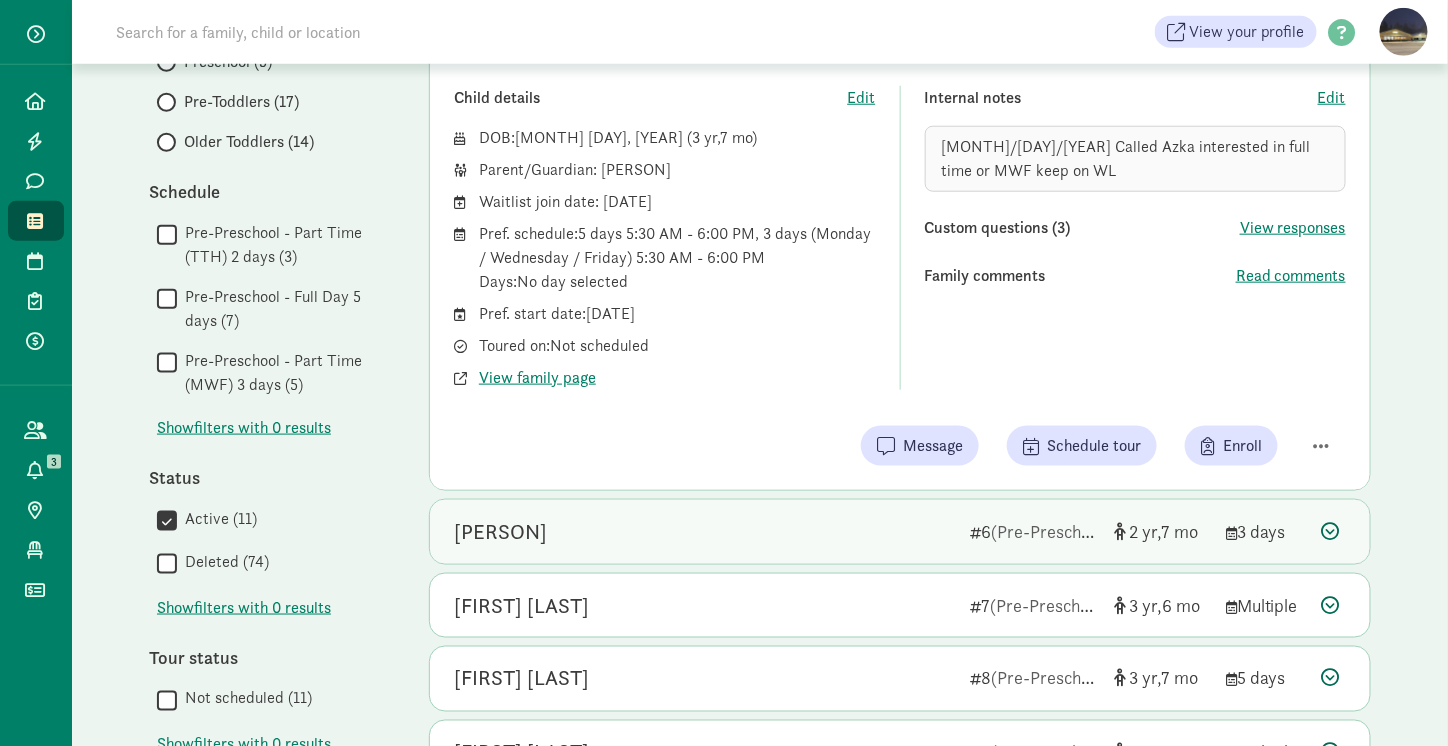 click at bounding box center (1331, 531) 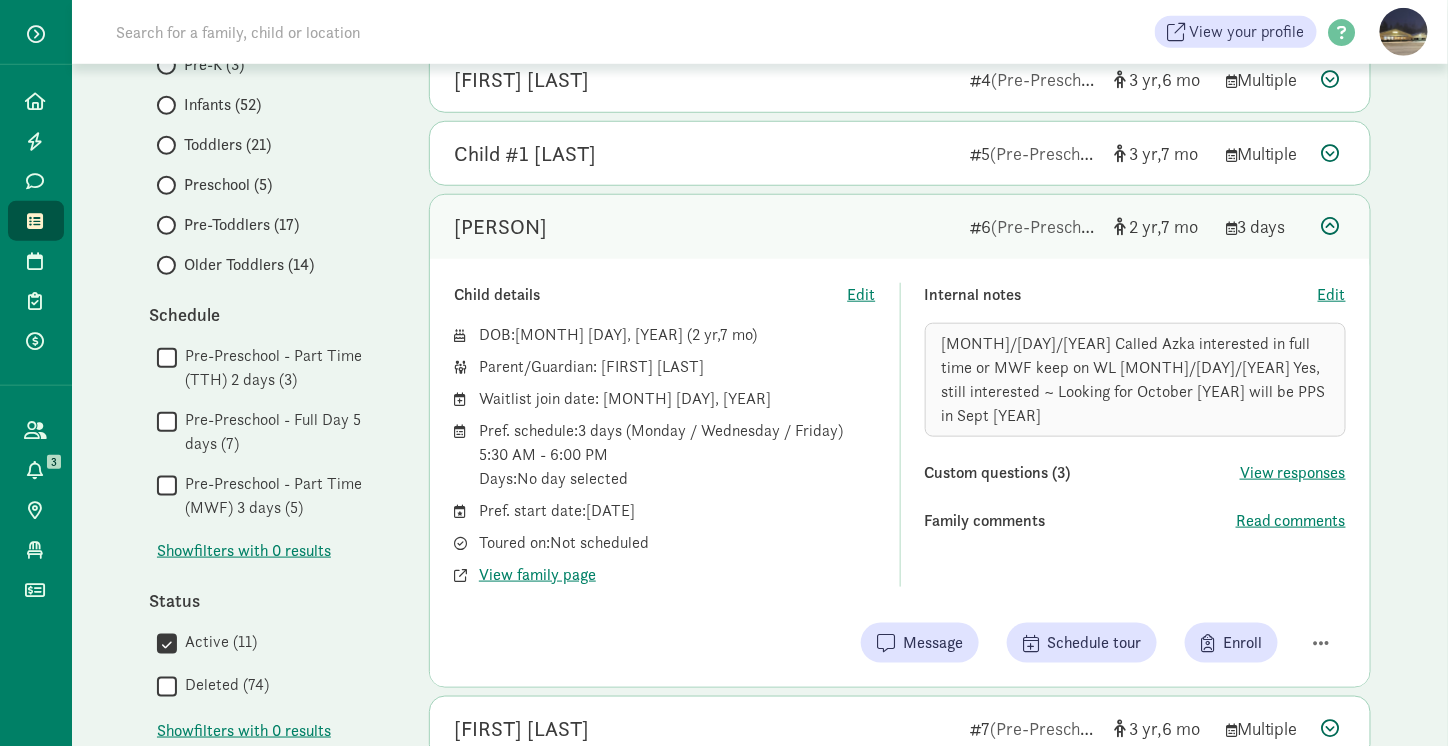 scroll, scrollTop: 464, scrollLeft: 0, axis: vertical 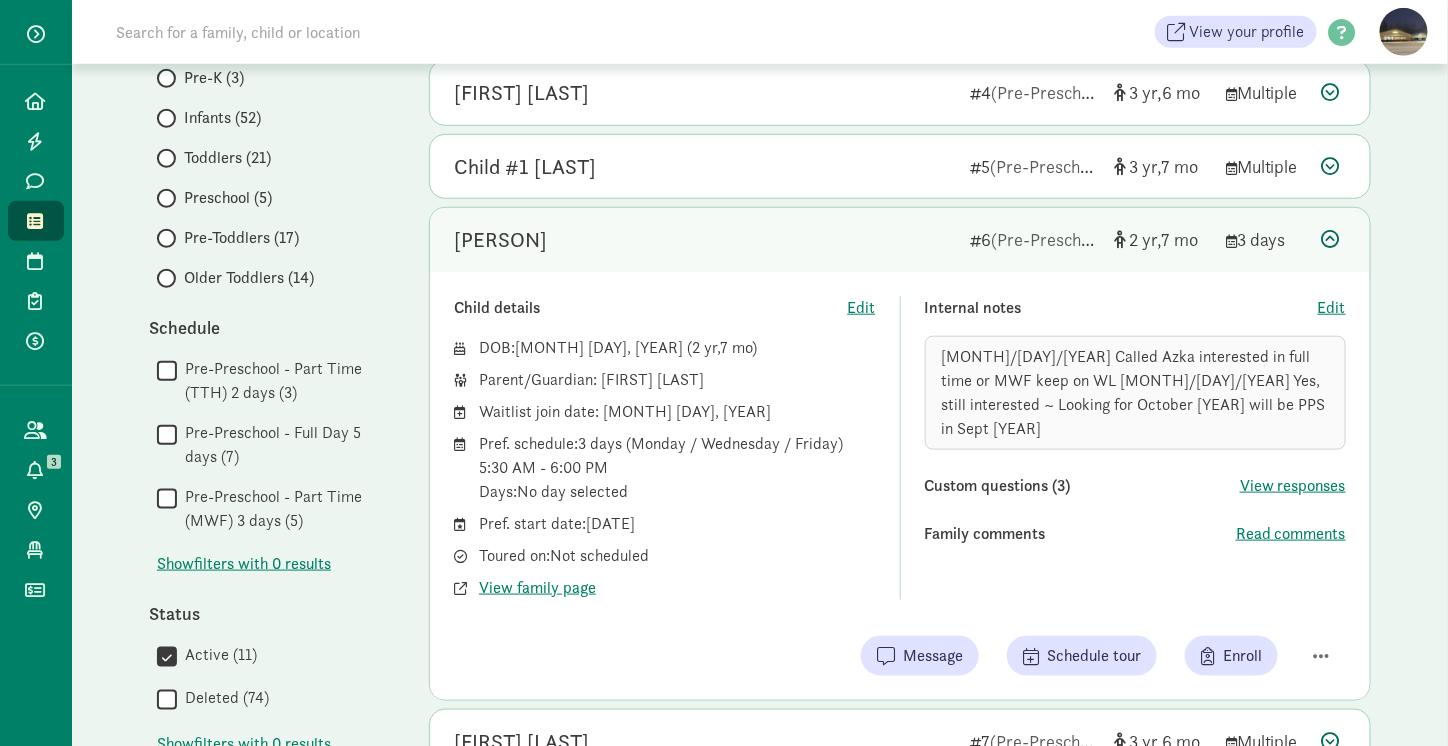 click at bounding box center [1331, 239] 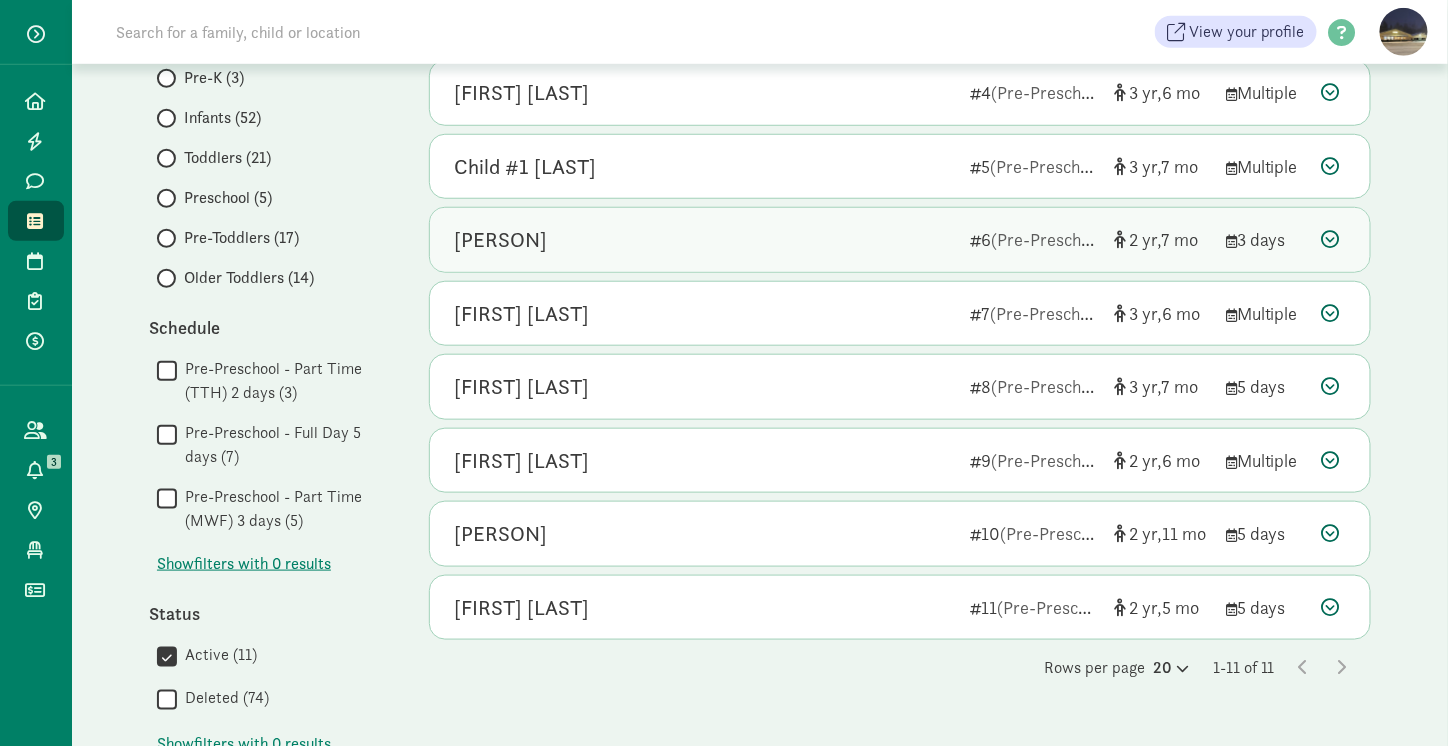 click at bounding box center [1331, 239] 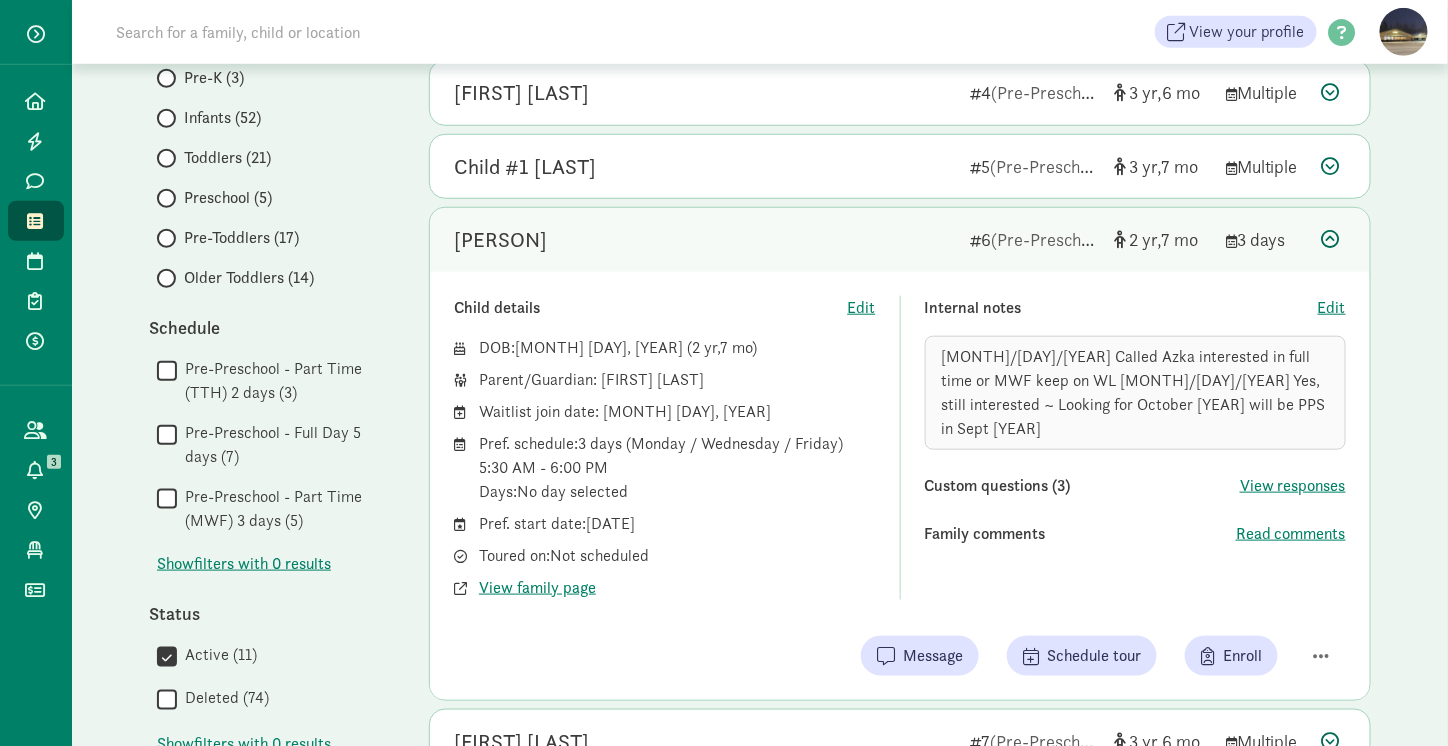 click at bounding box center [1331, 239] 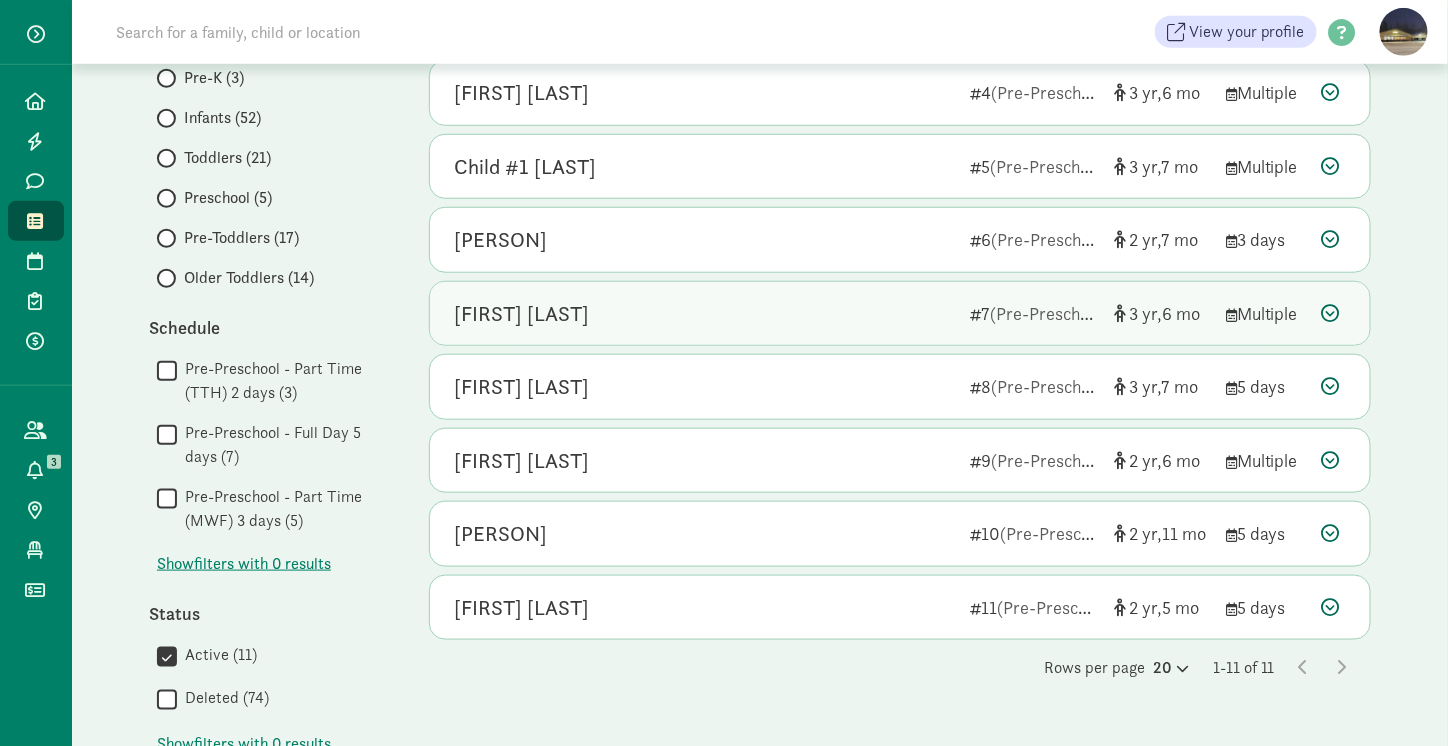 click at bounding box center (1331, 313) 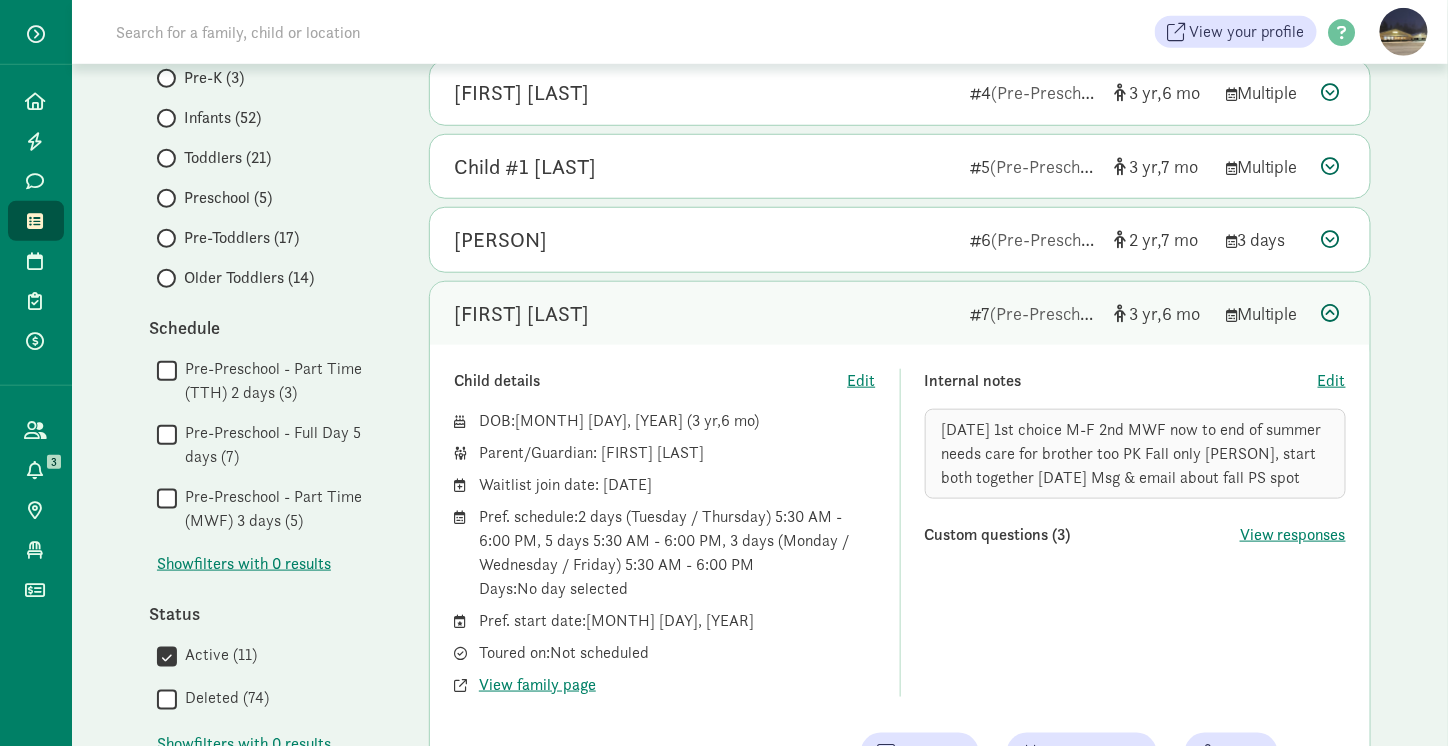 click at bounding box center (1331, 313) 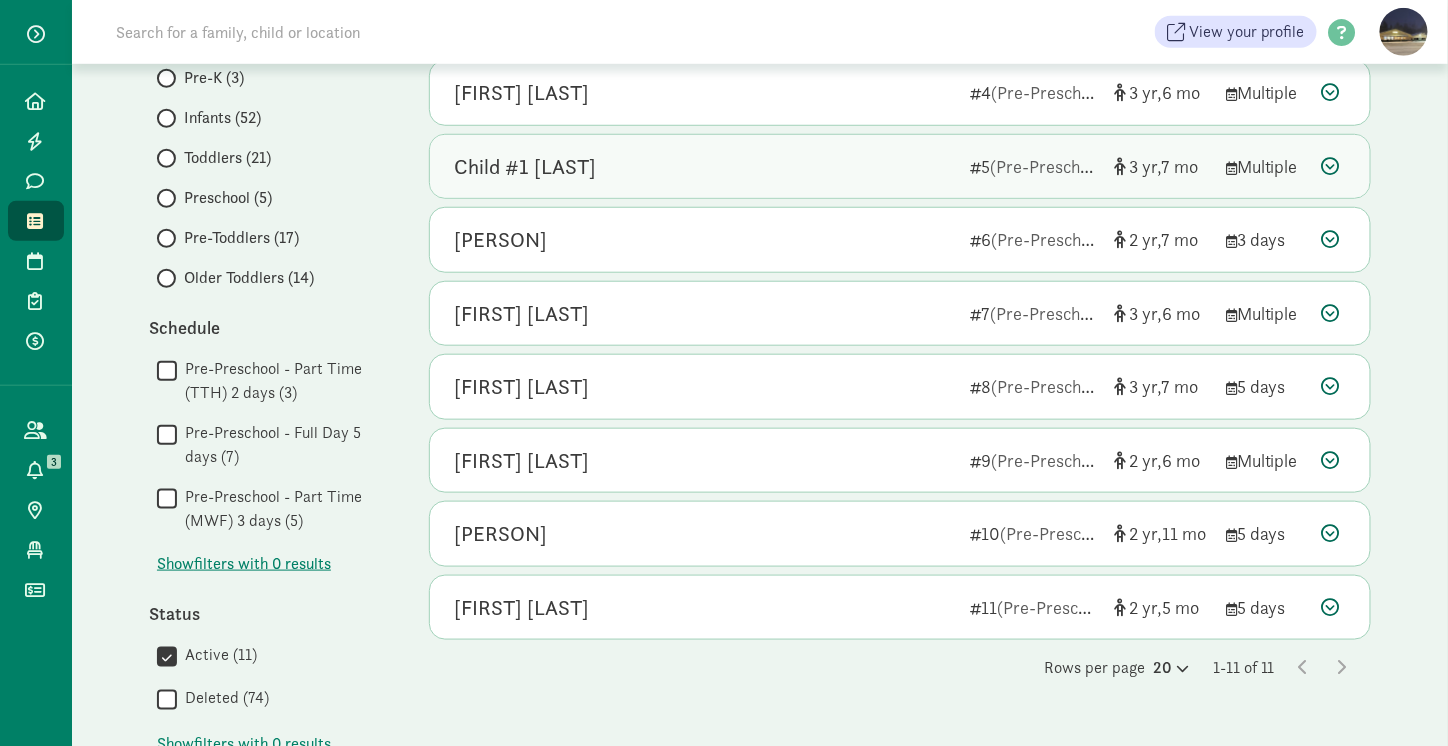 click at bounding box center [1331, 166] 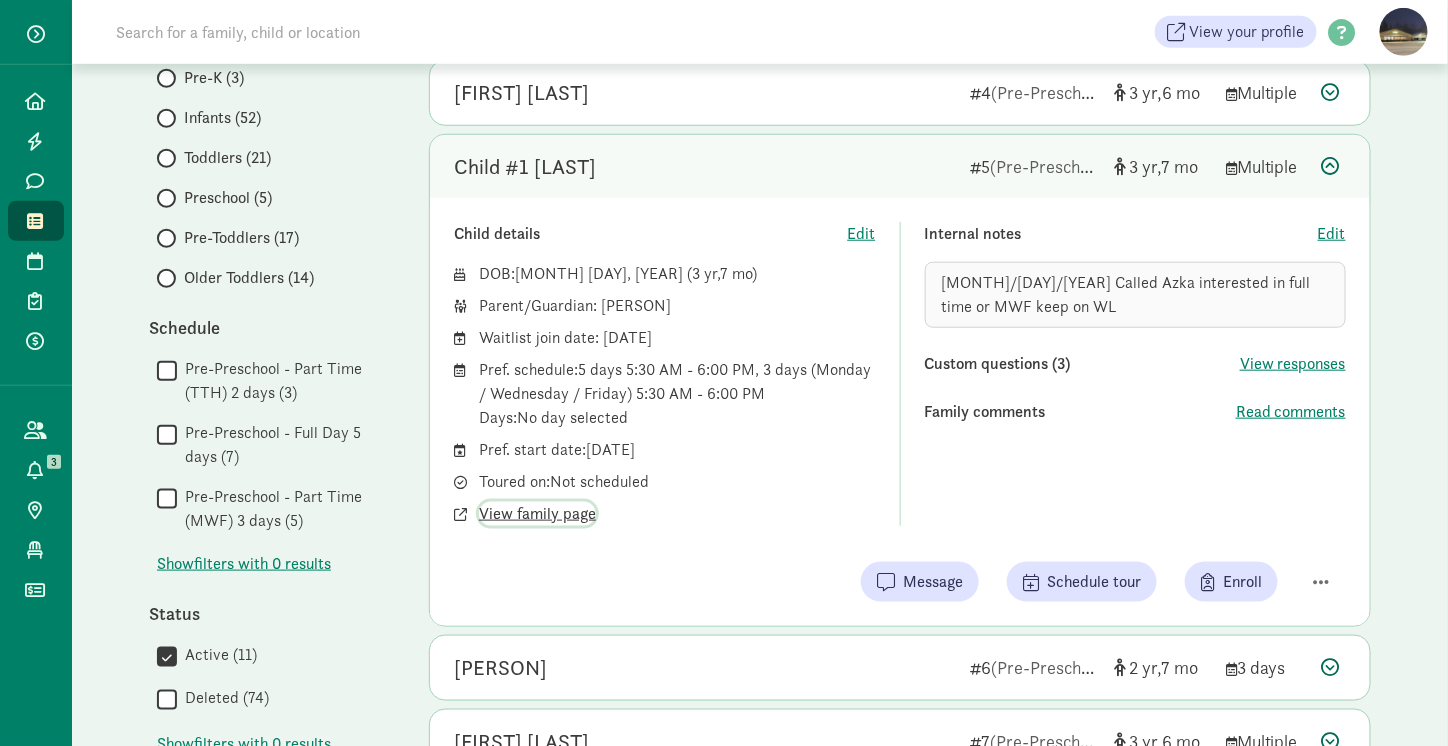click on "View family page" at bounding box center [537, 514] 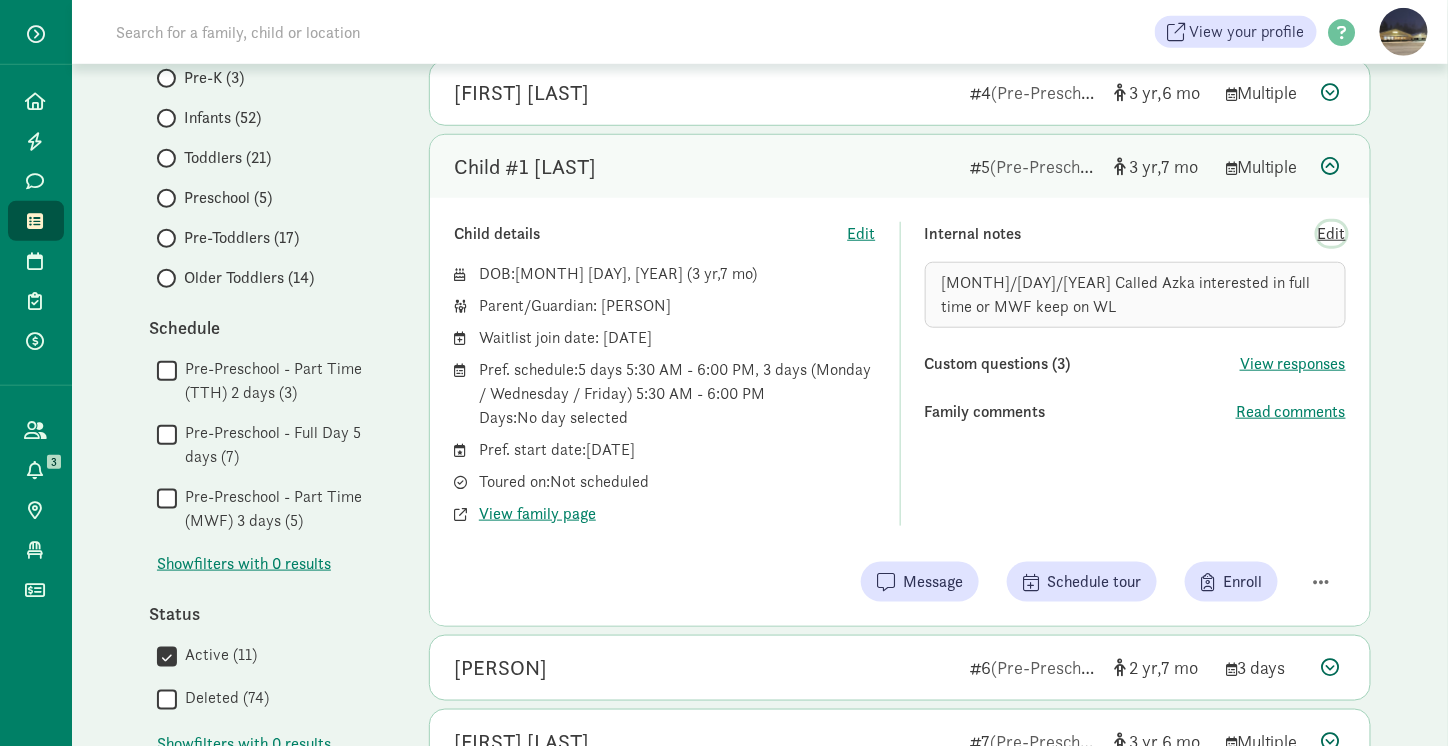 click on "Edit" at bounding box center [1332, 234] 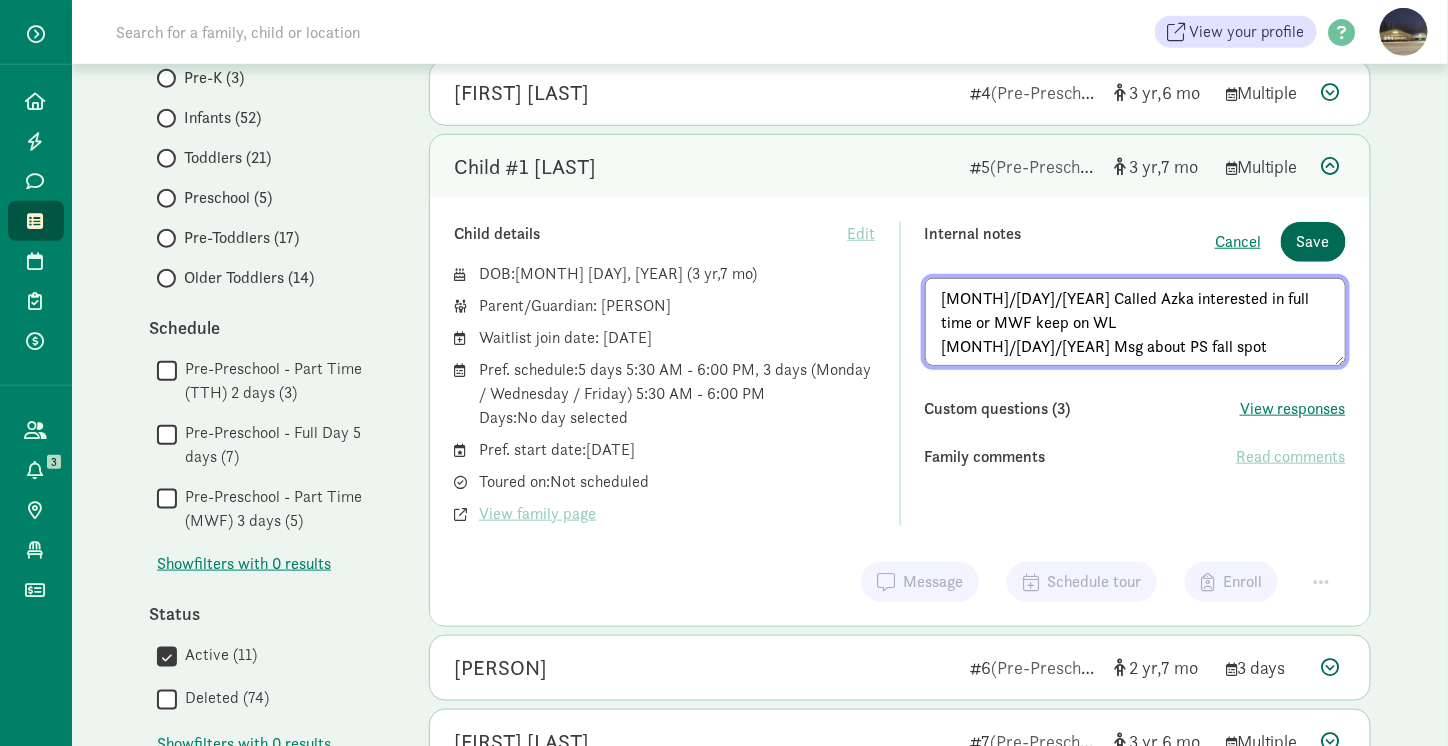 type on "4/24/25 Called Azka interested in full time or MWF keep on WL
8/4/25 Msg about PS fall spot" 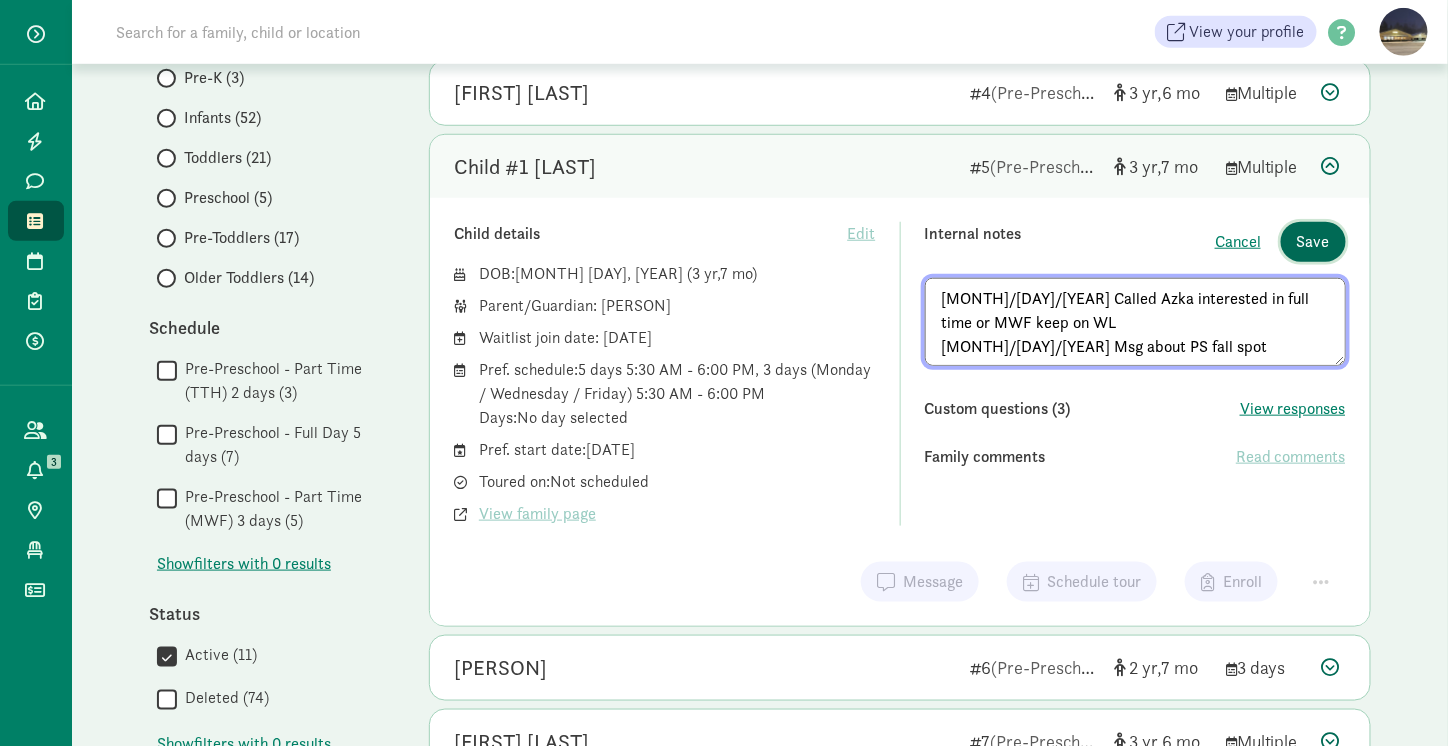 click on "Save" 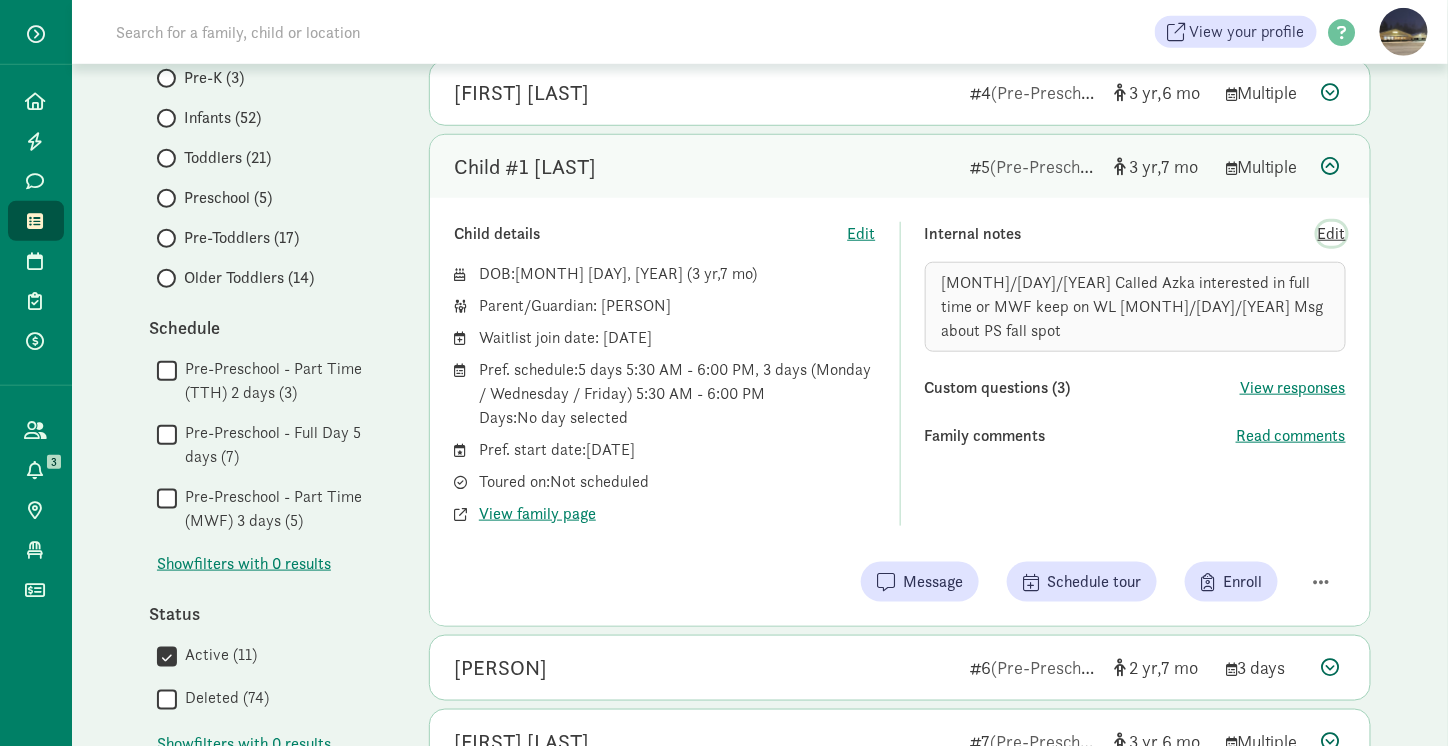 click on "Edit" at bounding box center [1332, 234] 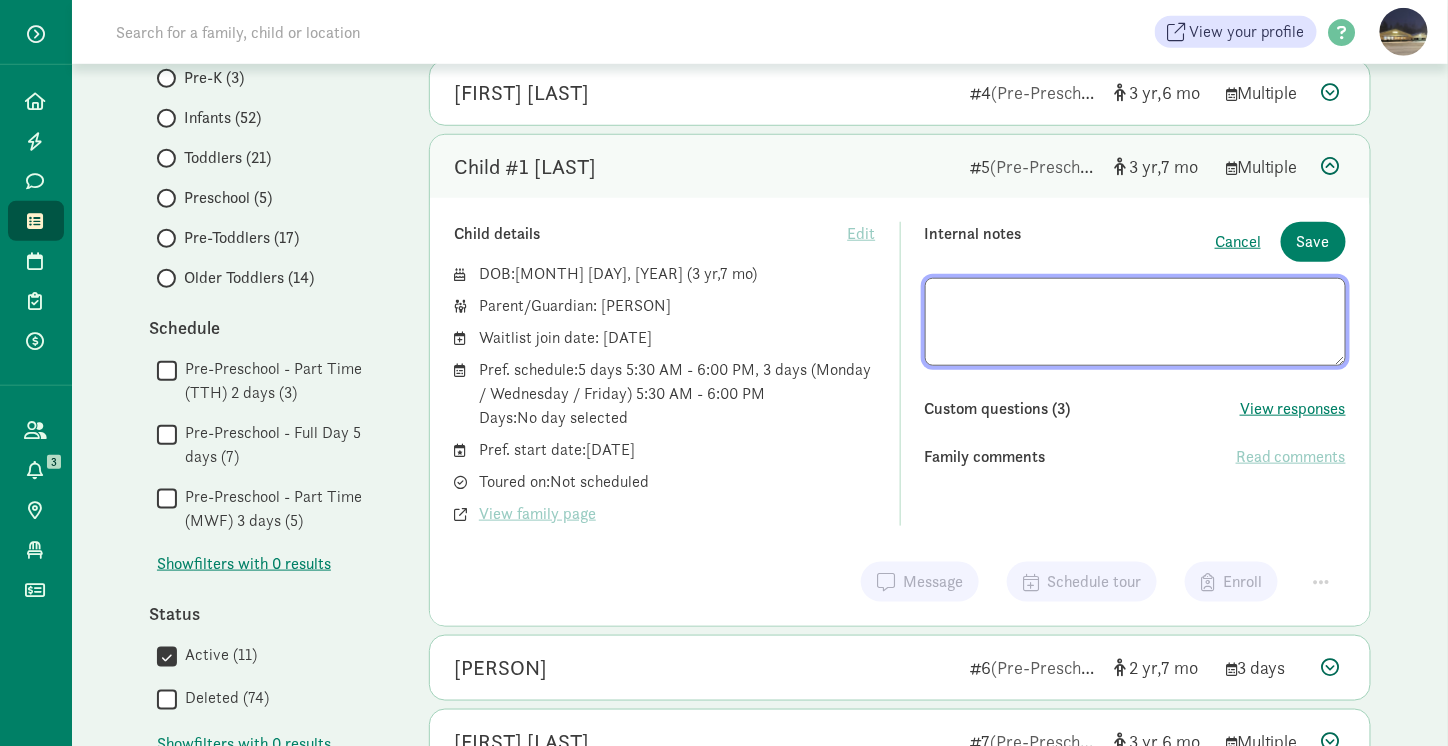 click at bounding box center (1136, 322) 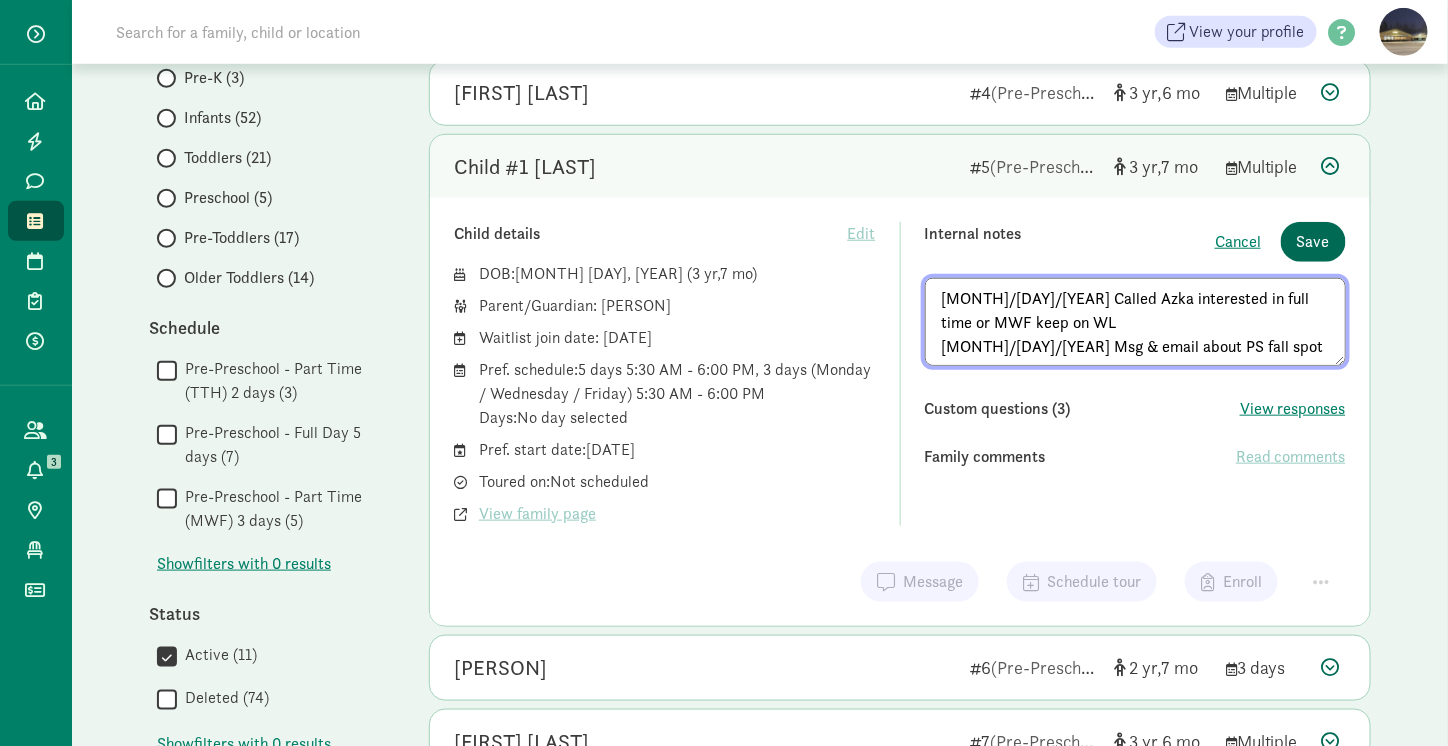type on "4/24/25 Called Azka interested in full time or MWF keep on WL
8/4/25 Msg & email about PS fall spot" 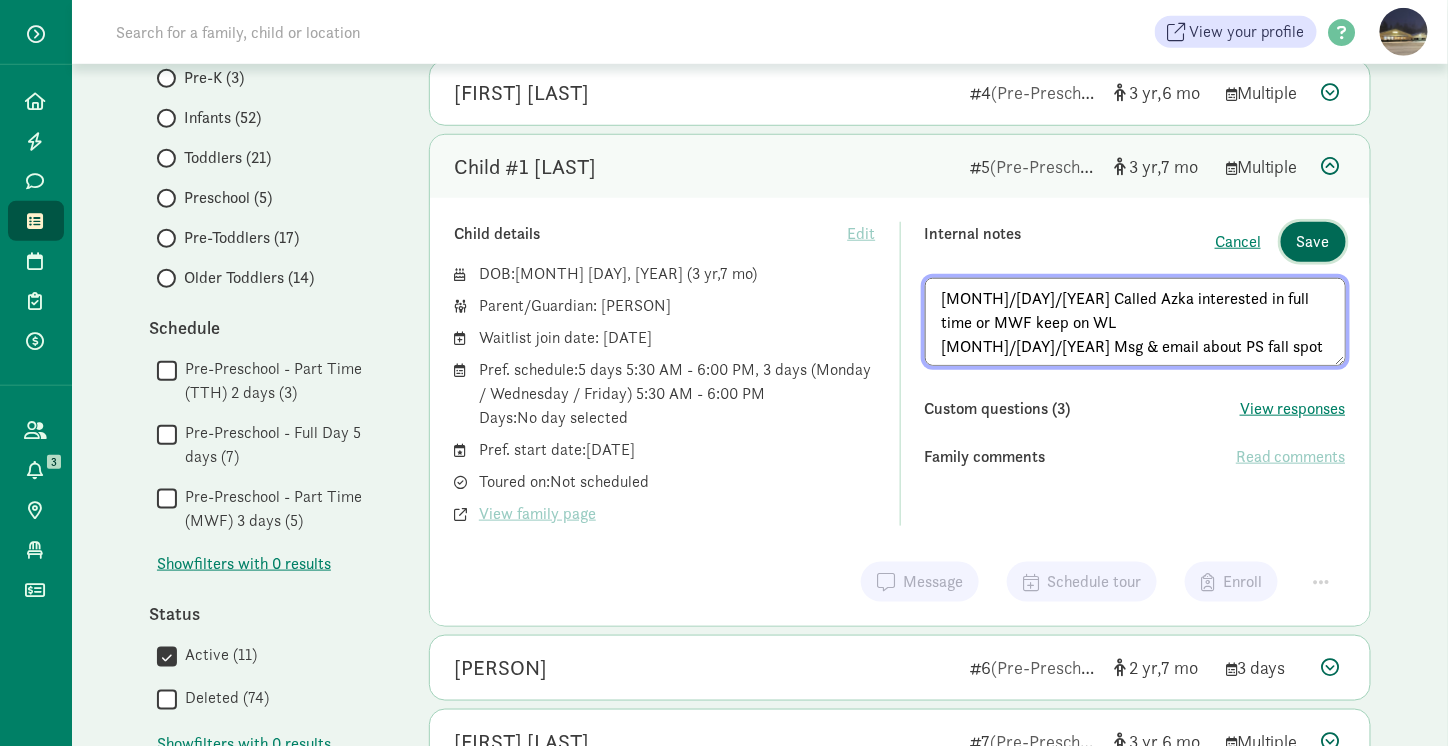 click on "Save" at bounding box center [1313, 242] 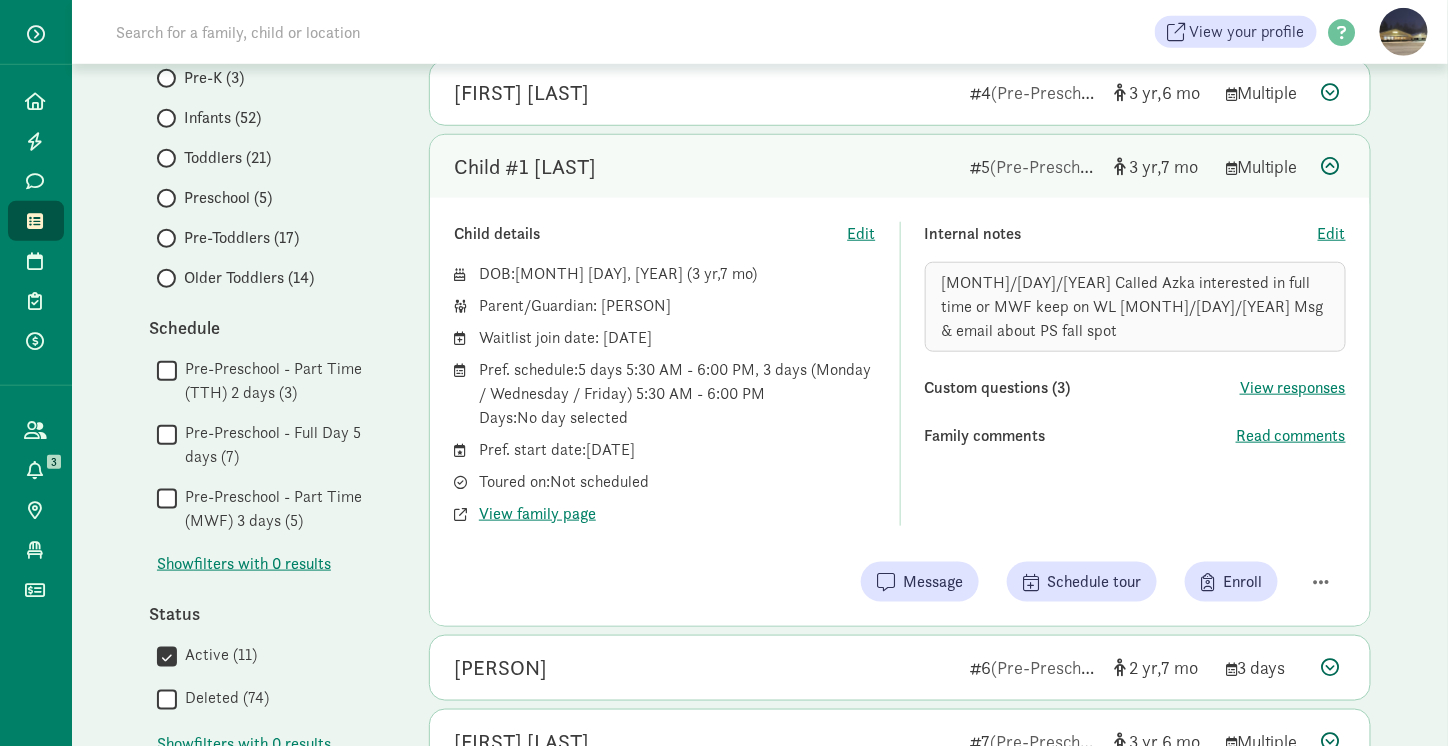 click at bounding box center [1331, 166] 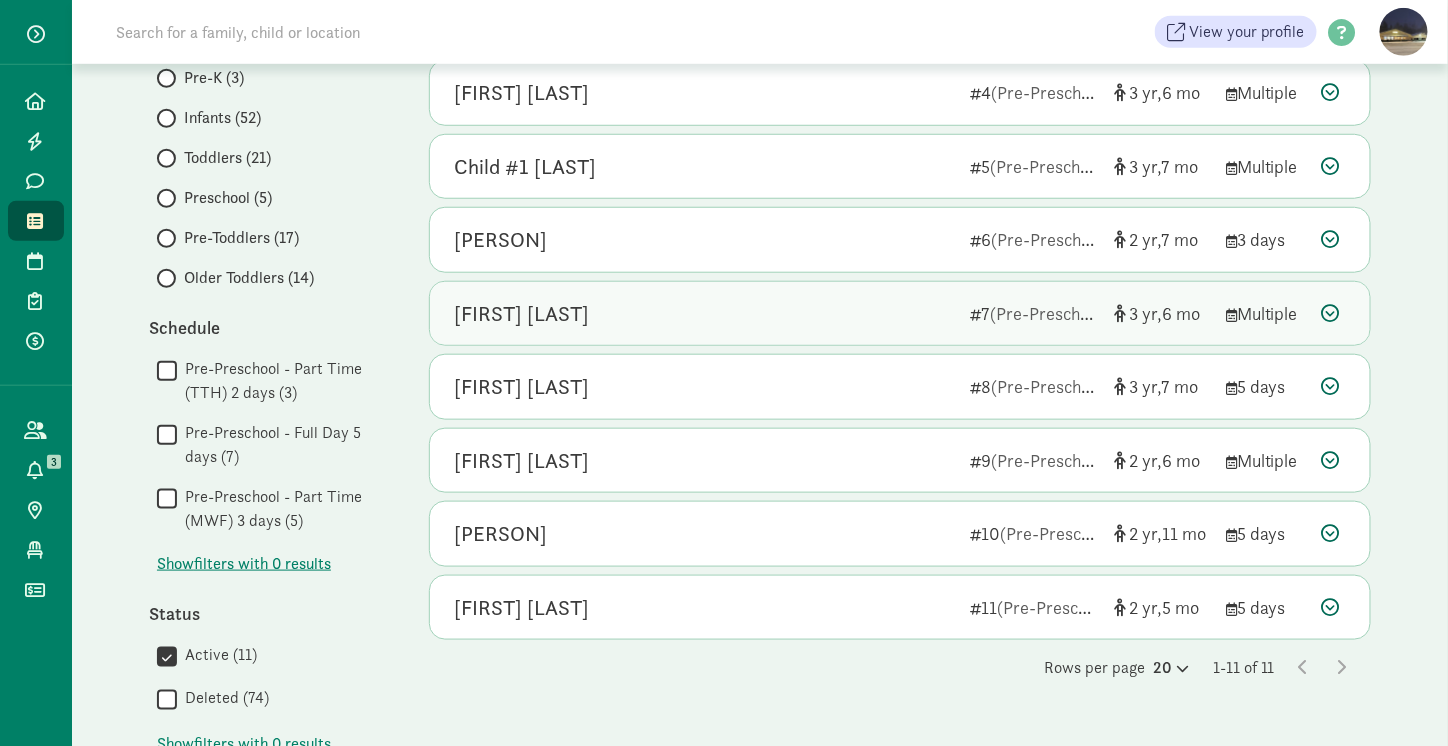 click at bounding box center [1331, 313] 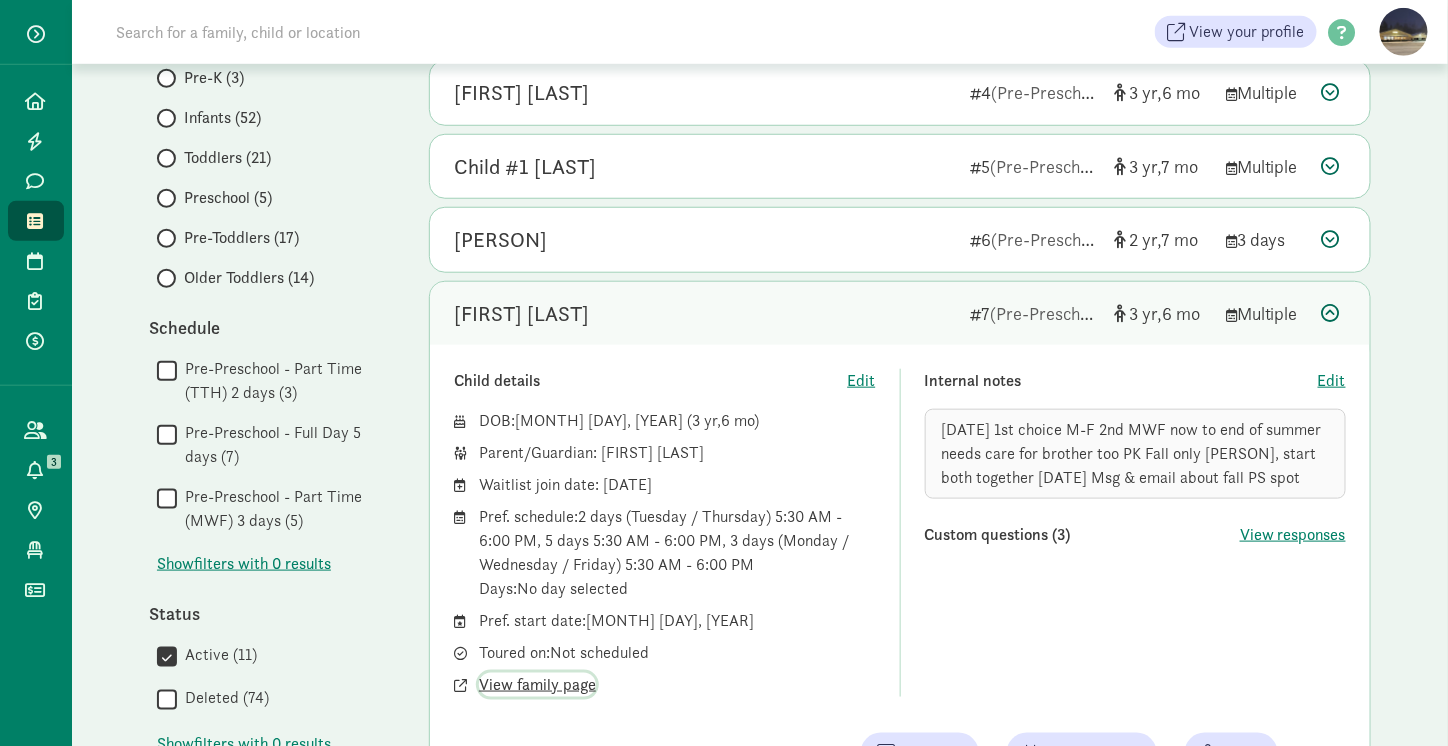 click on "View family page" at bounding box center [537, 685] 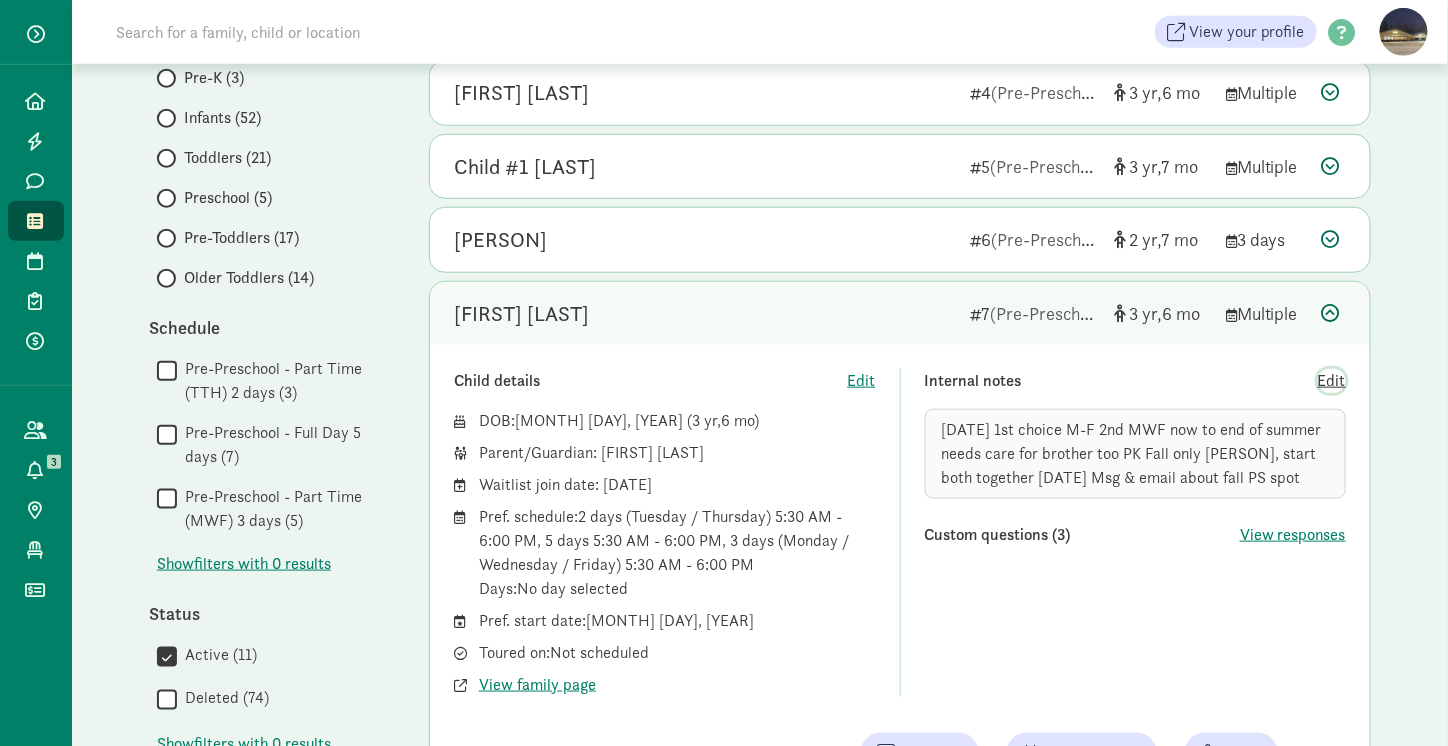 click on "Edit" at bounding box center (1332, 381) 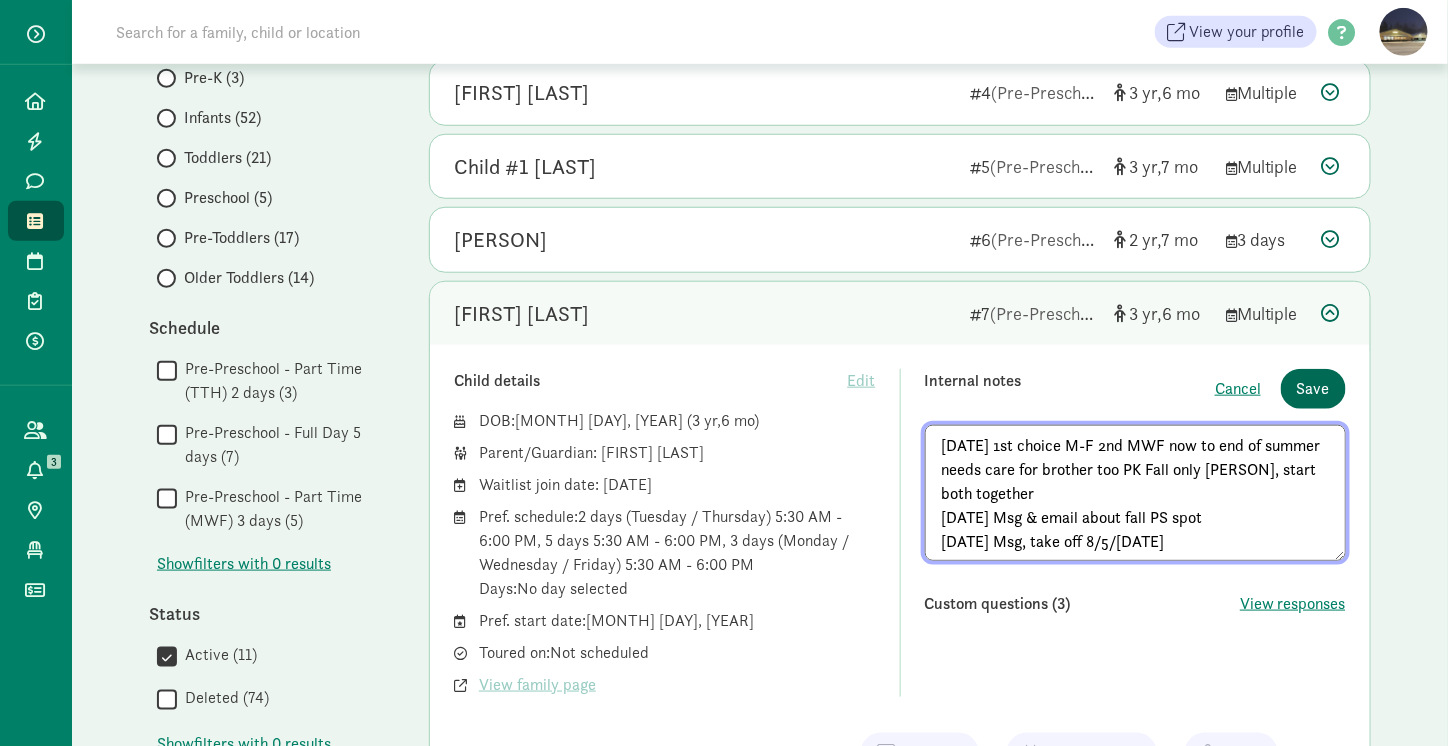 type on "3/5/25 1st choice M-F 2nd MWF now to end of summer needs care for brother too PK Fall only Shaina, start both together
7/31/25 Msg & email about fall PS spot
8/4/25 Msg, take off 8/5/25" 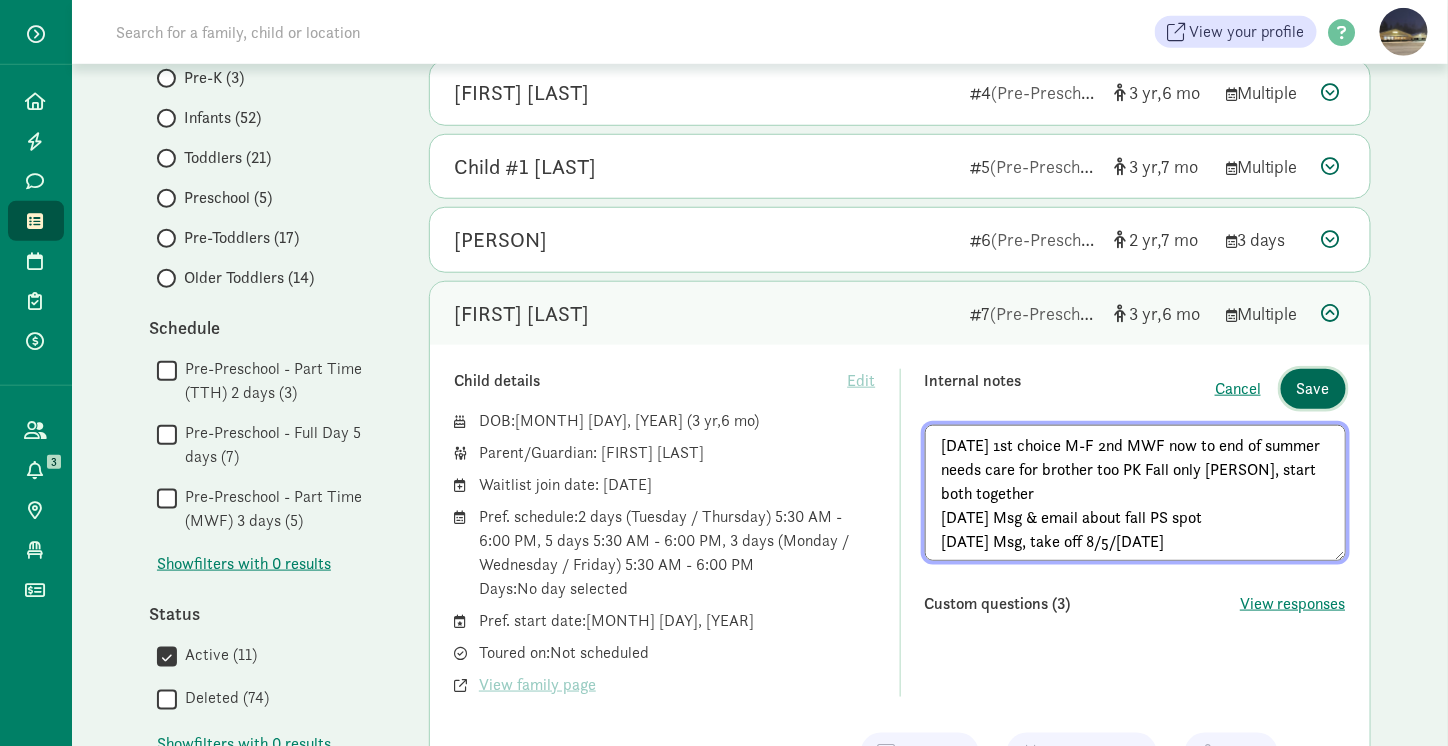 click on "Save" at bounding box center (1313, 389) 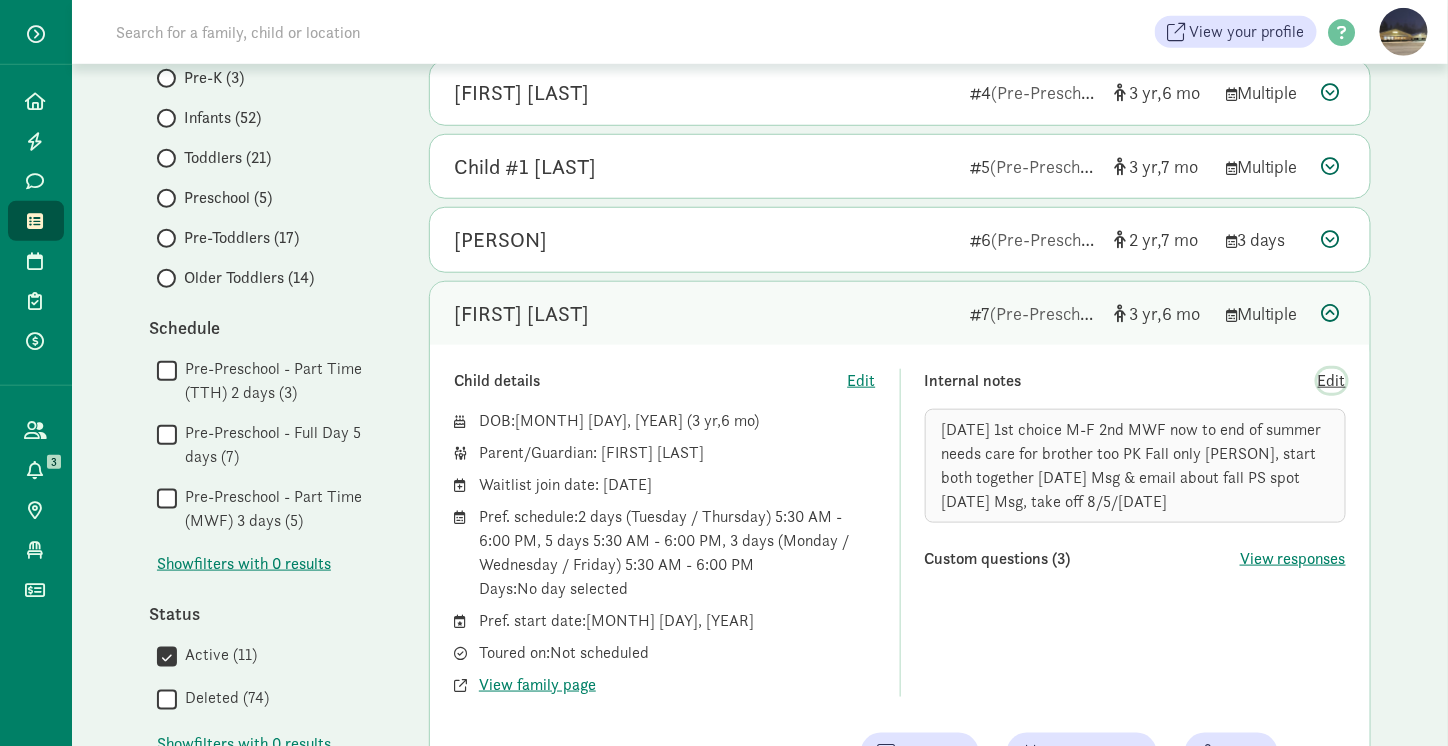 click on "Edit" at bounding box center (1332, 381) 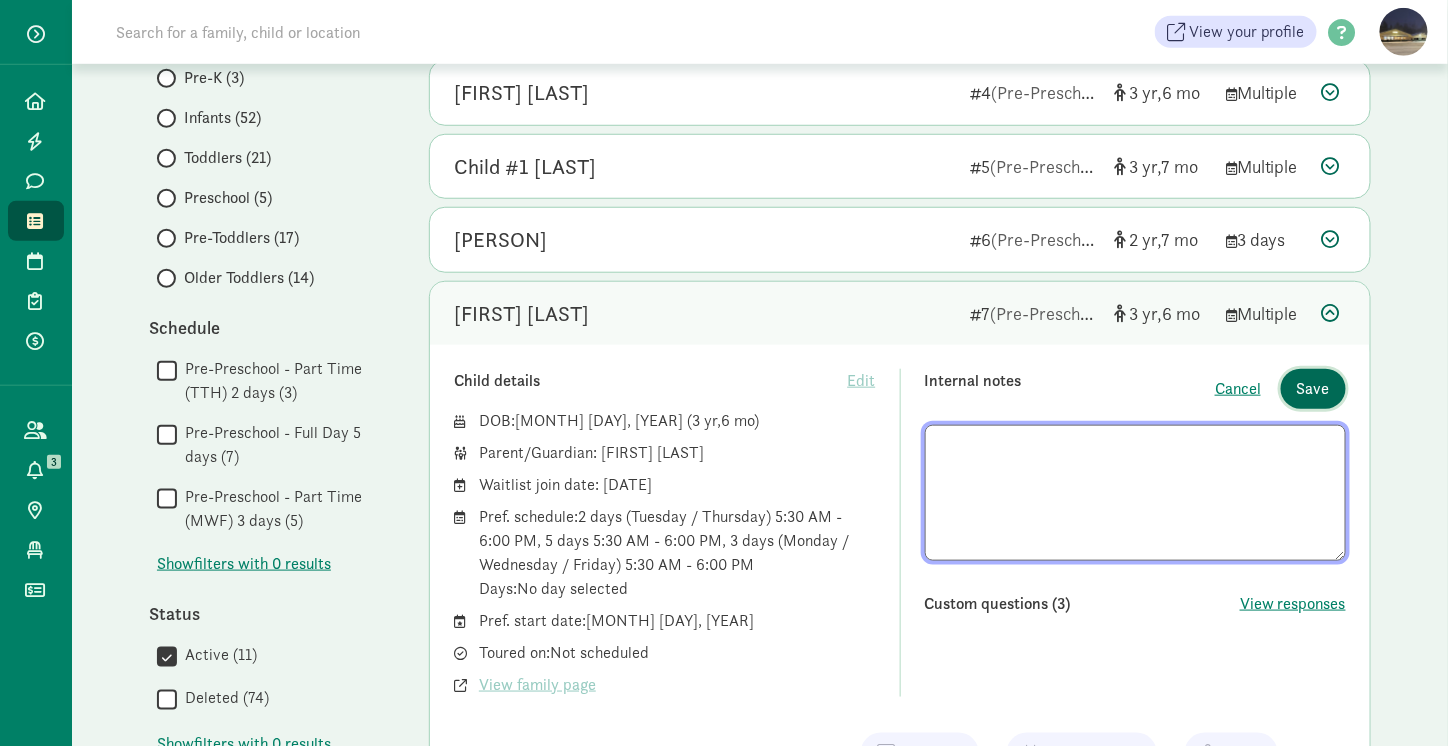 click on "Save" at bounding box center (1313, 389) 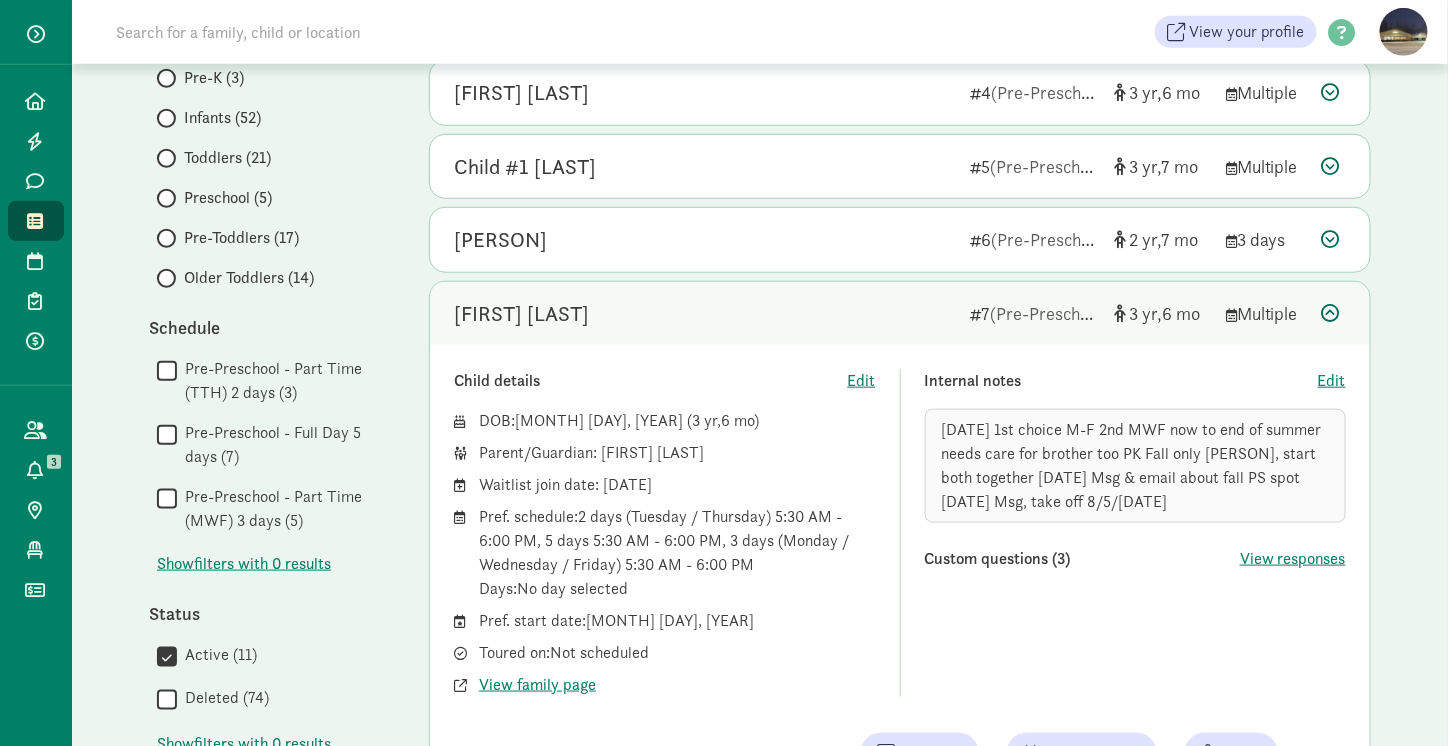 click at bounding box center (1331, 313) 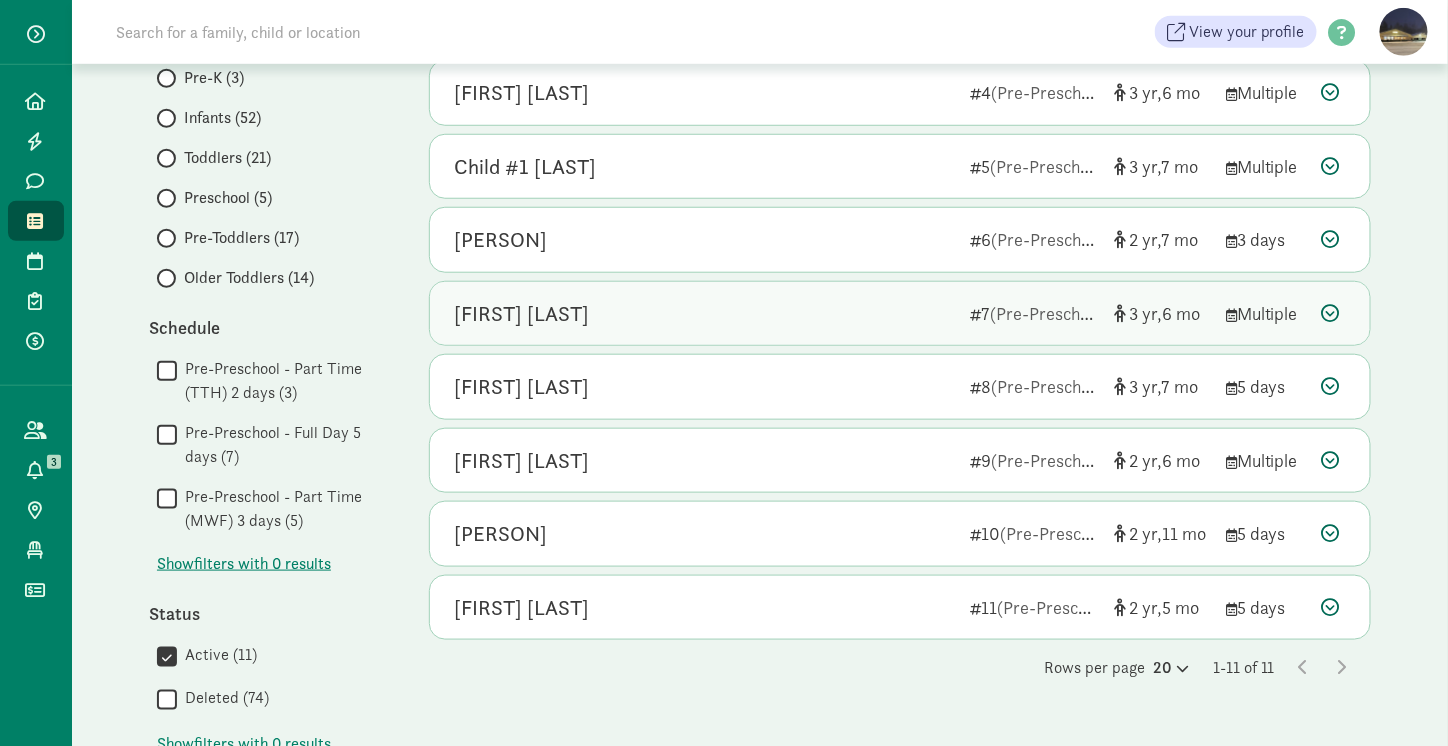 click at bounding box center (1331, 313) 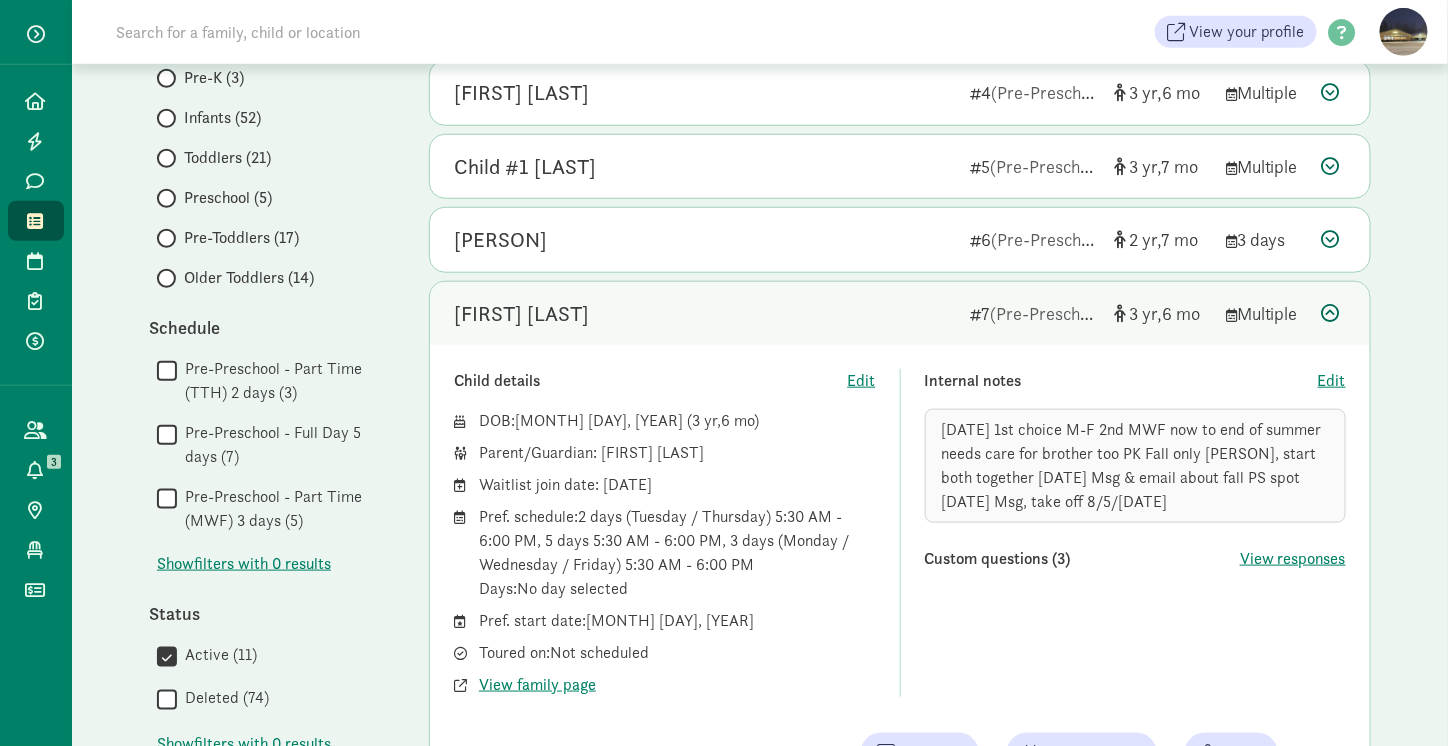 click at bounding box center [1331, 313] 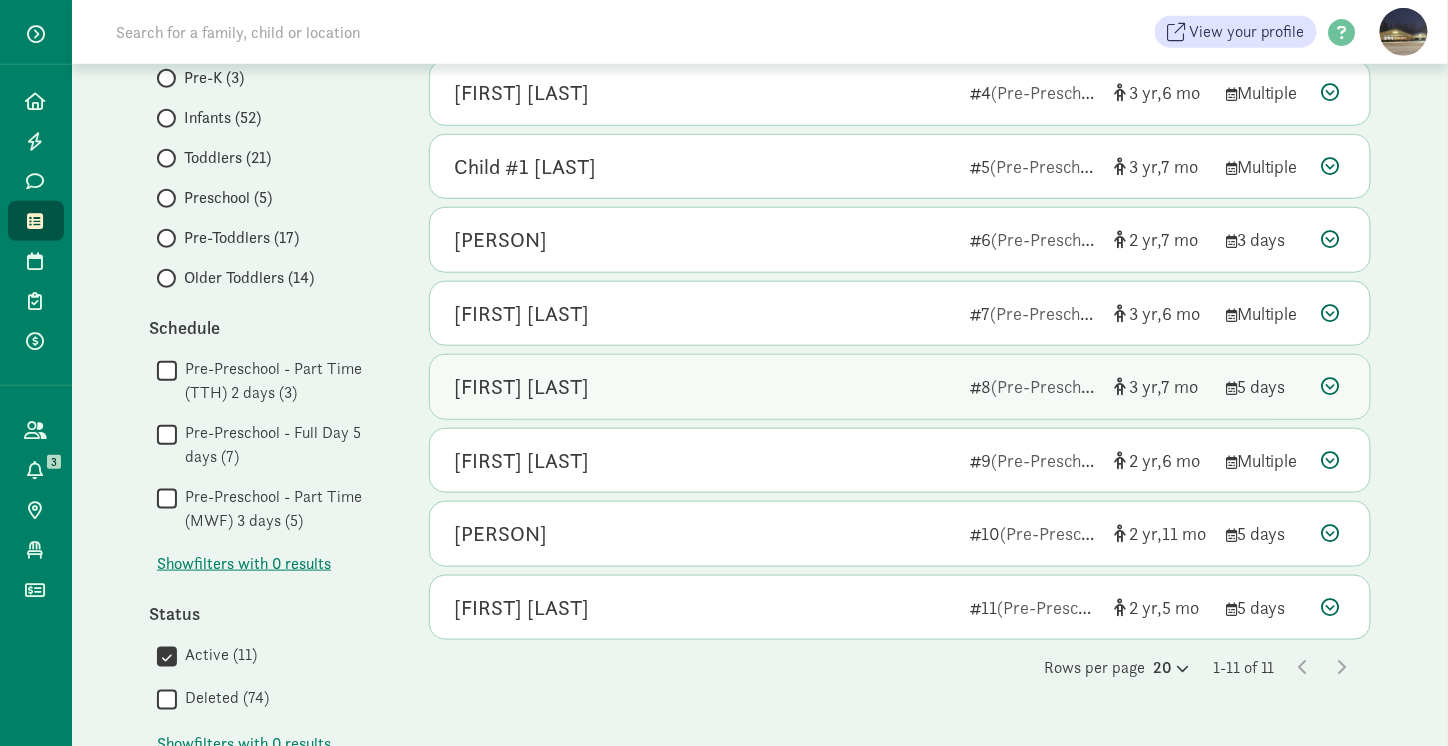 click at bounding box center [1331, 386] 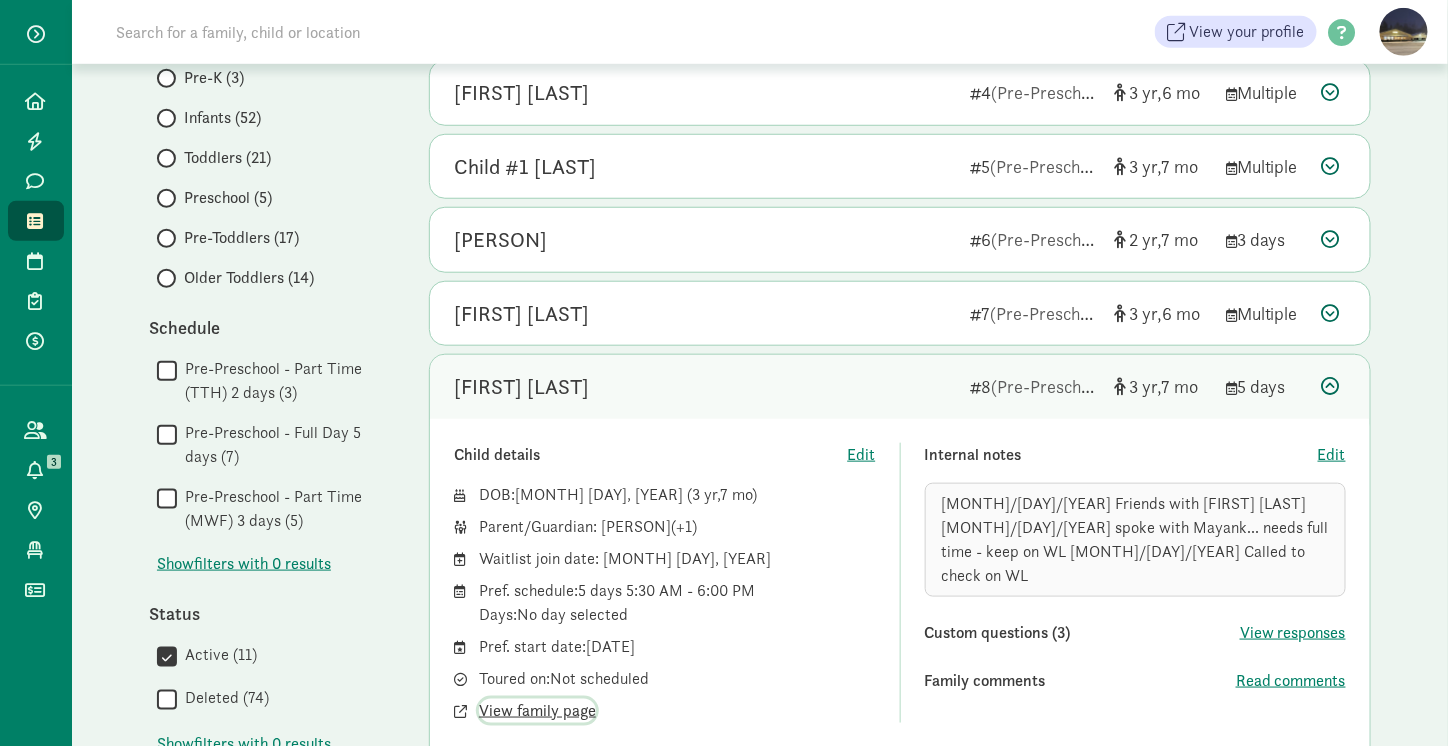 click on "View family page" at bounding box center [537, 711] 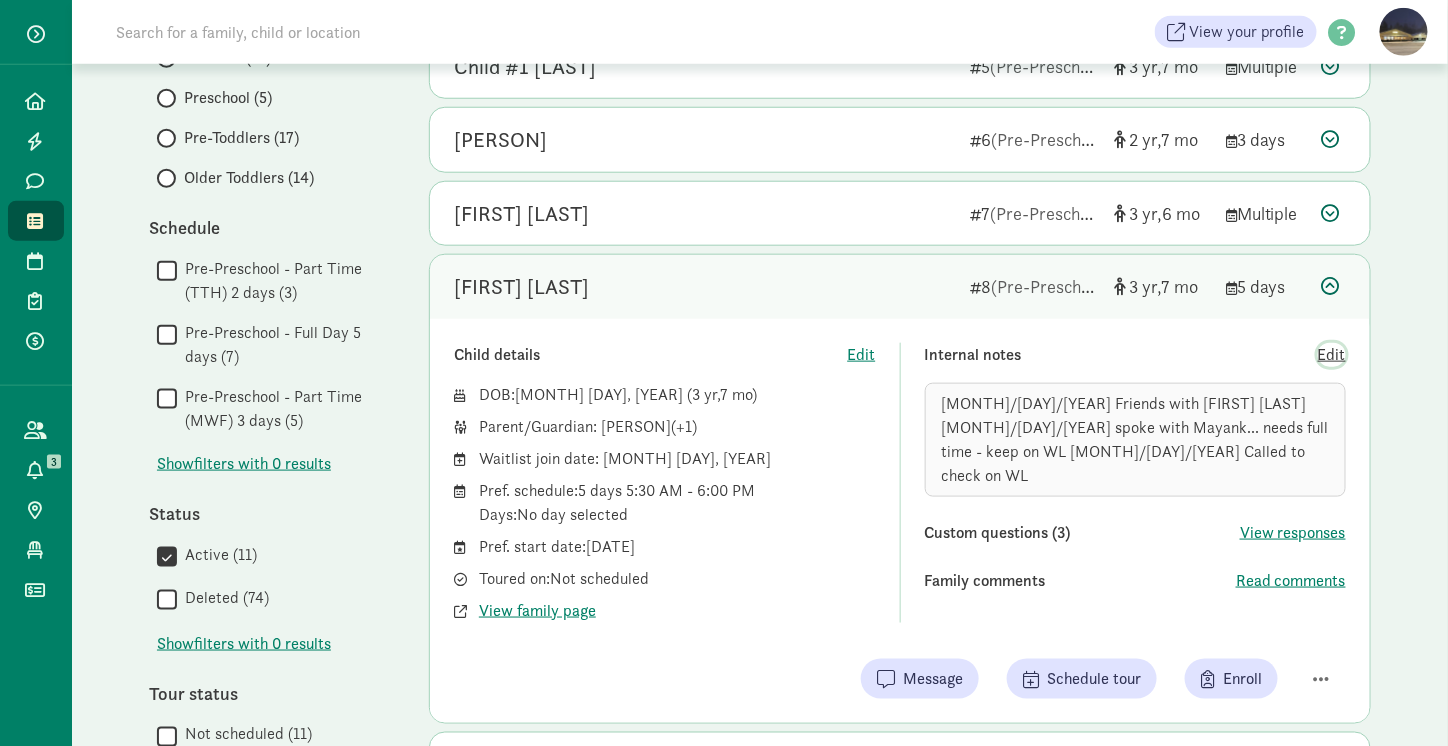 click on "Edit" at bounding box center (1332, 355) 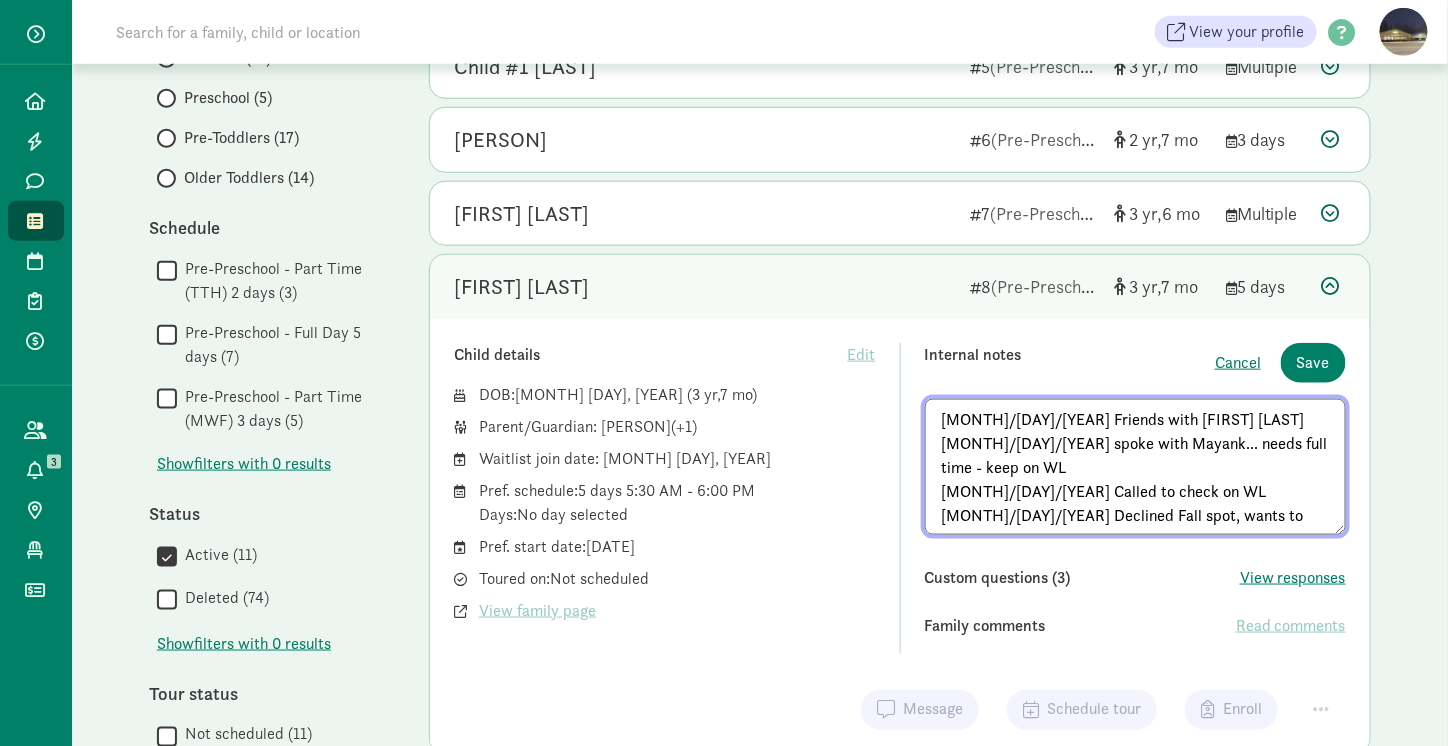 type on "2/20/25 Friends with Ryan Dixit
4/24/25  spoke with Mayank... needs full time - keep on WL
5/14/25 Called to check on WL
8/4/25 Declined Fall spot, wants to stay on WL" 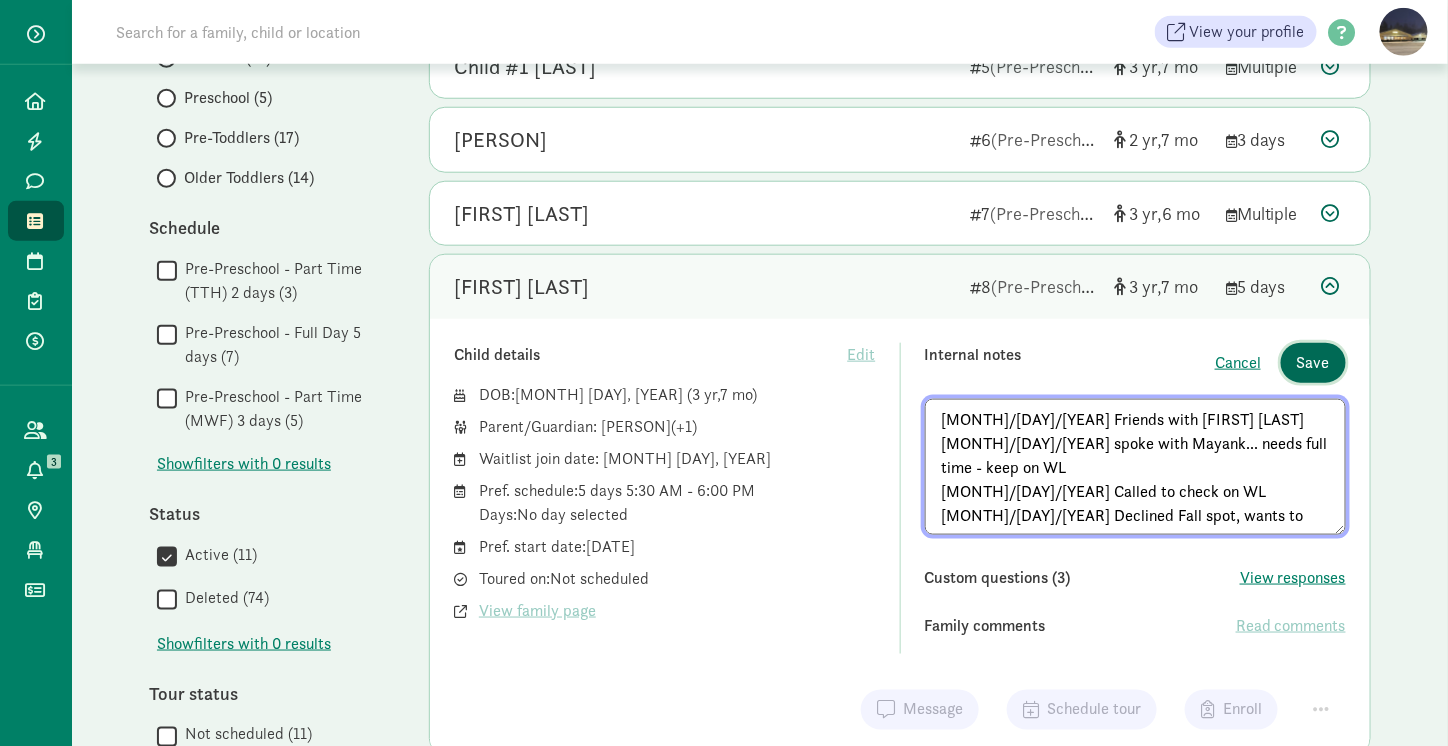 click on "Save" at bounding box center [1313, 363] 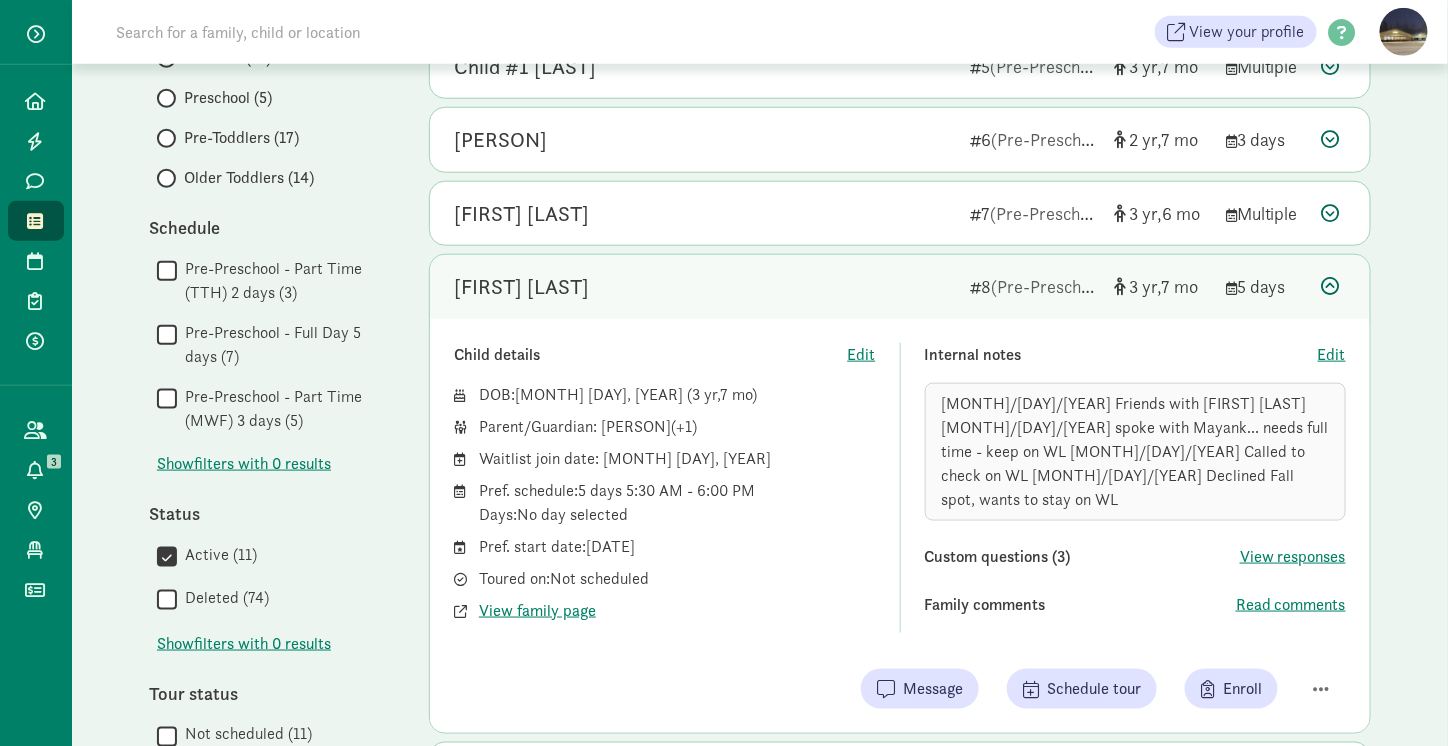 click at bounding box center (1331, 286) 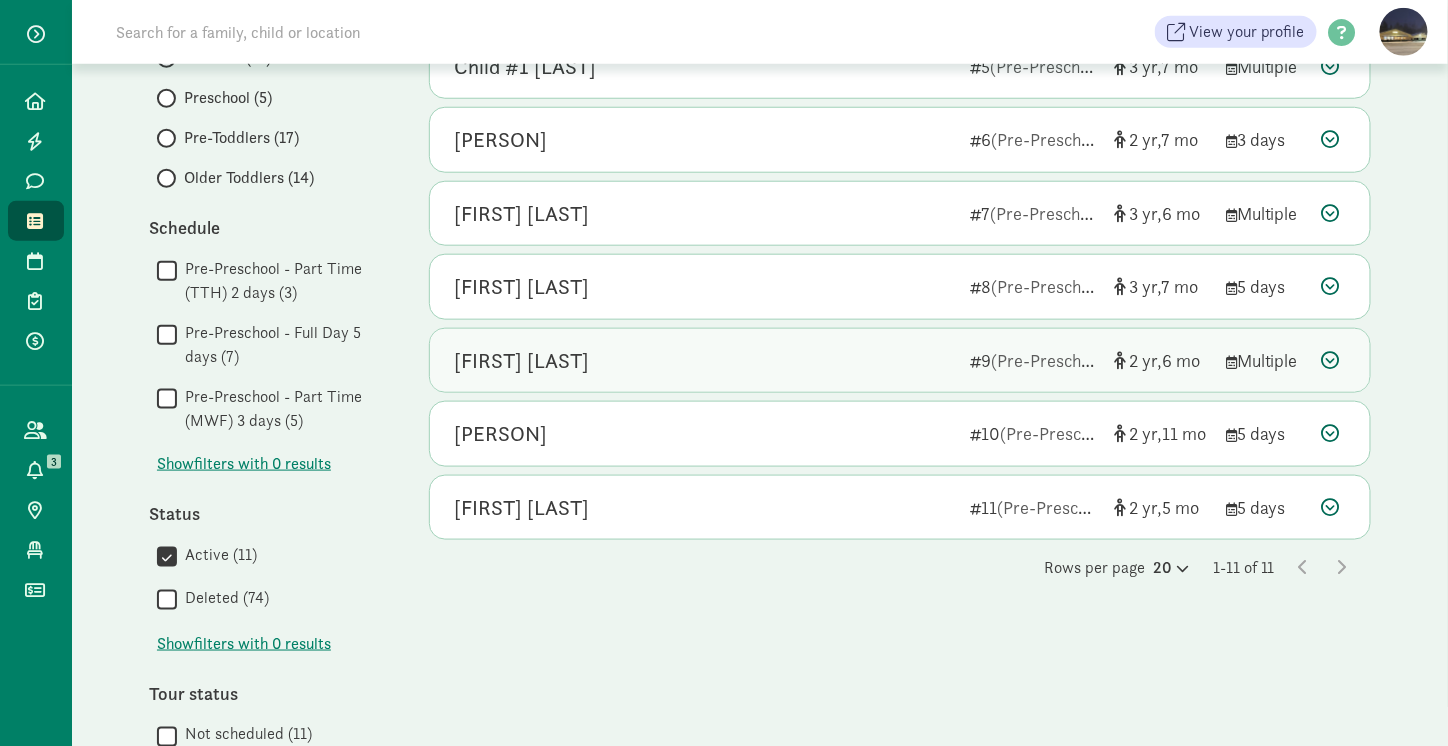 click at bounding box center [1331, 360] 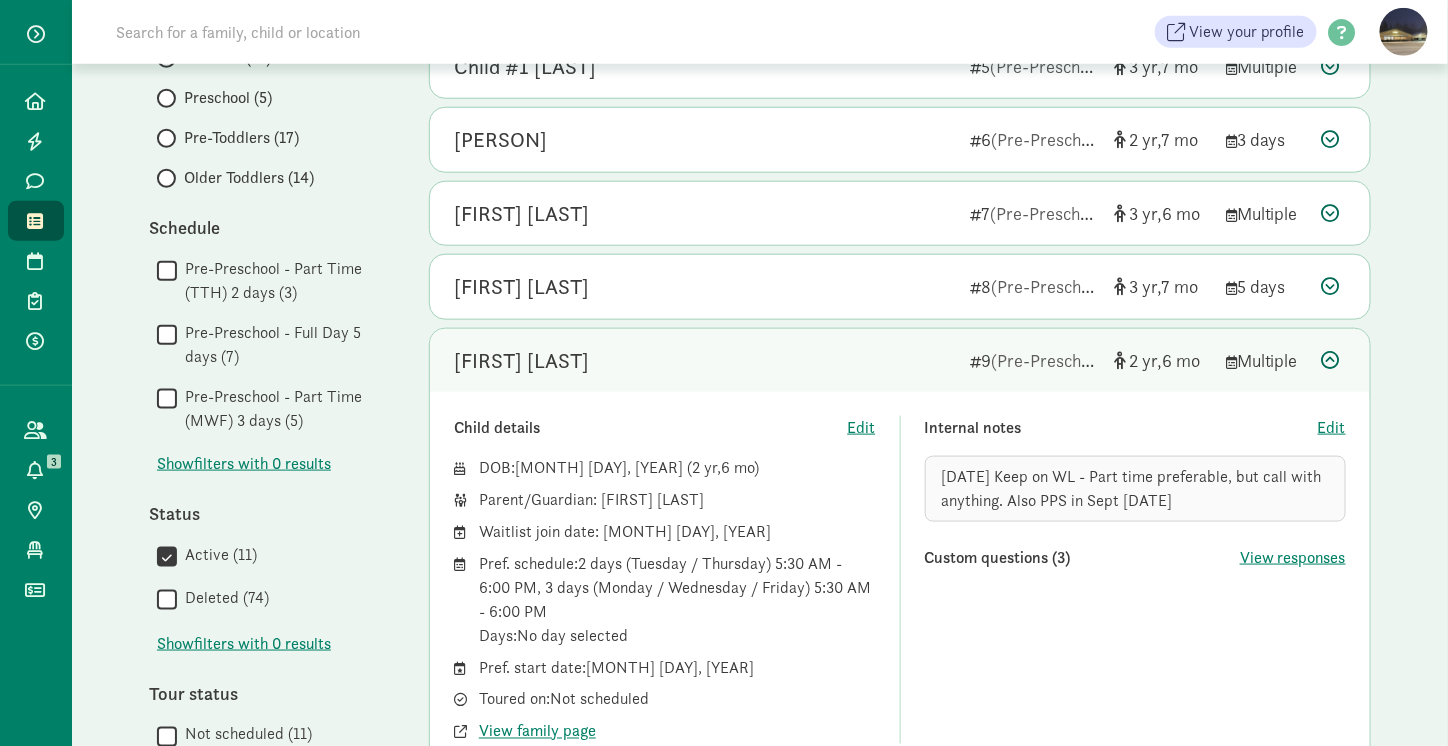 click at bounding box center [1331, 360] 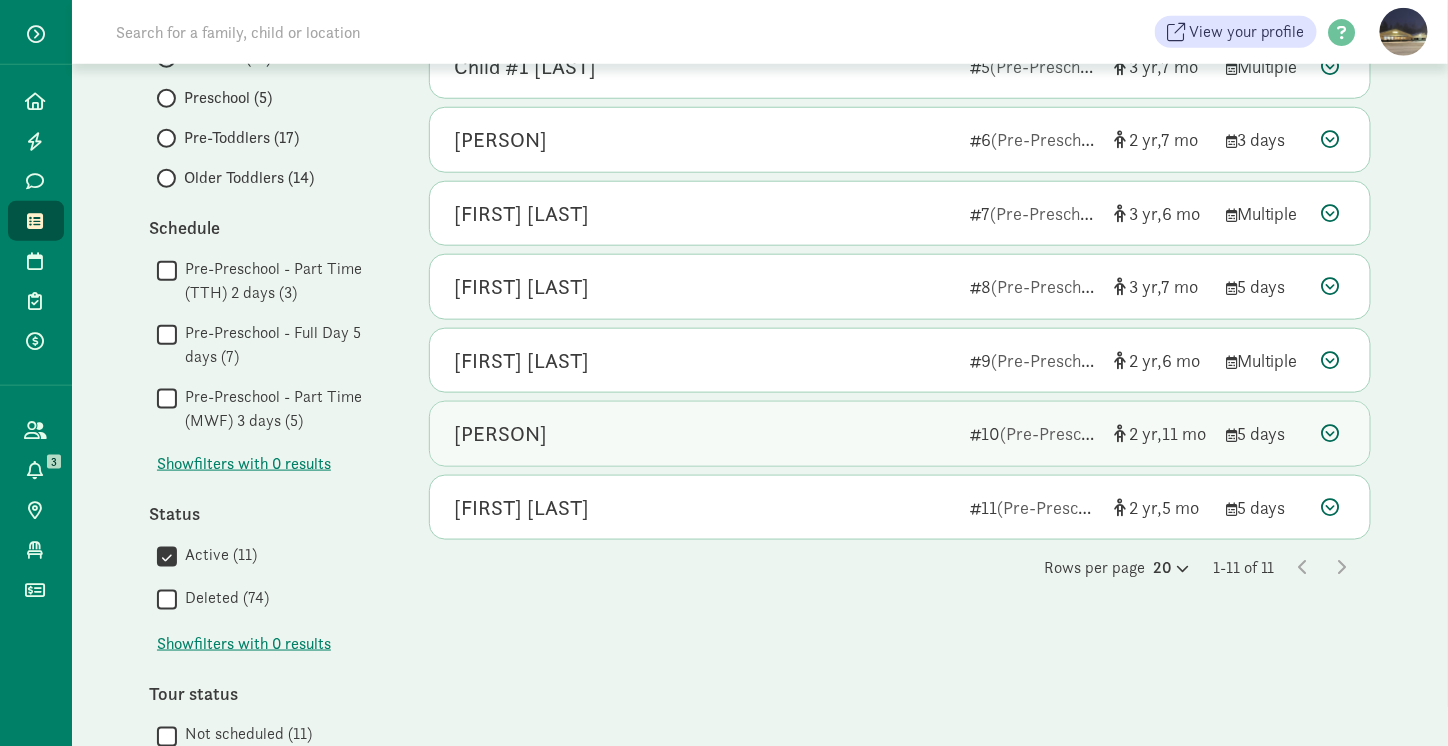 click at bounding box center (1331, 433) 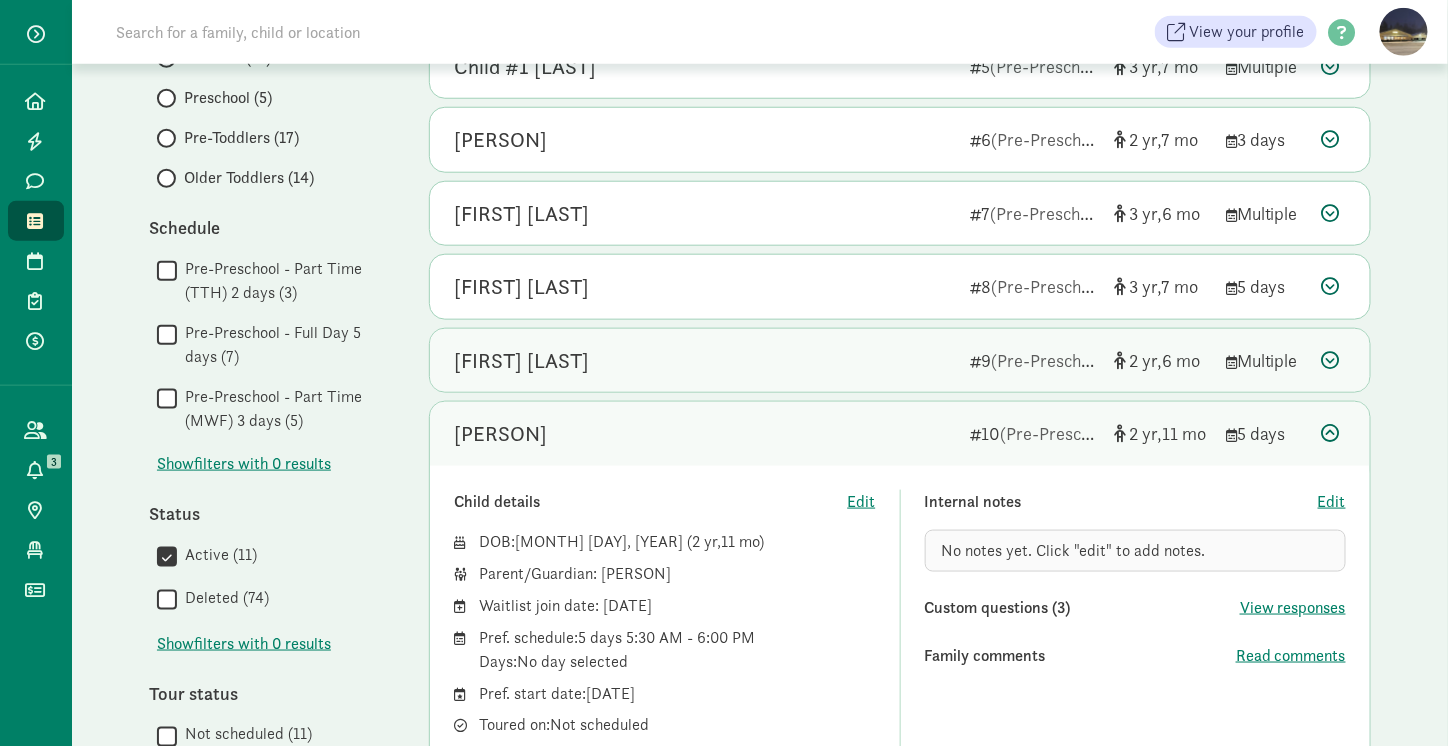 click at bounding box center (1331, 360) 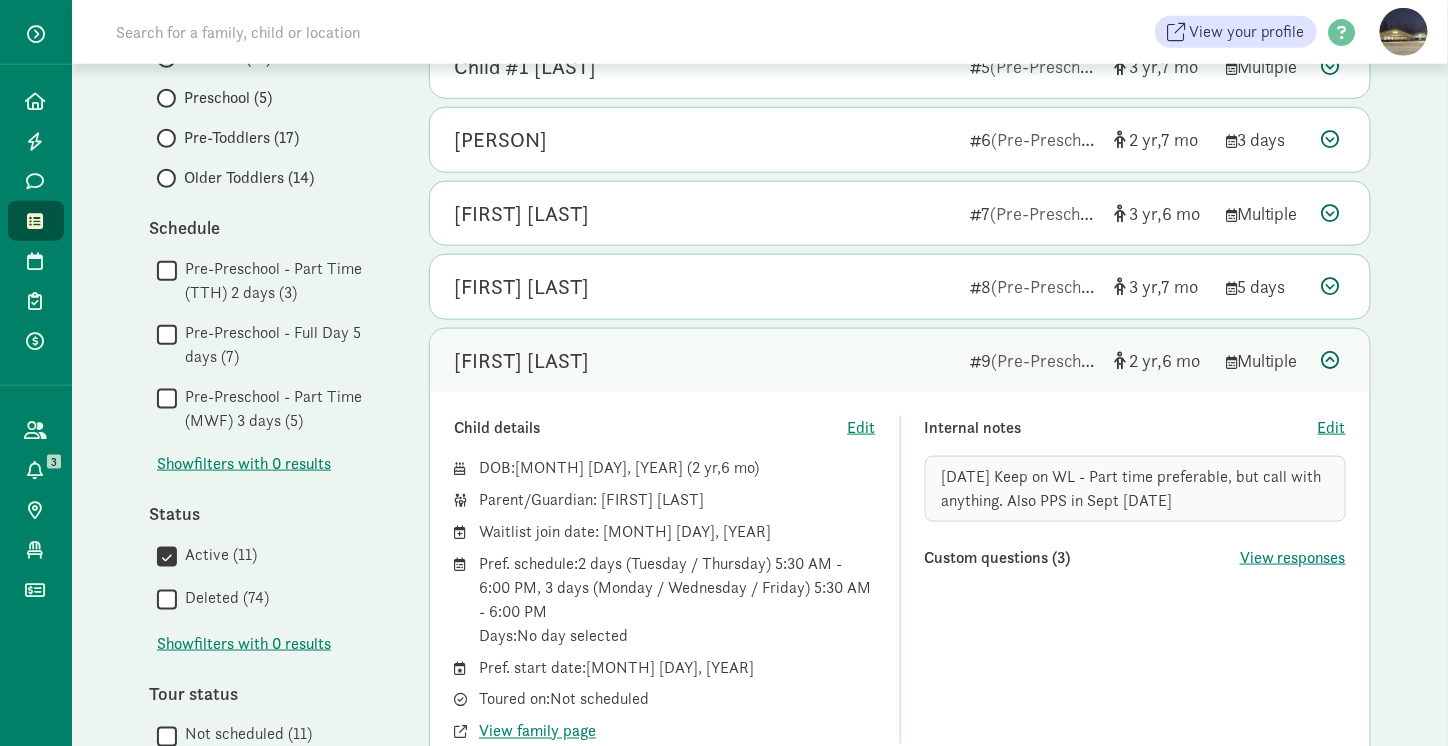 click at bounding box center [1331, 360] 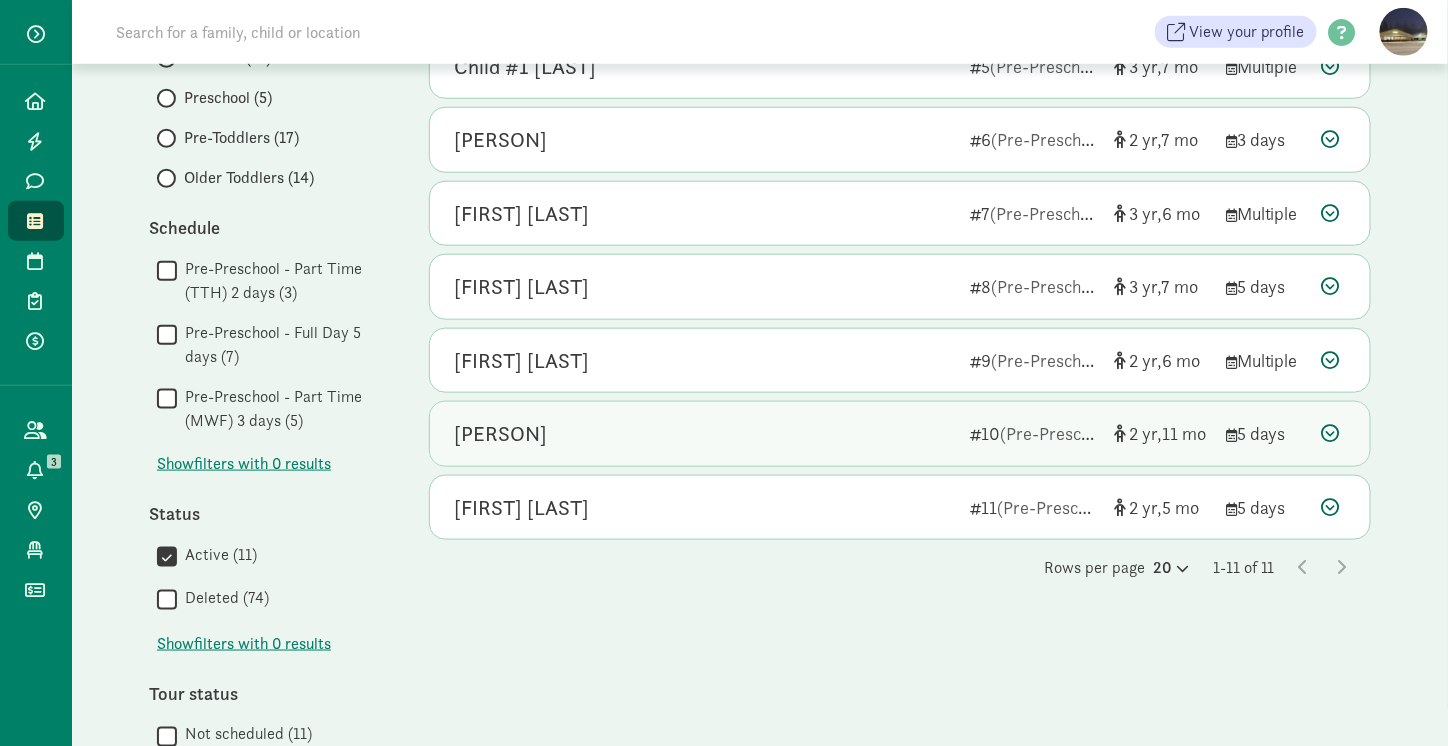 click at bounding box center (1331, 433) 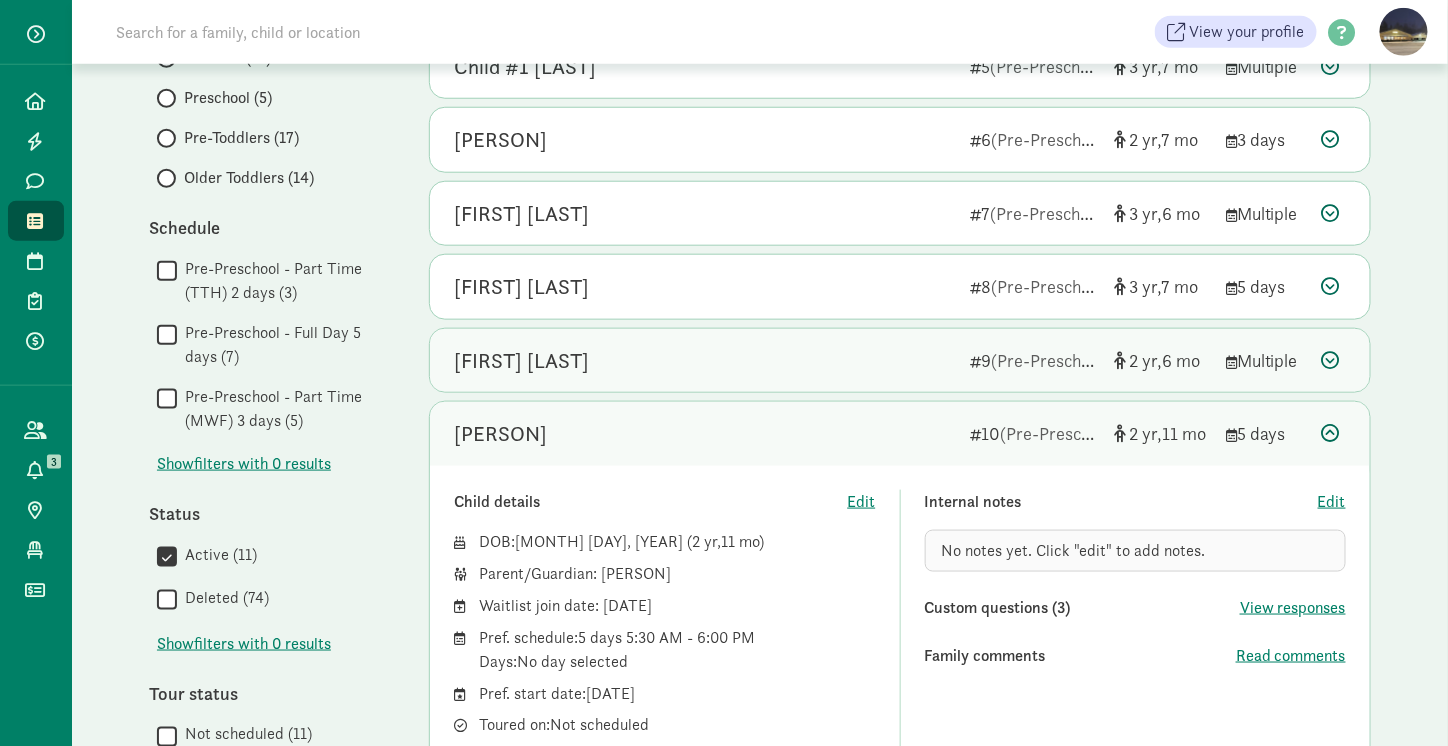 click at bounding box center [1331, 360] 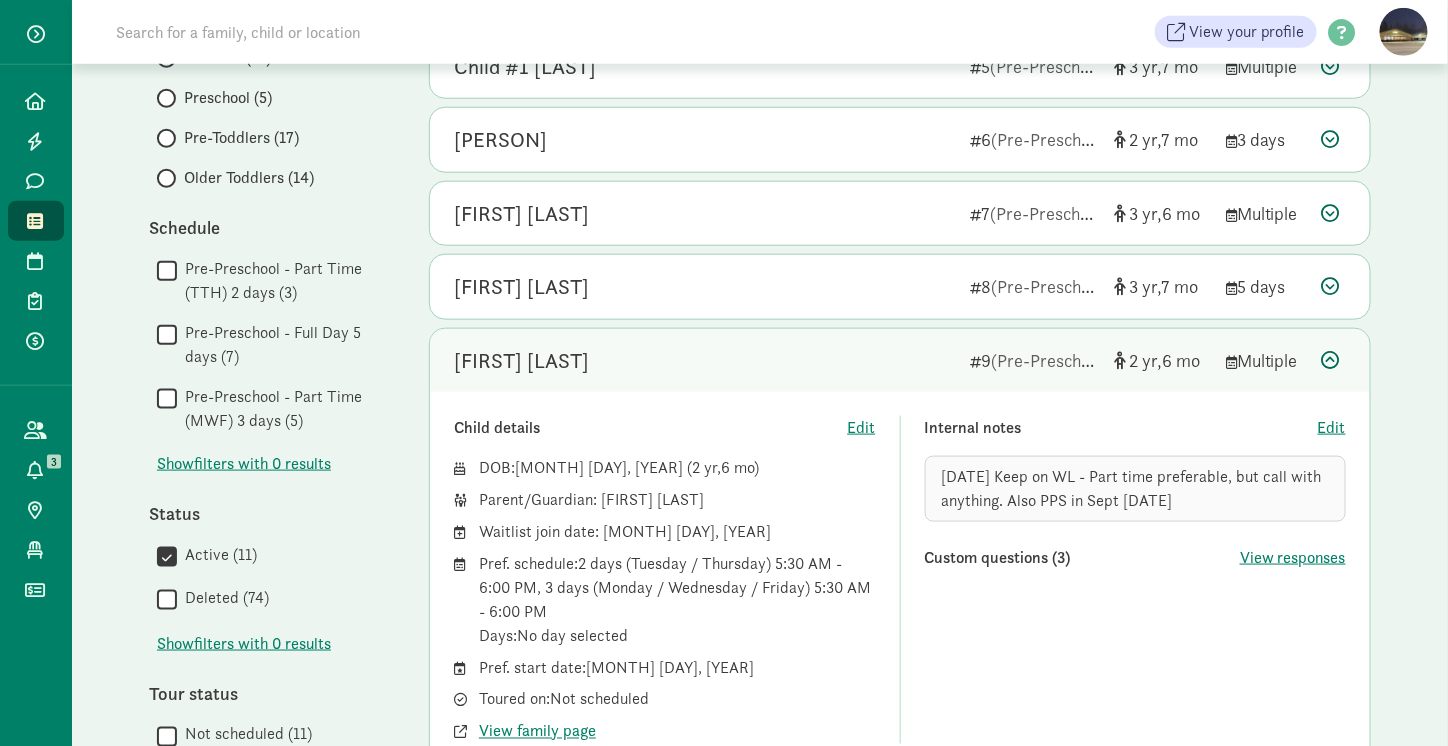 click at bounding box center [1331, 360] 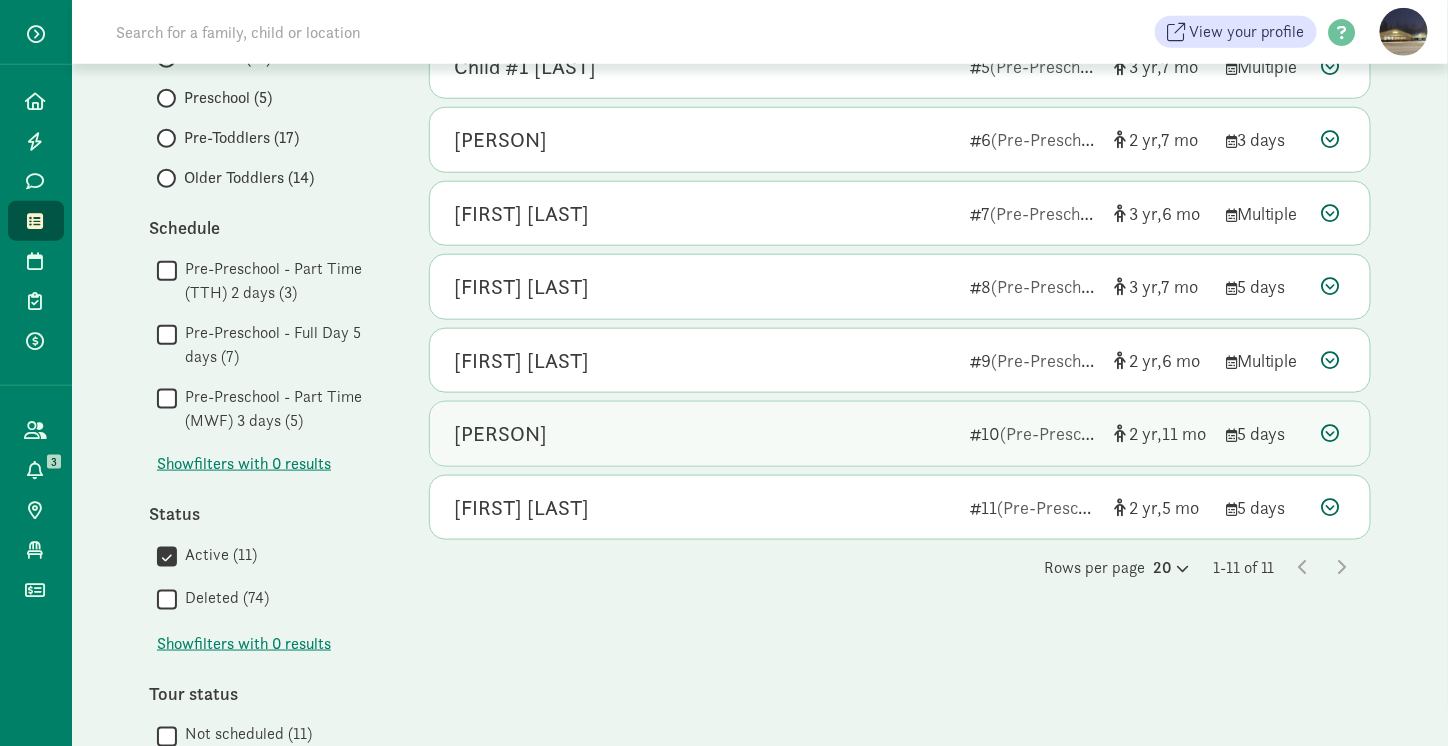 click at bounding box center (1331, 433) 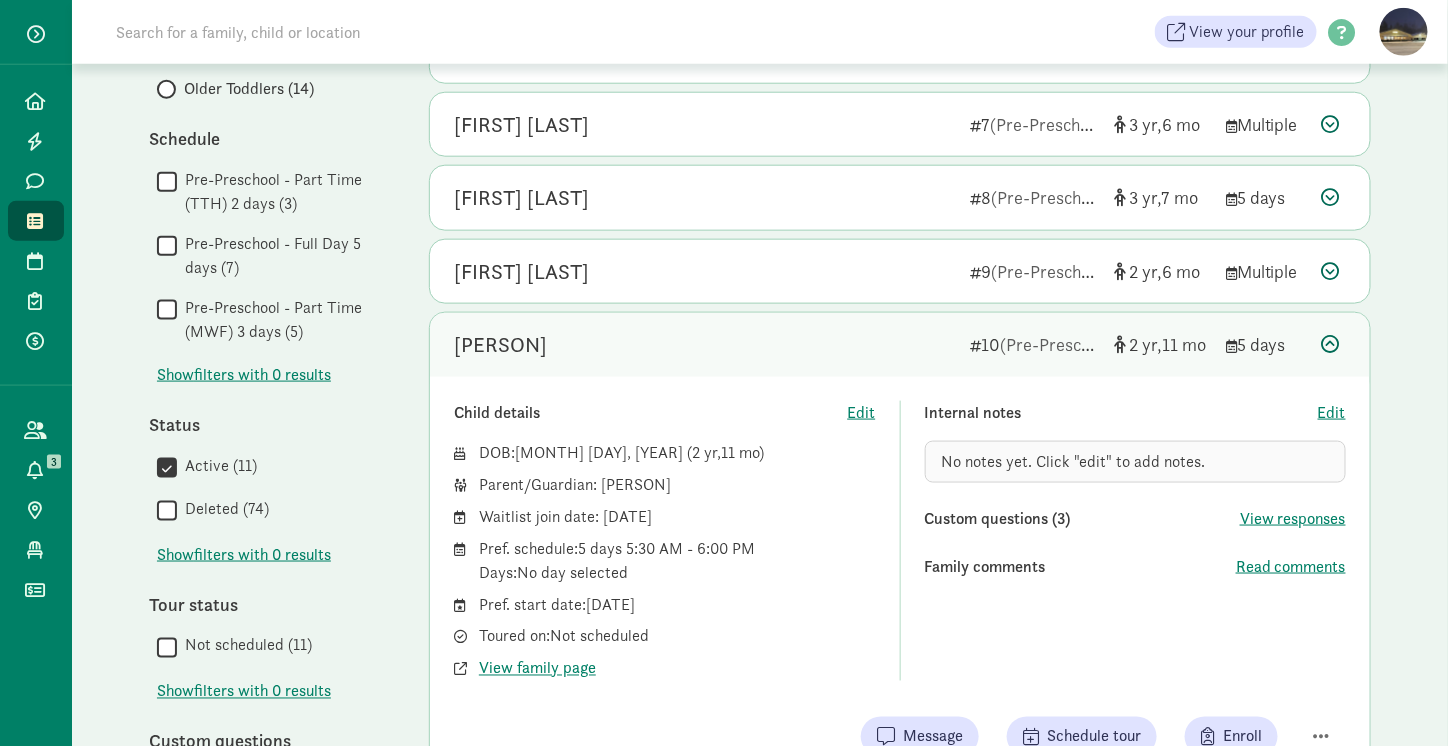scroll, scrollTop: 600, scrollLeft: 0, axis: vertical 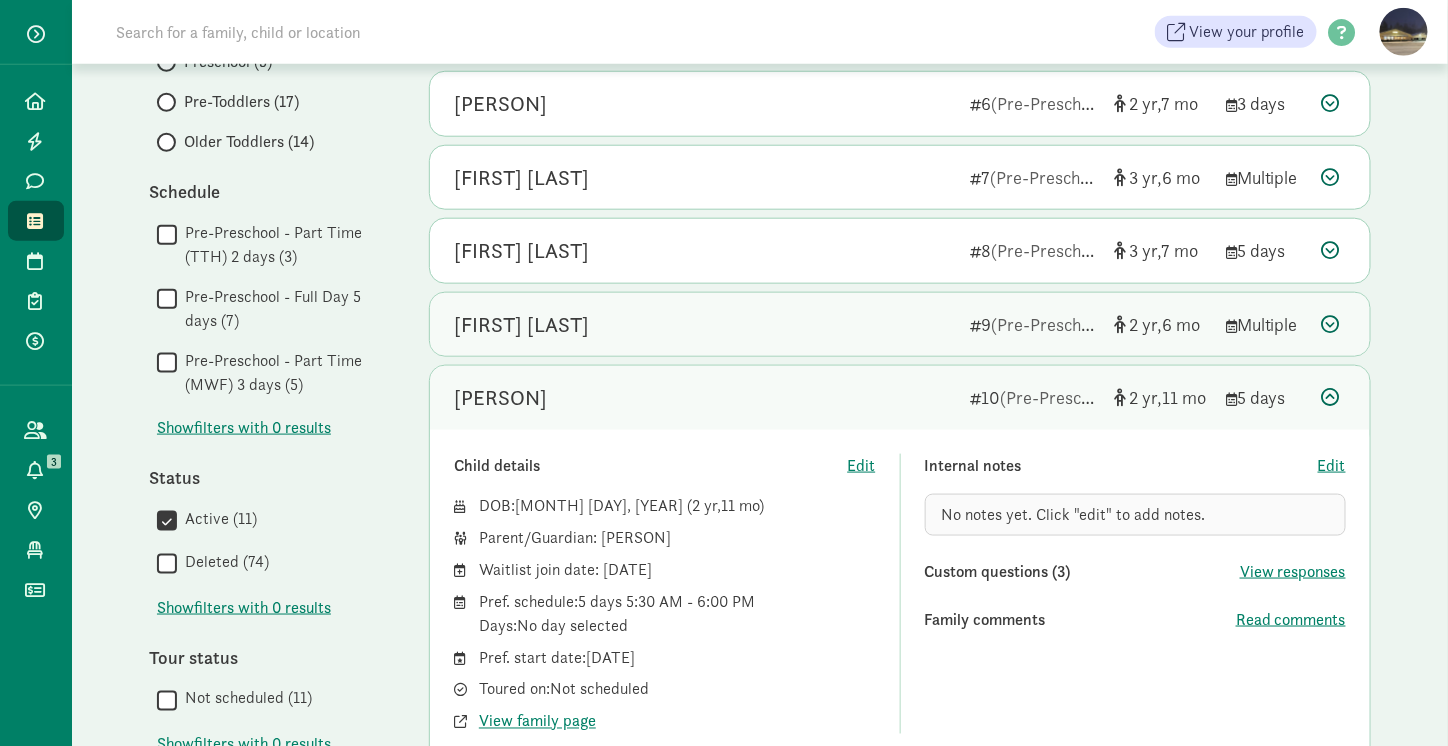 click at bounding box center [1331, 324] 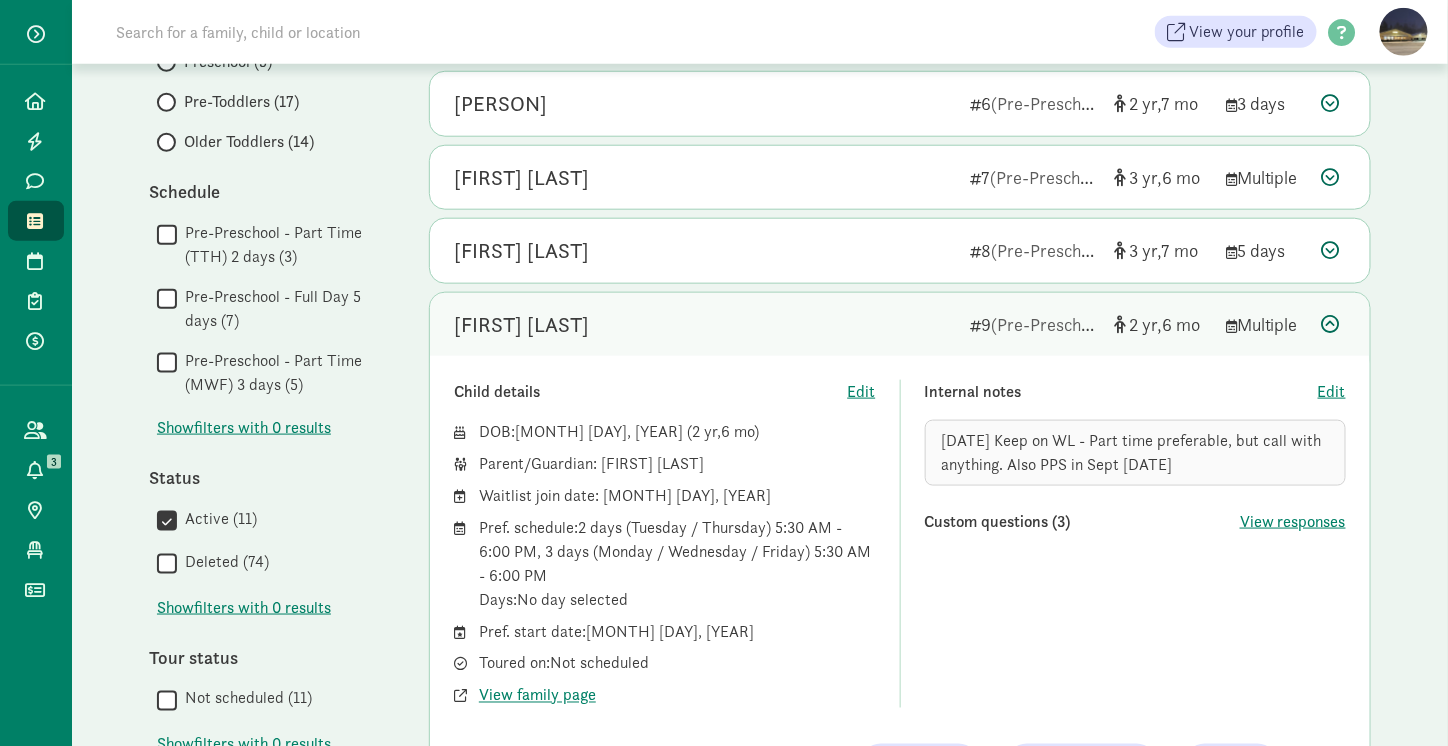 click at bounding box center [1331, 324] 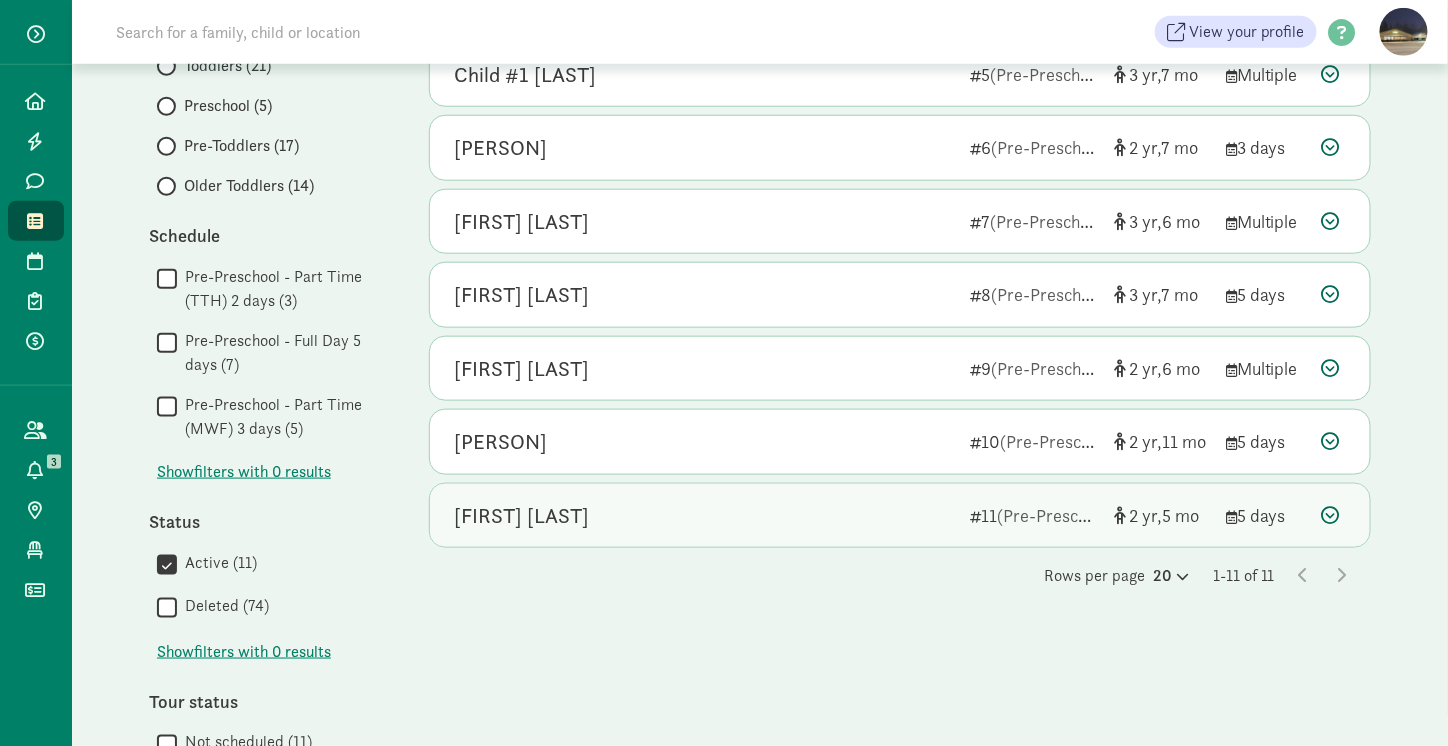 scroll, scrollTop: 700, scrollLeft: 0, axis: vertical 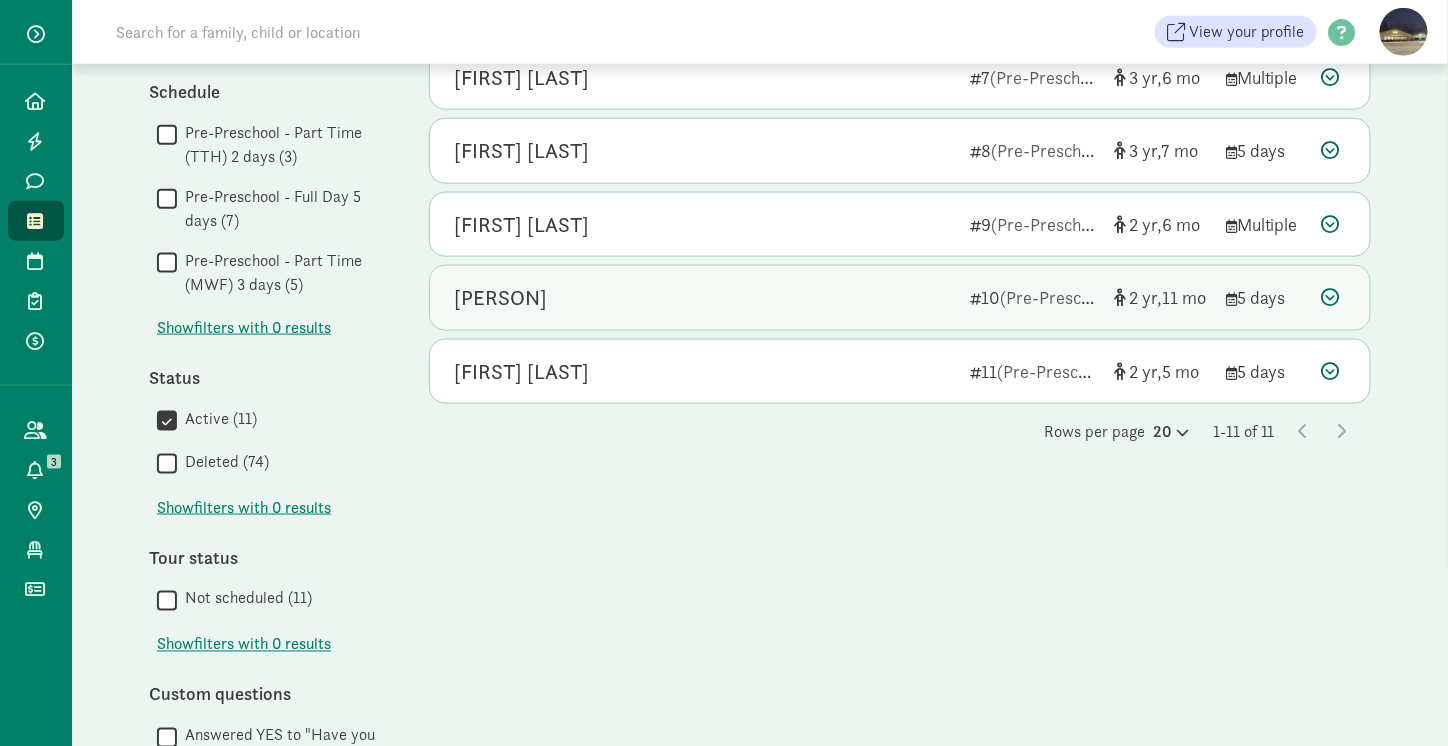 click at bounding box center [1331, 297] 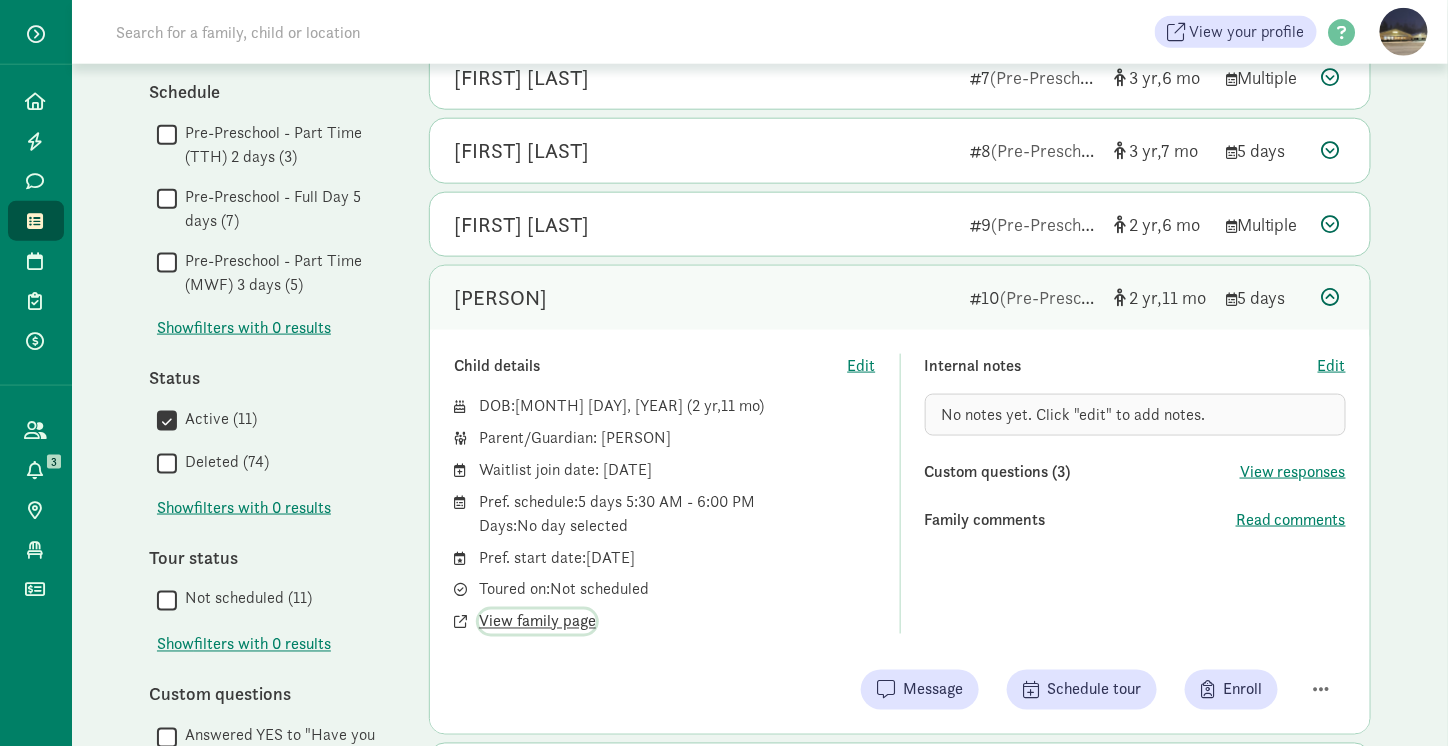 click on "View family page" at bounding box center (537, 622) 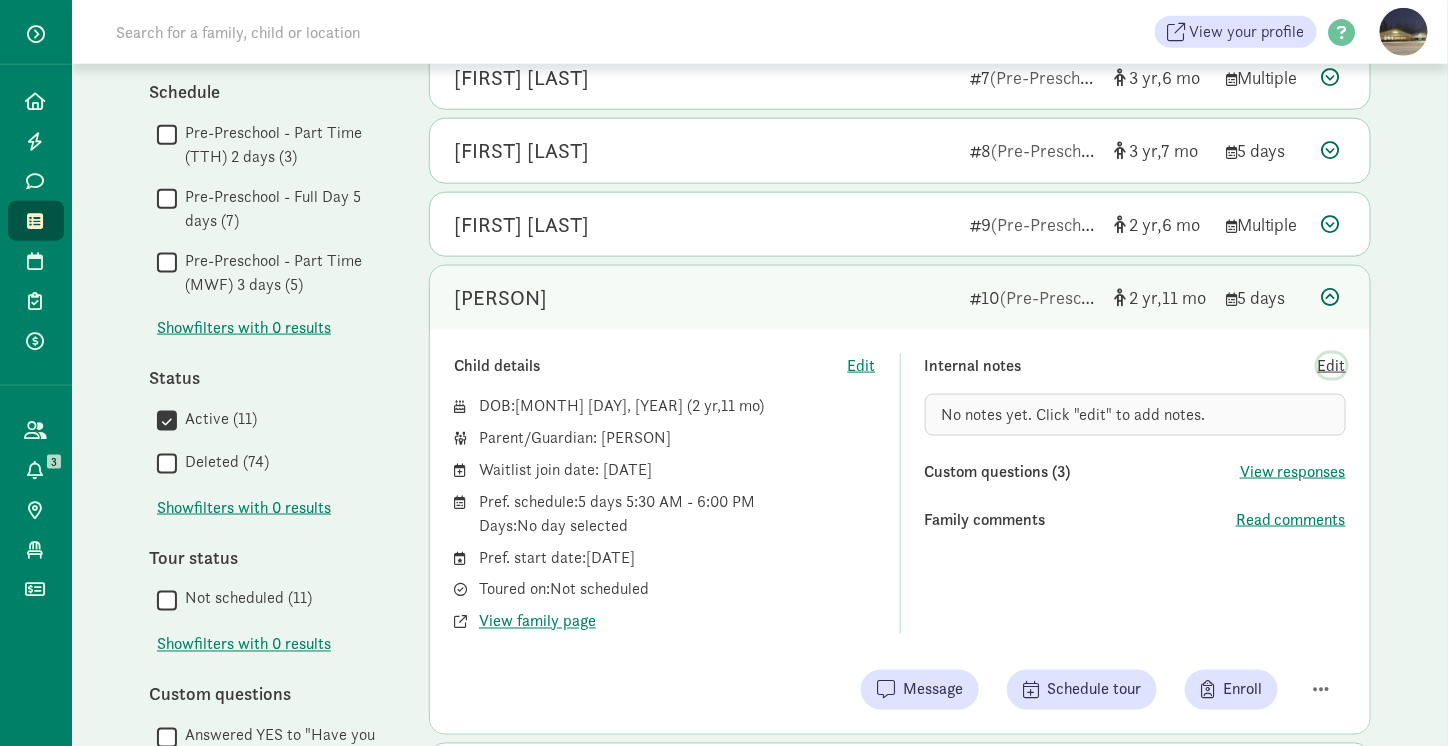 click on "Edit" at bounding box center (1332, 366) 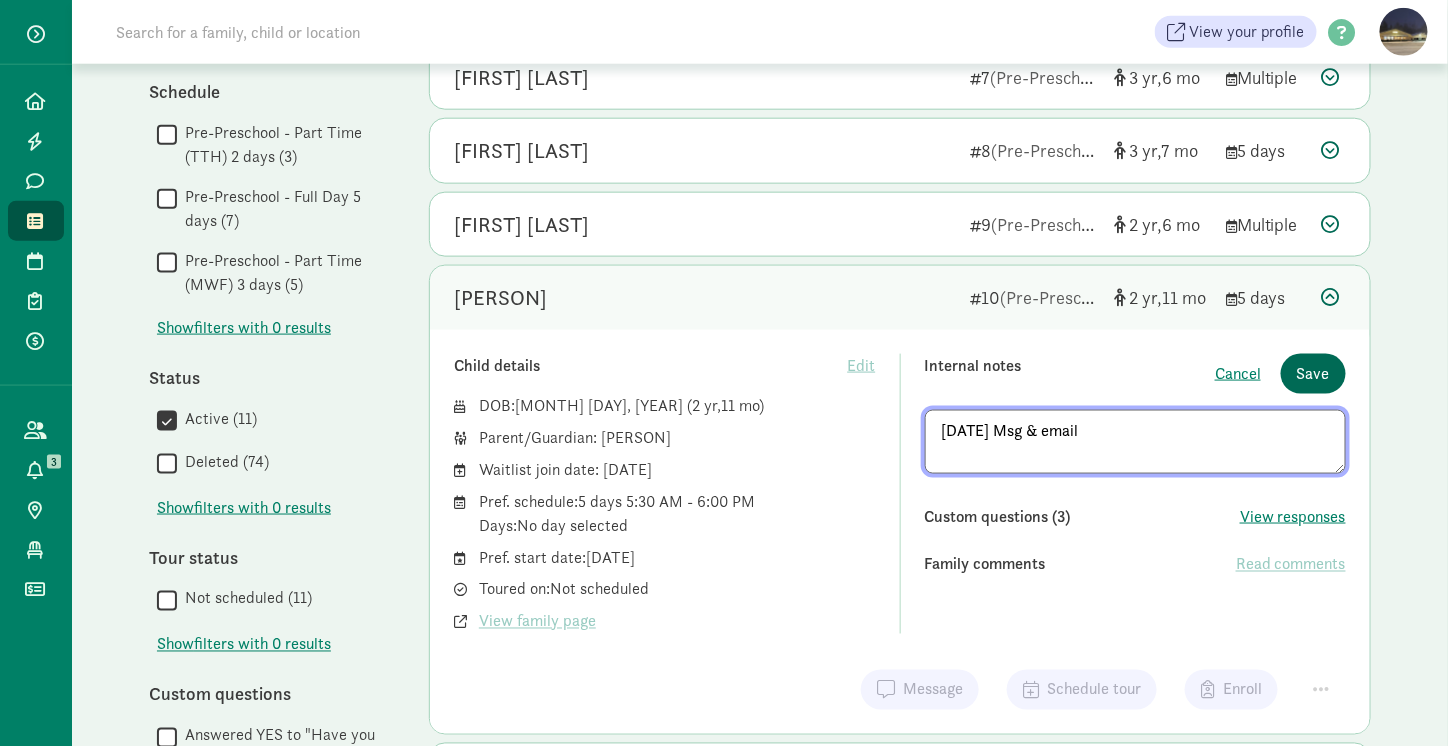 type on "8/4/25 Msg & email" 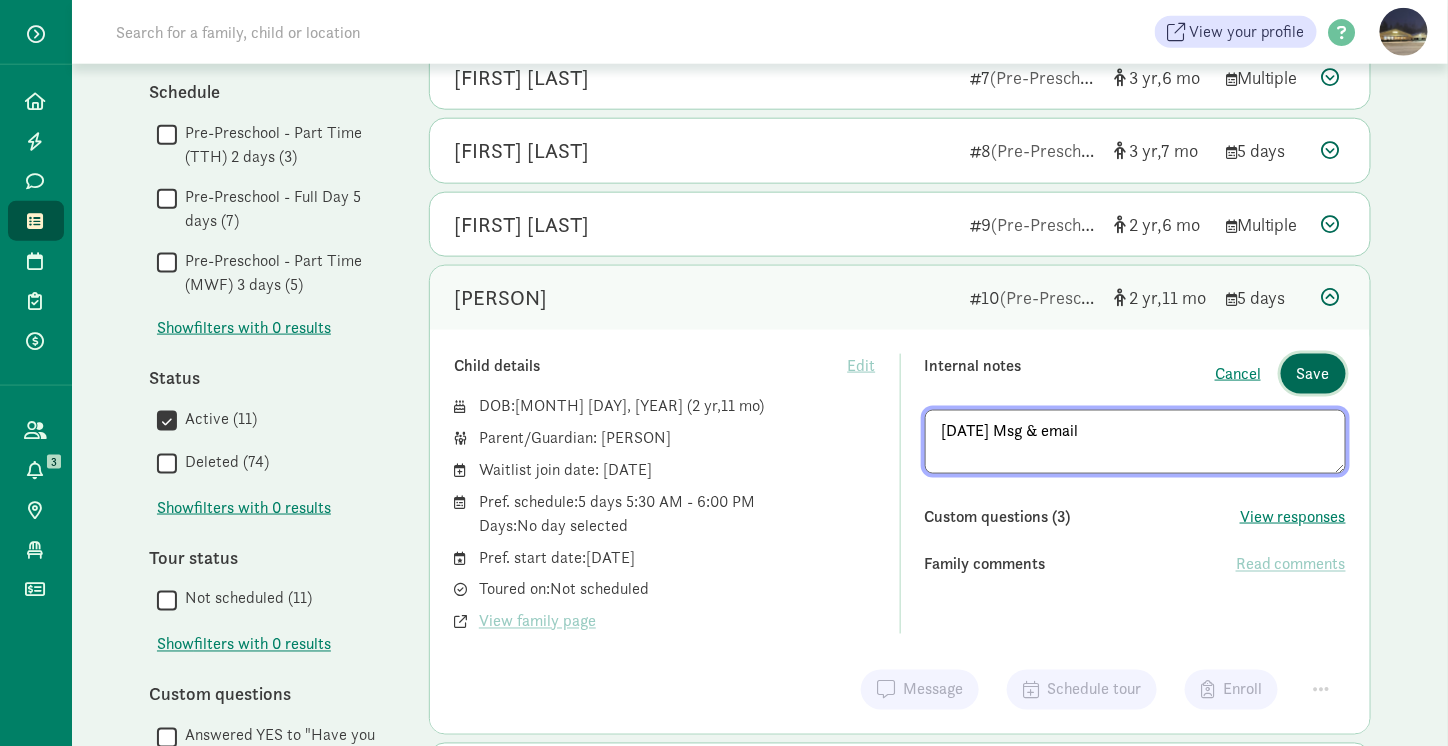 click on "Save" at bounding box center [1313, 374] 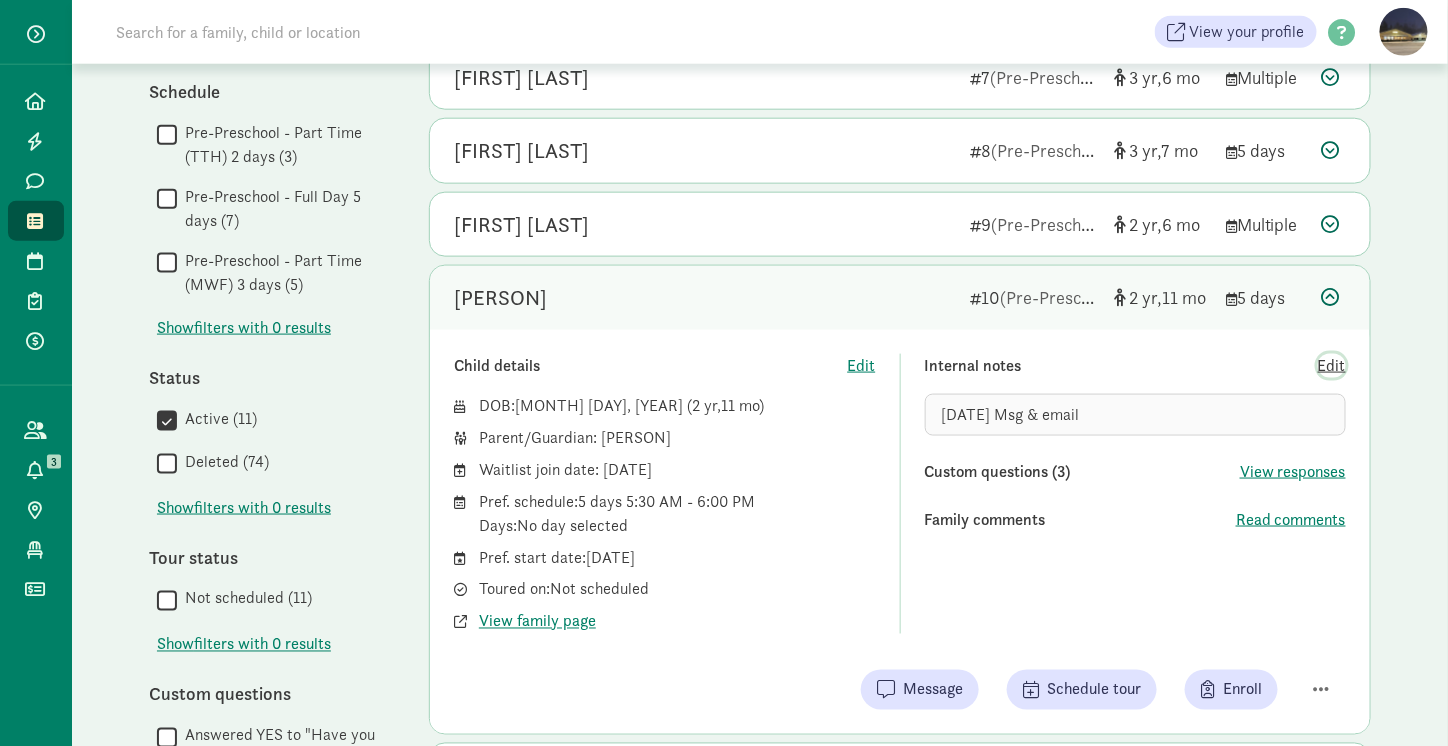click on "Edit" at bounding box center (1332, 366) 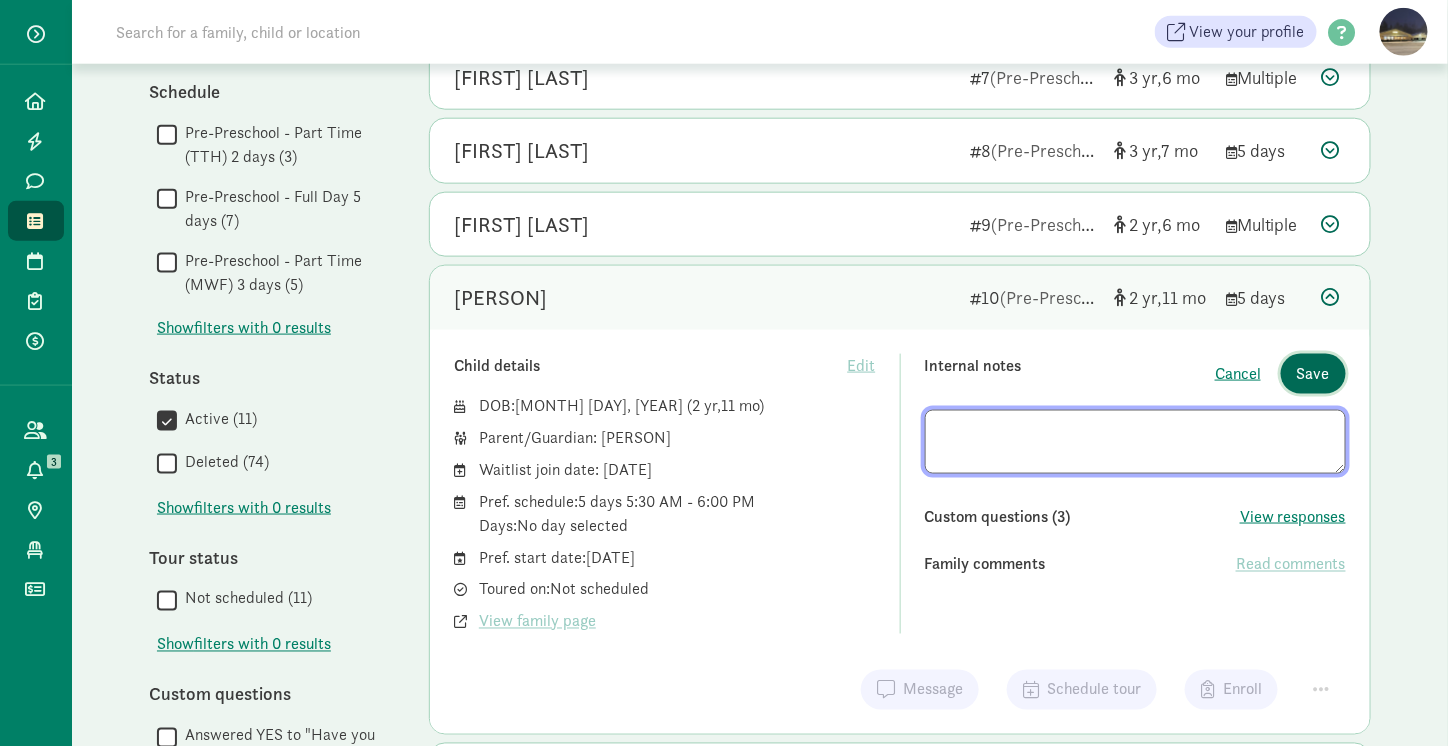 click on "Save" at bounding box center [1313, 374] 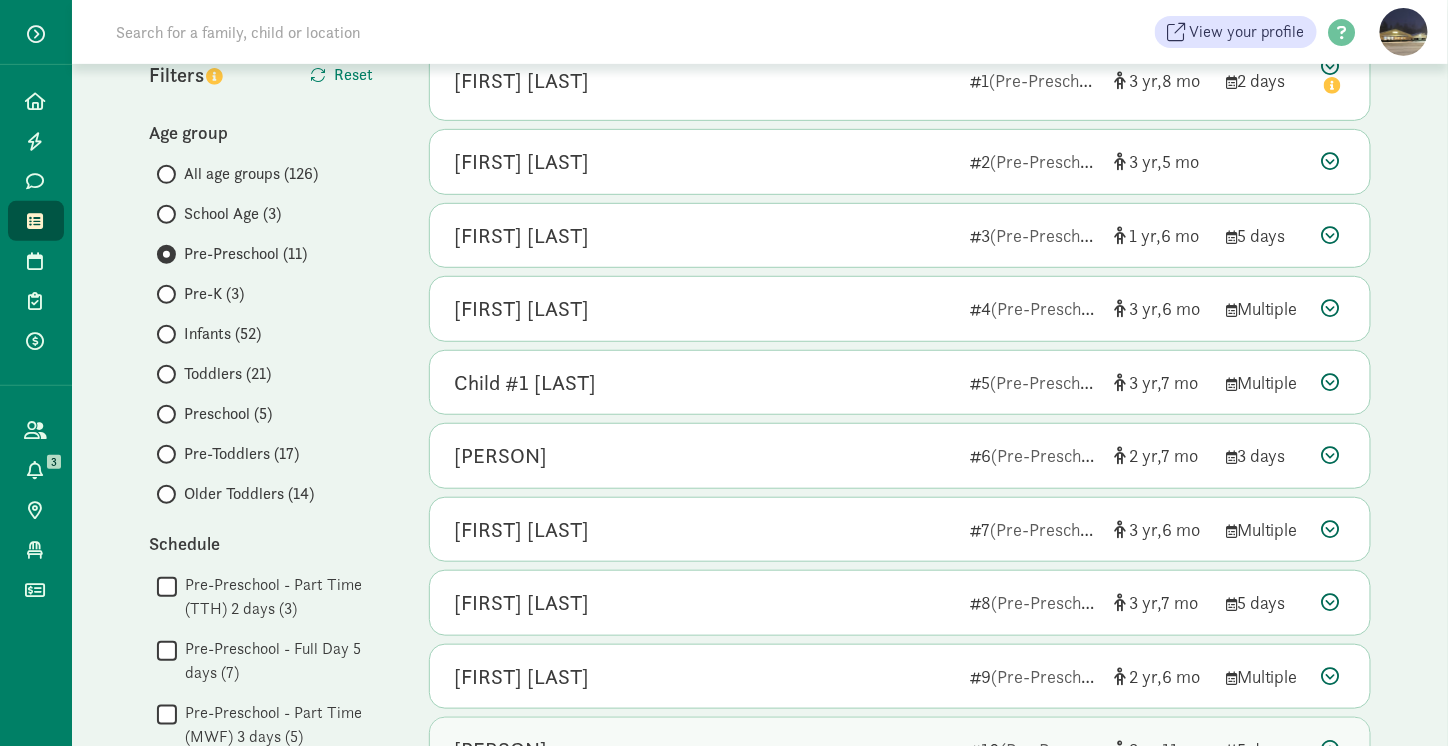 scroll, scrollTop: 218, scrollLeft: 0, axis: vertical 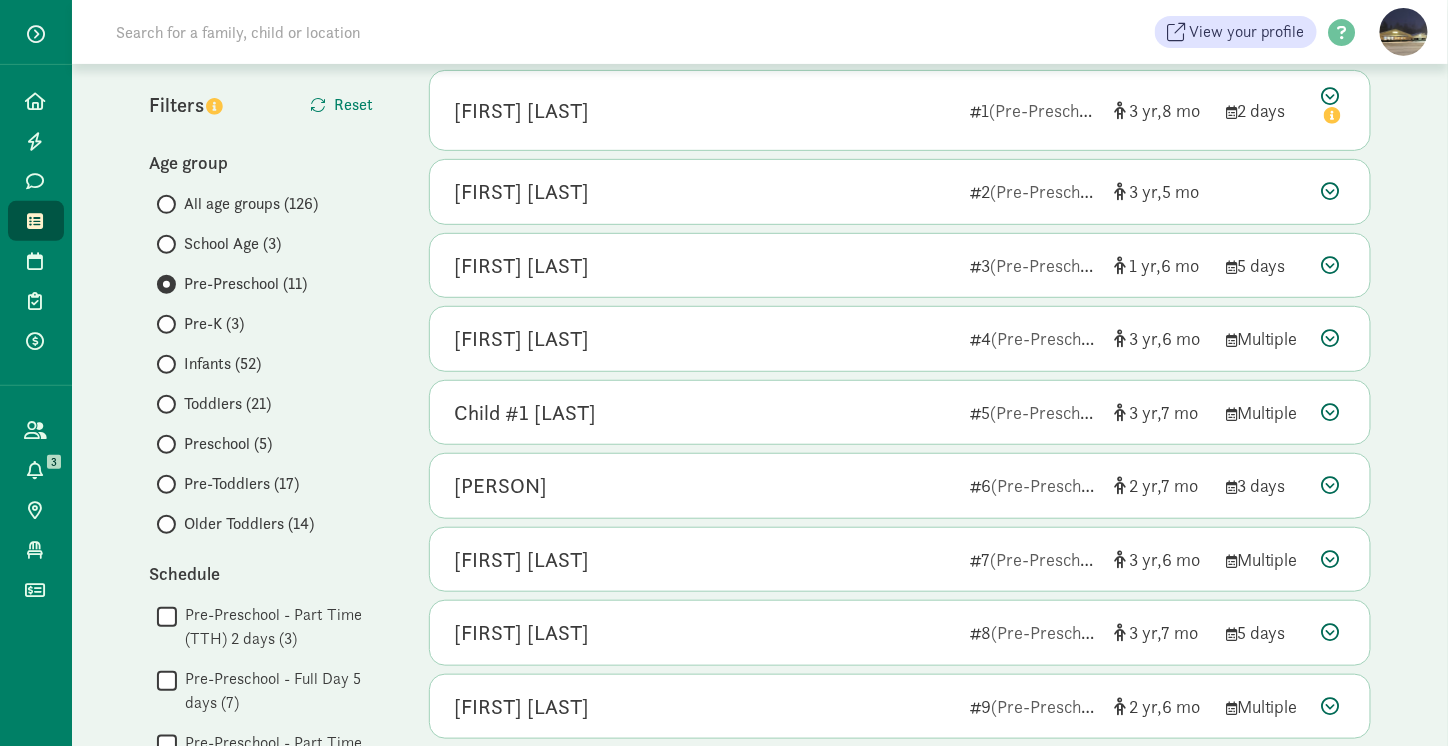 click on "All age groups (126)" at bounding box center [251, 204] 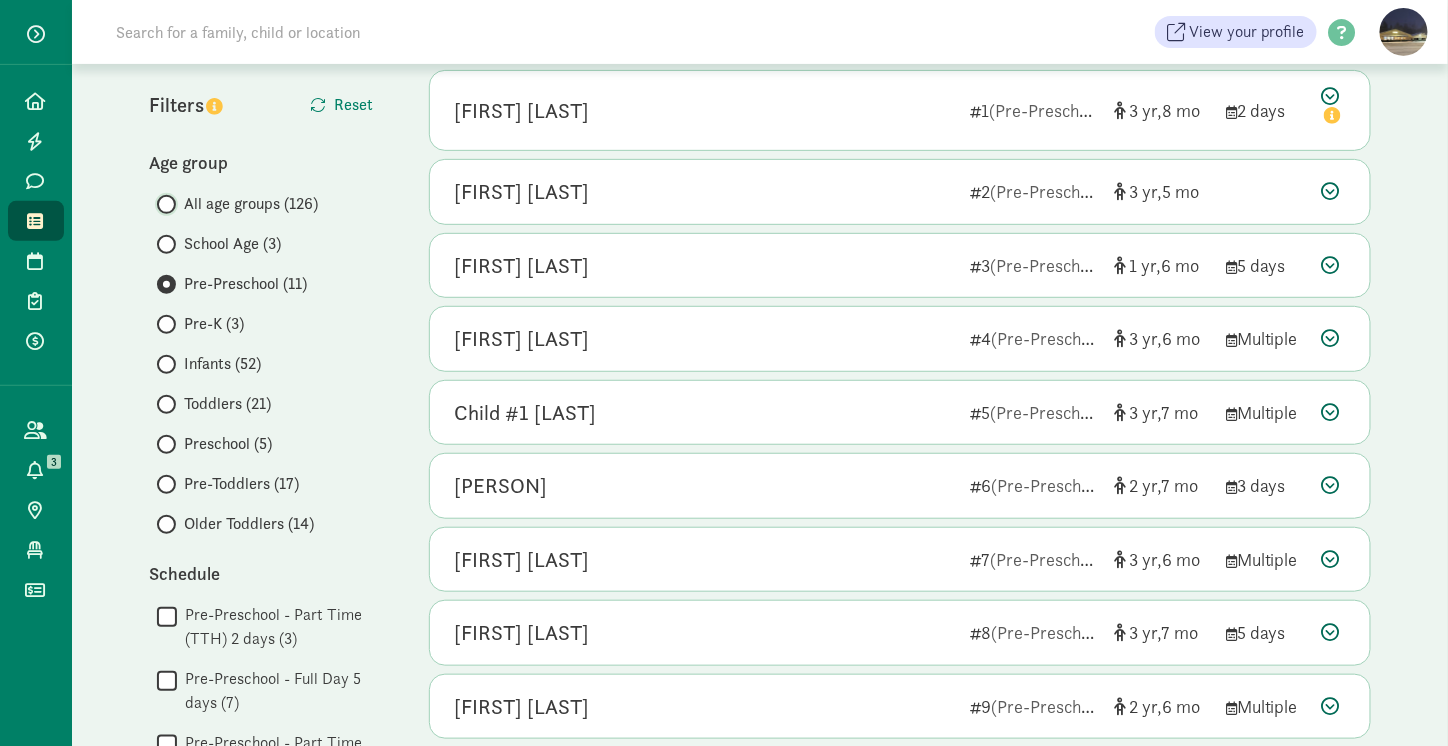 click on "All age groups (126)" at bounding box center [163, 204] 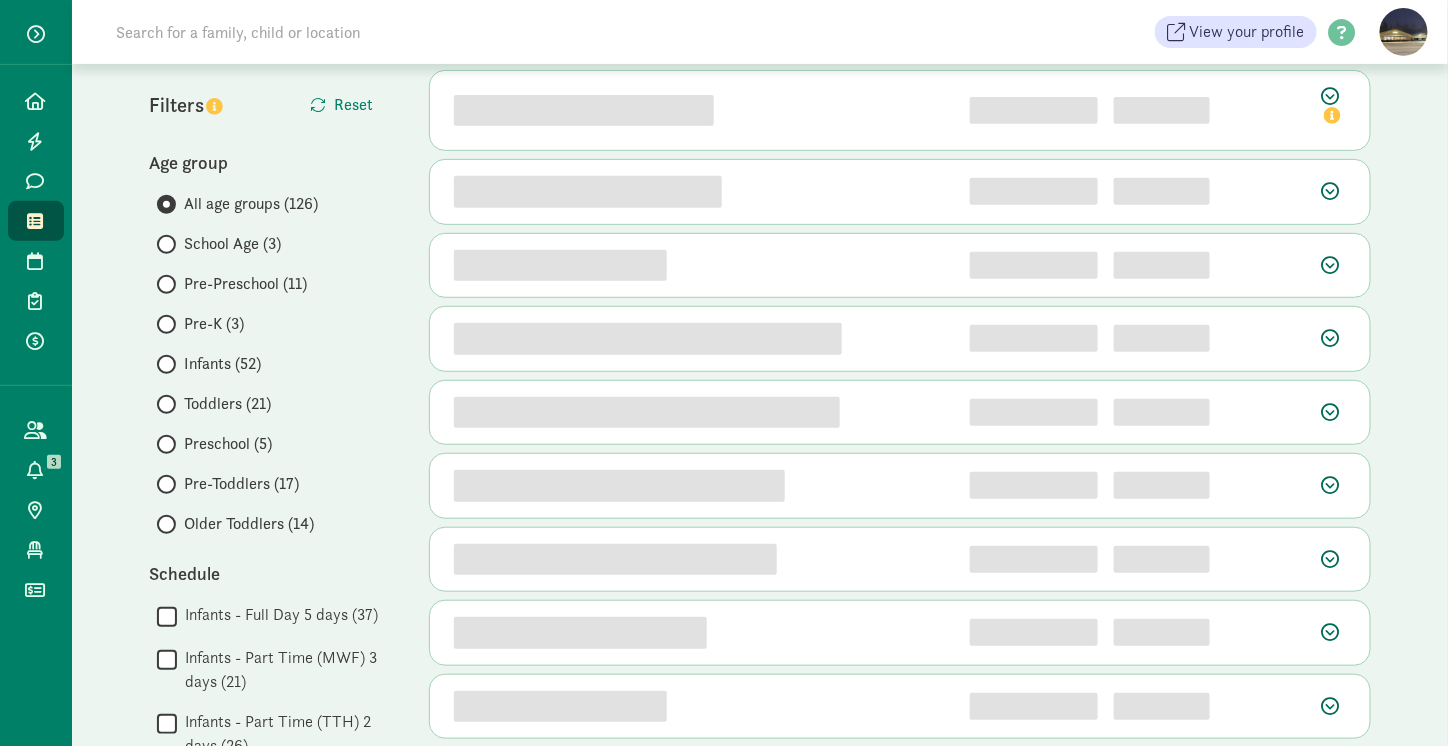 scroll, scrollTop: 0, scrollLeft: 0, axis: both 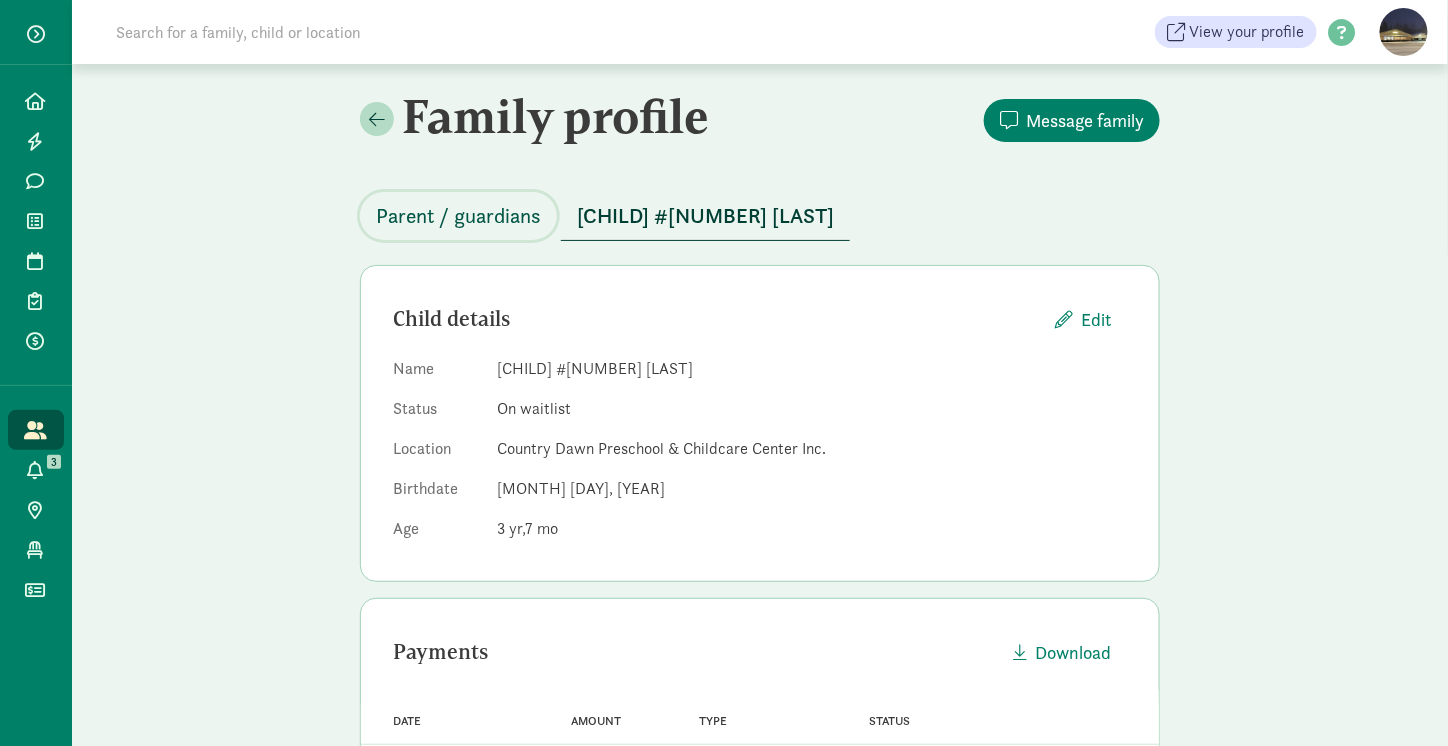 click on "Parent / guardians" at bounding box center [458, 216] 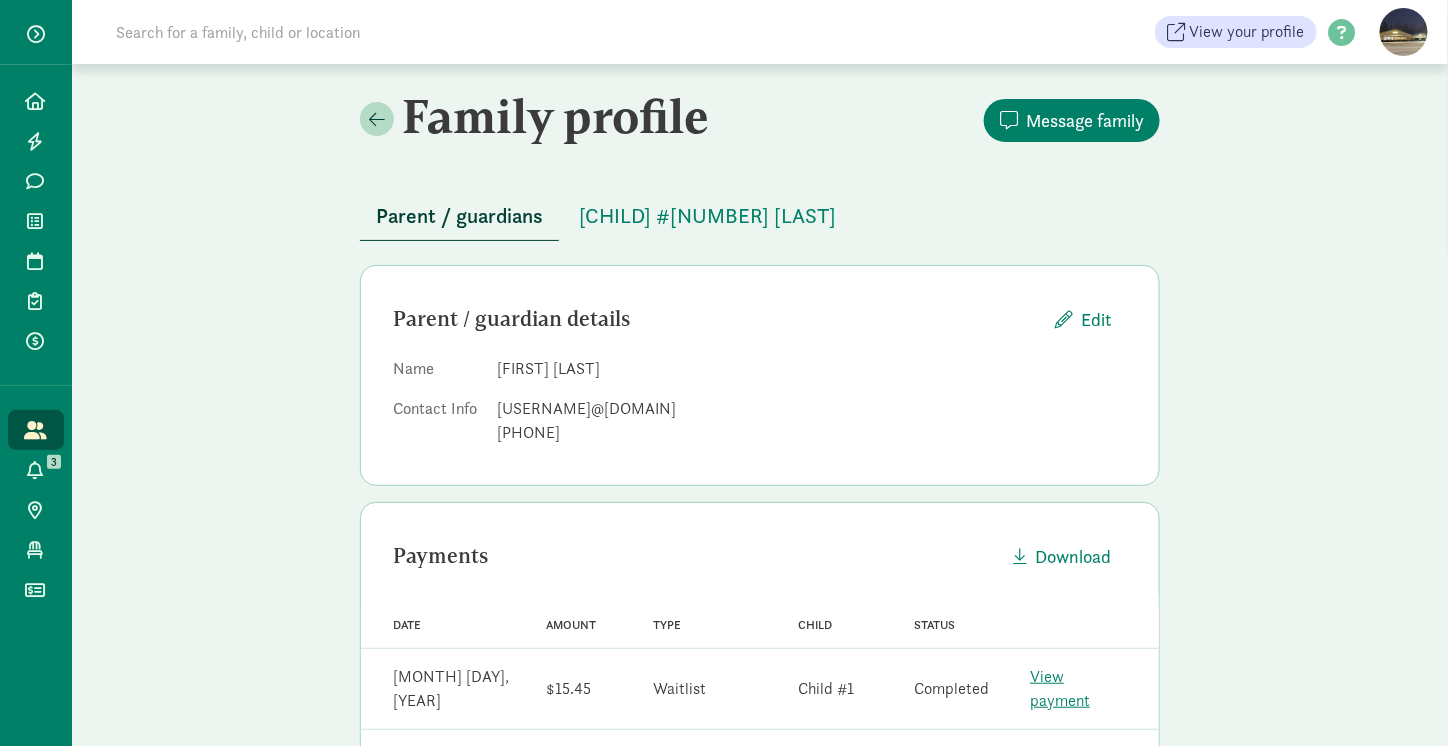 drag, startPoint x: 652, startPoint y: 406, endPoint x: 491, endPoint y: 408, distance: 161.01242 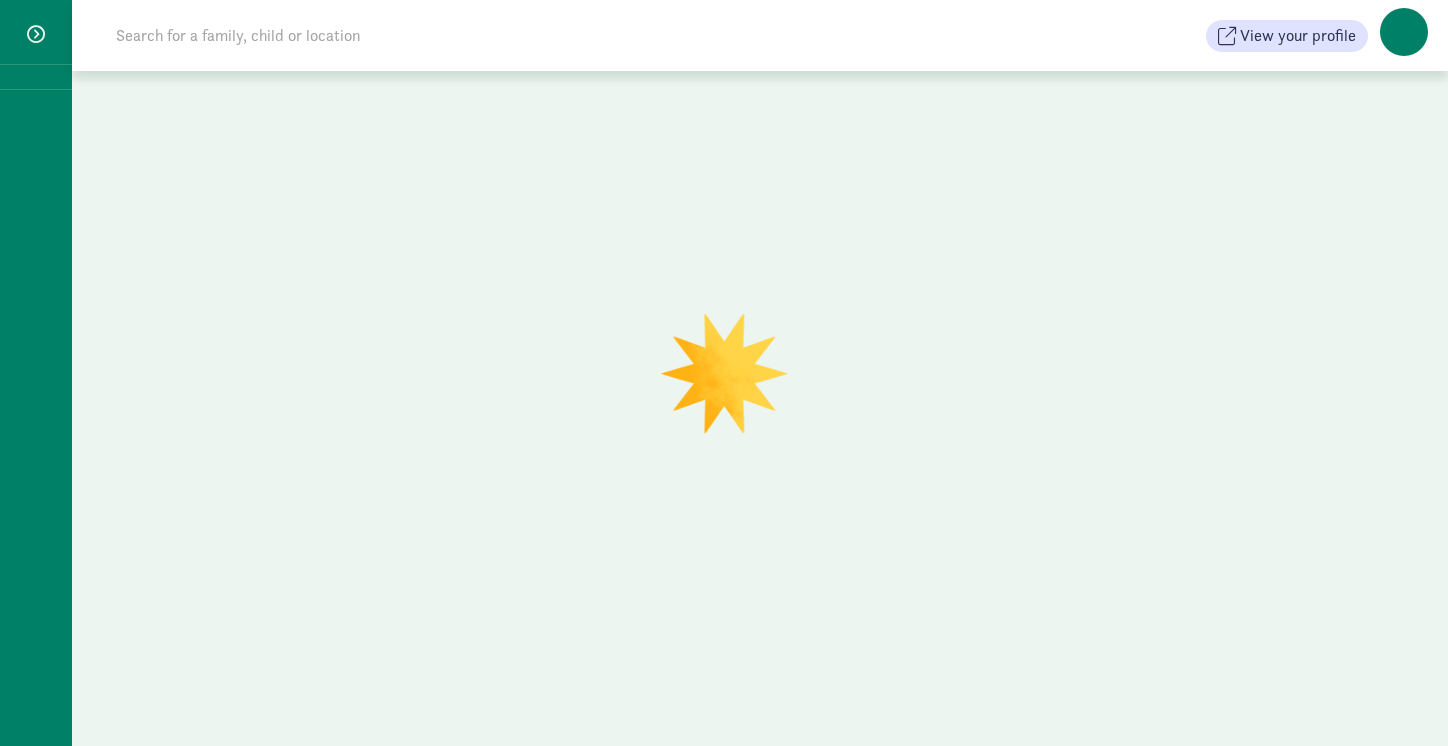 scroll, scrollTop: 0, scrollLeft: 0, axis: both 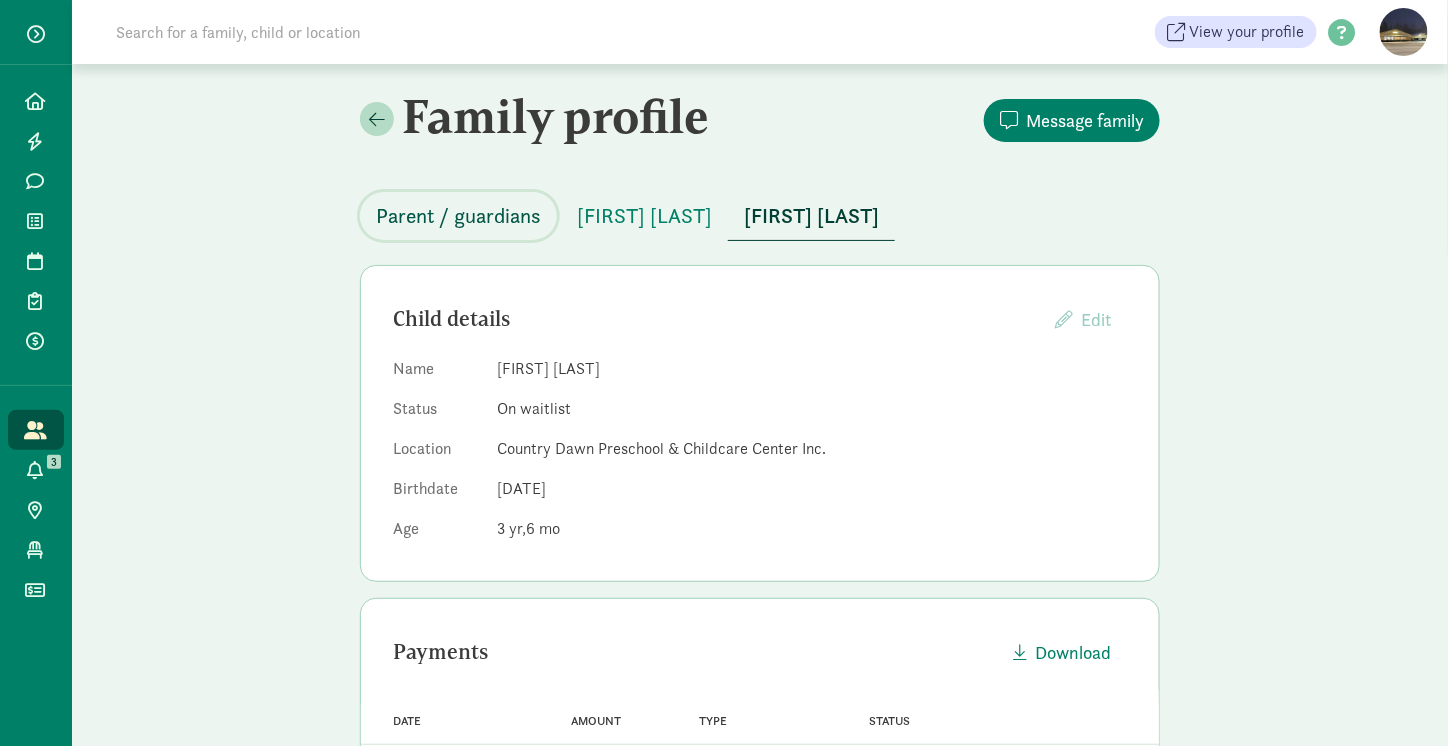 click on "Parent / guardians" at bounding box center [458, 216] 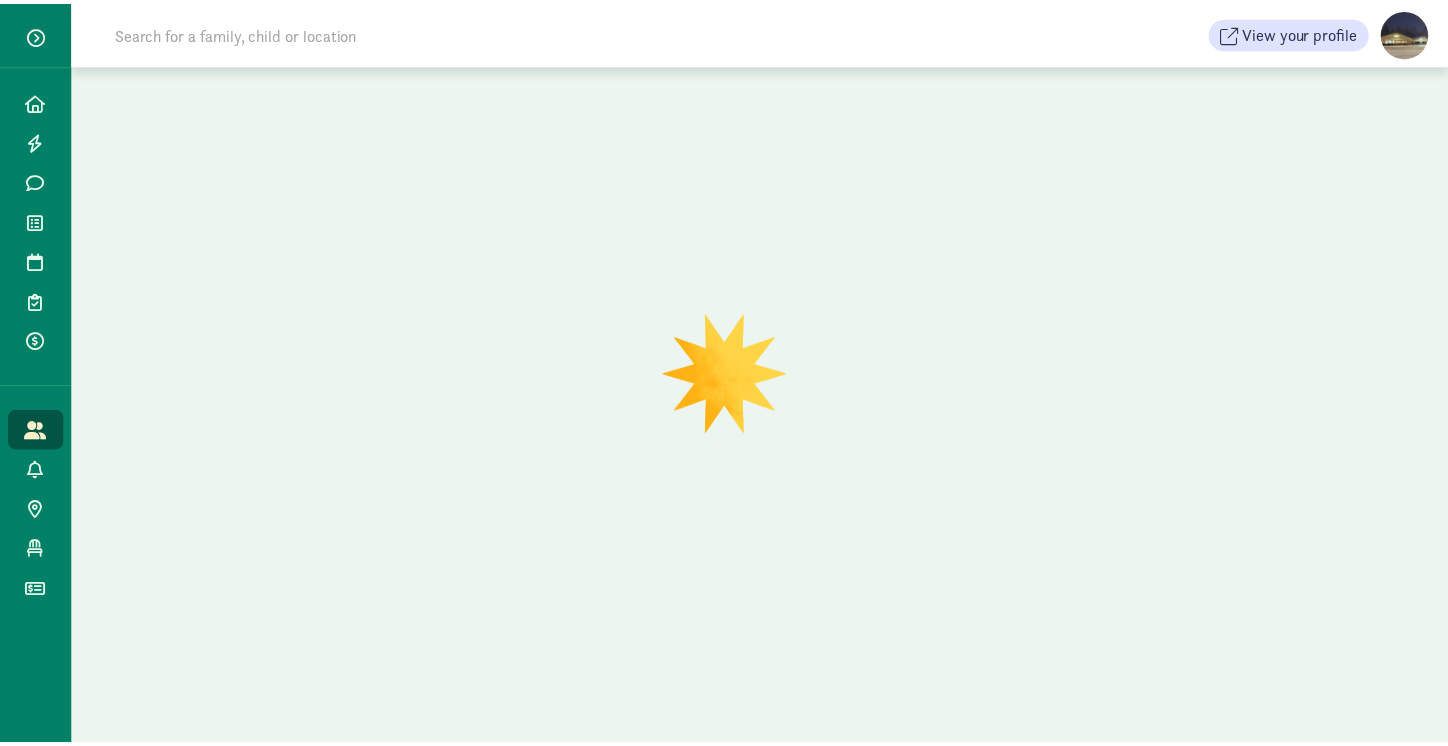 scroll, scrollTop: 0, scrollLeft: 0, axis: both 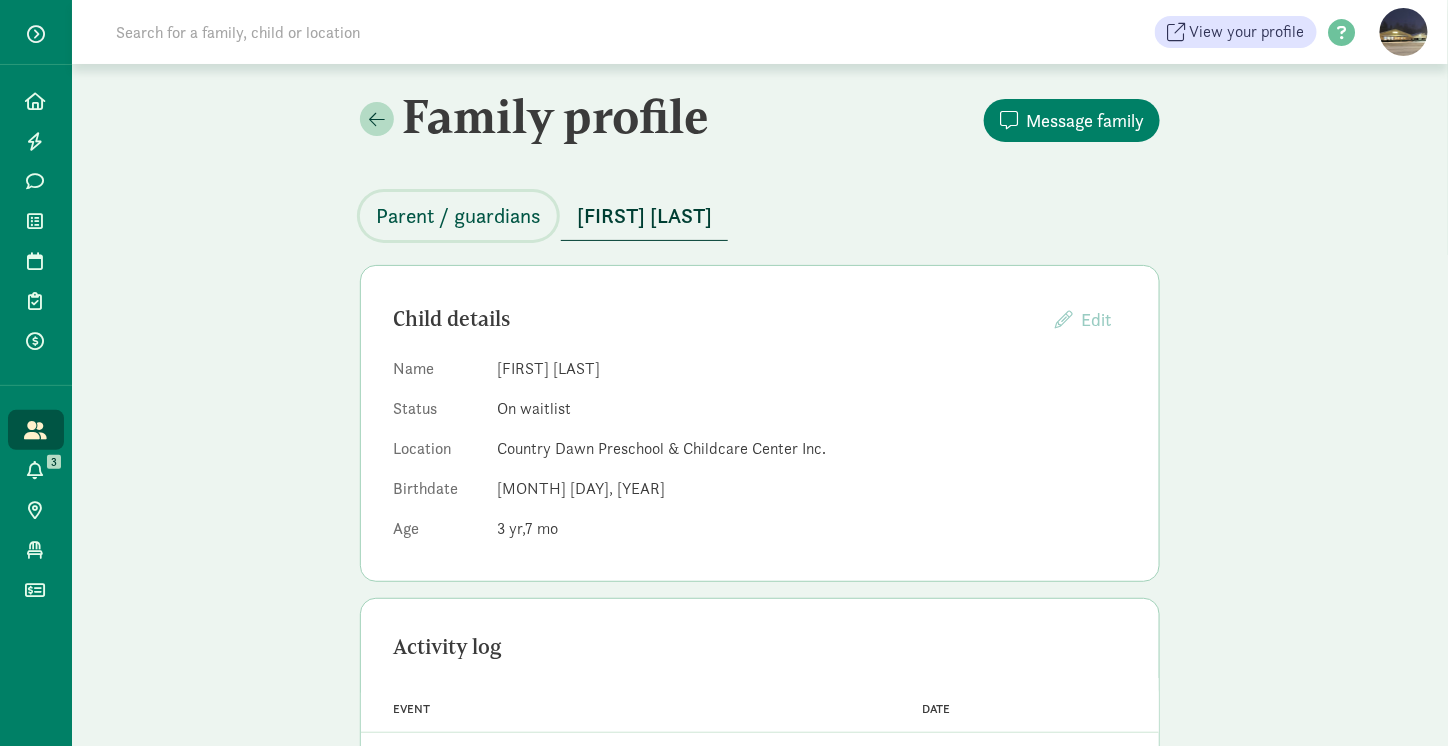 click on "Parent / guardians" at bounding box center (458, 216) 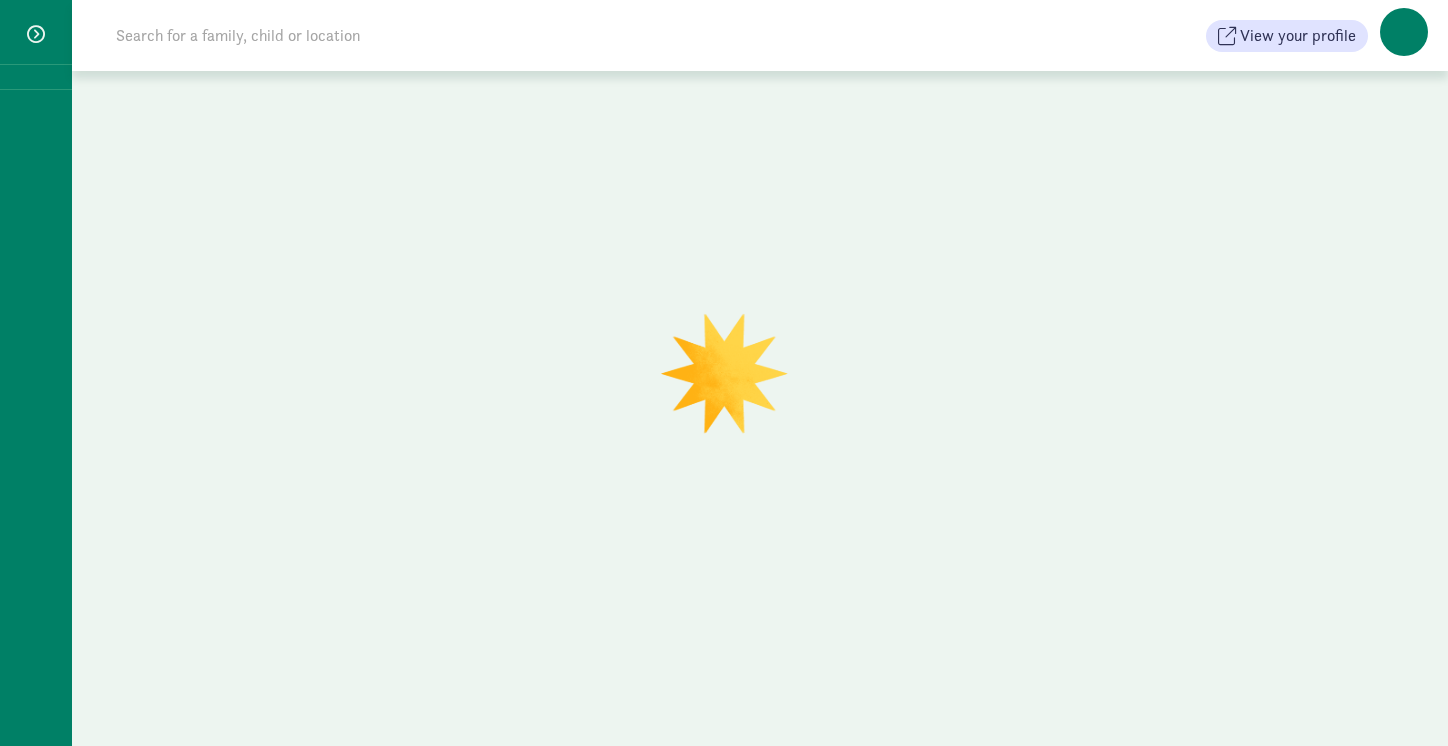 scroll, scrollTop: 0, scrollLeft: 0, axis: both 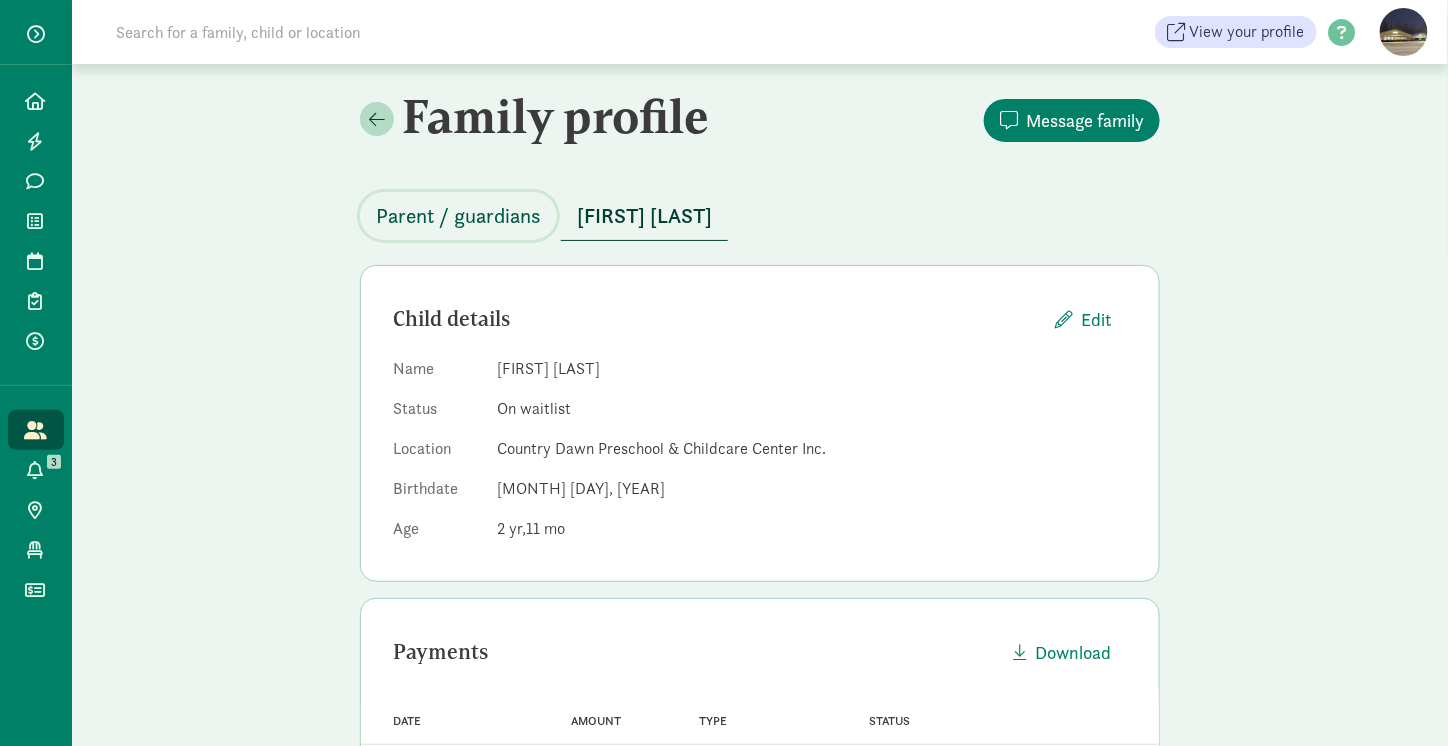 click on "Parent / guardians" at bounding box center [458, 216] 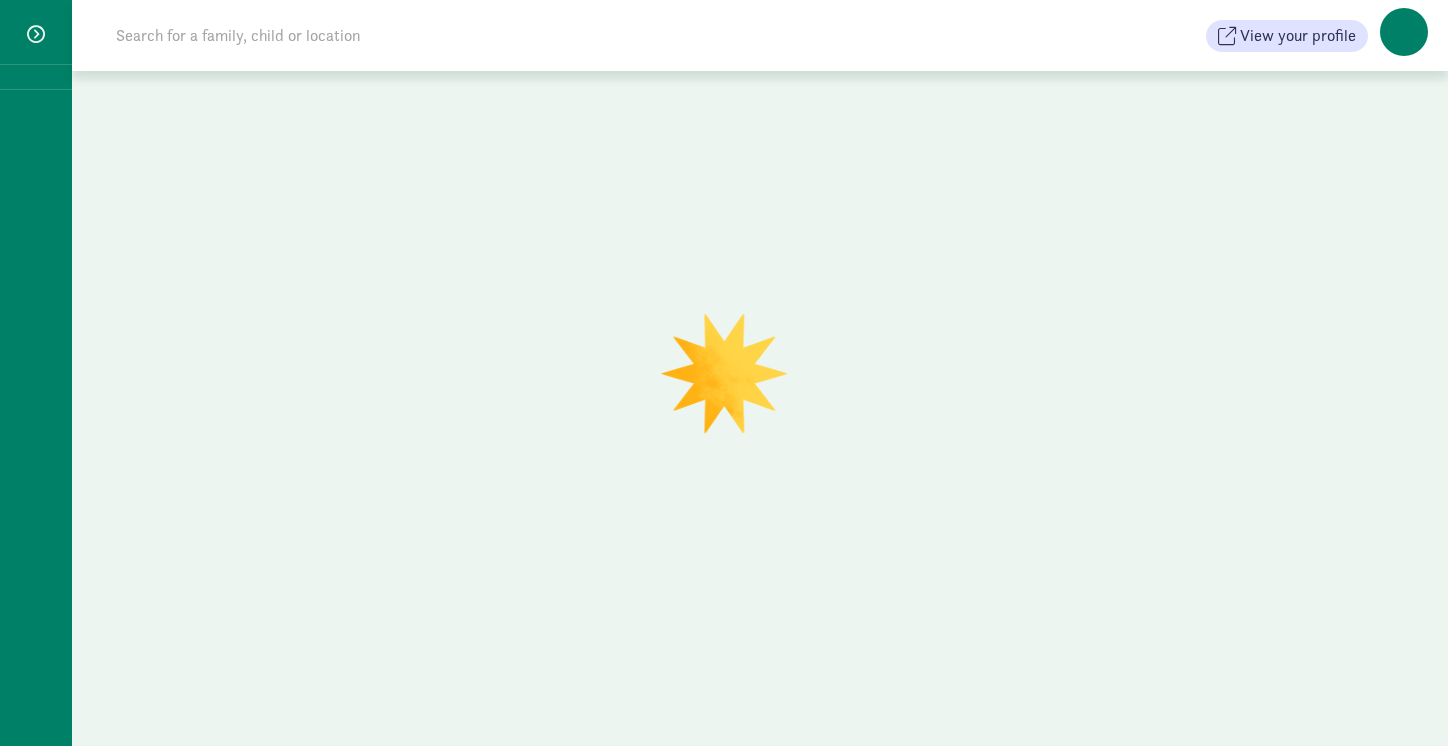 scroll, scrollTop: 0, scrollLeft: 0, axis: both 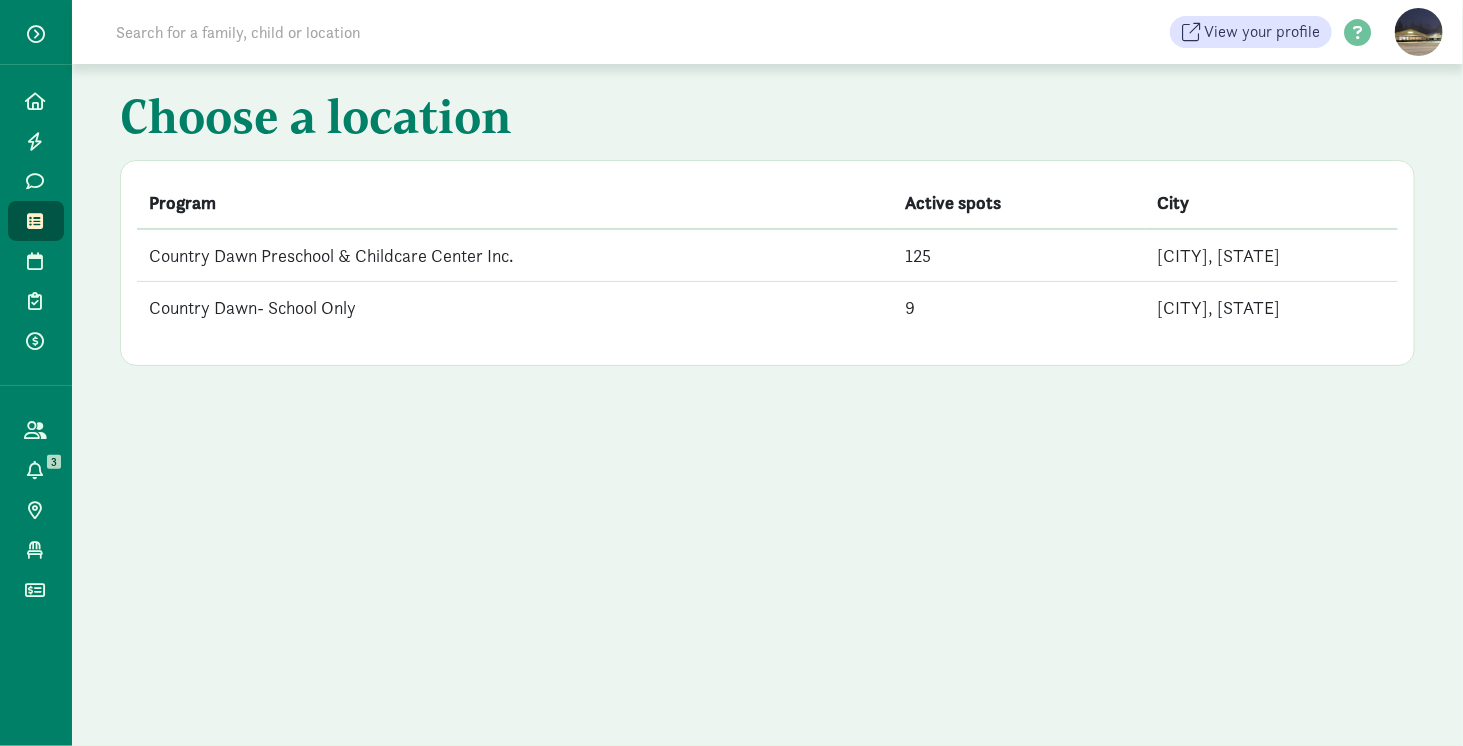 click on "Country Dawn Preschool & Childcare Center Inc." at bounding box center [515, 255] 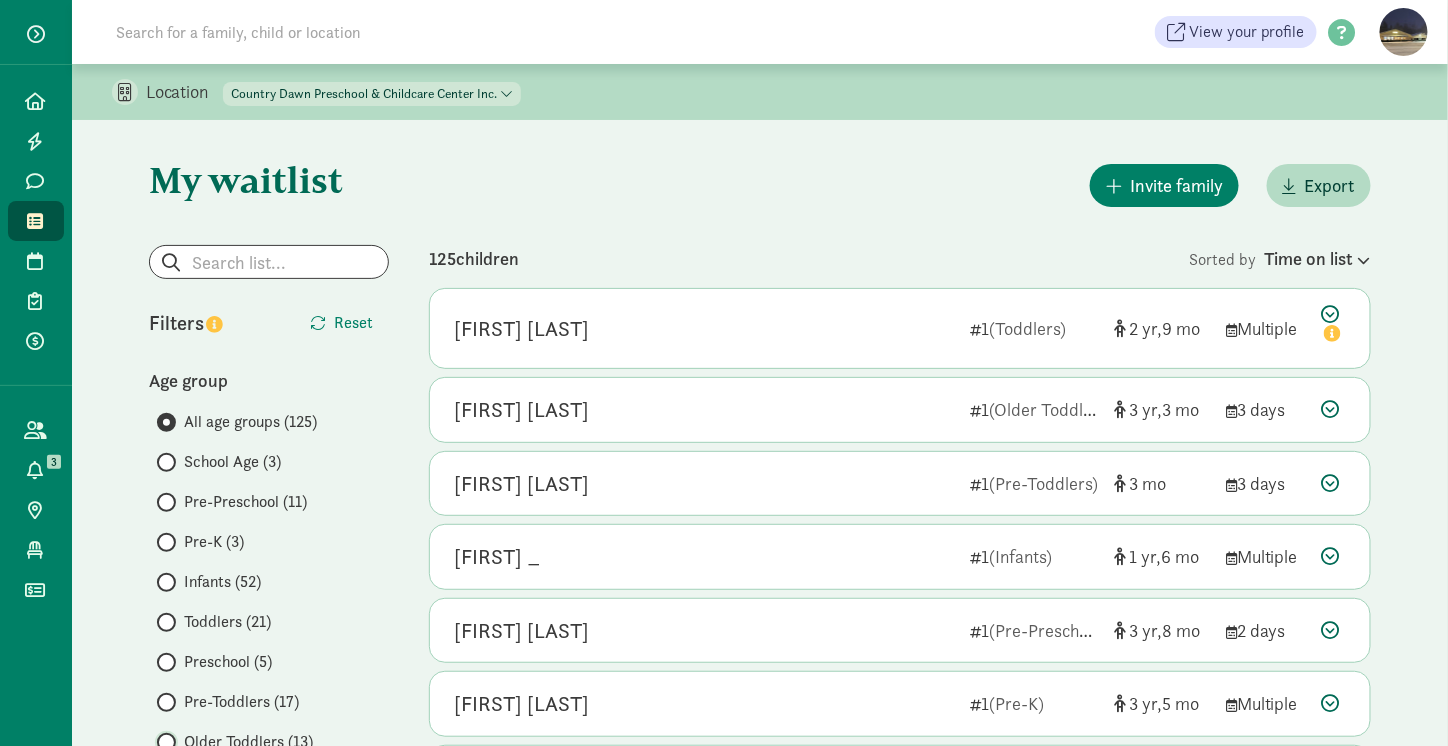 click on "Older Toddlers (13)" at bounding box center (163, 742) 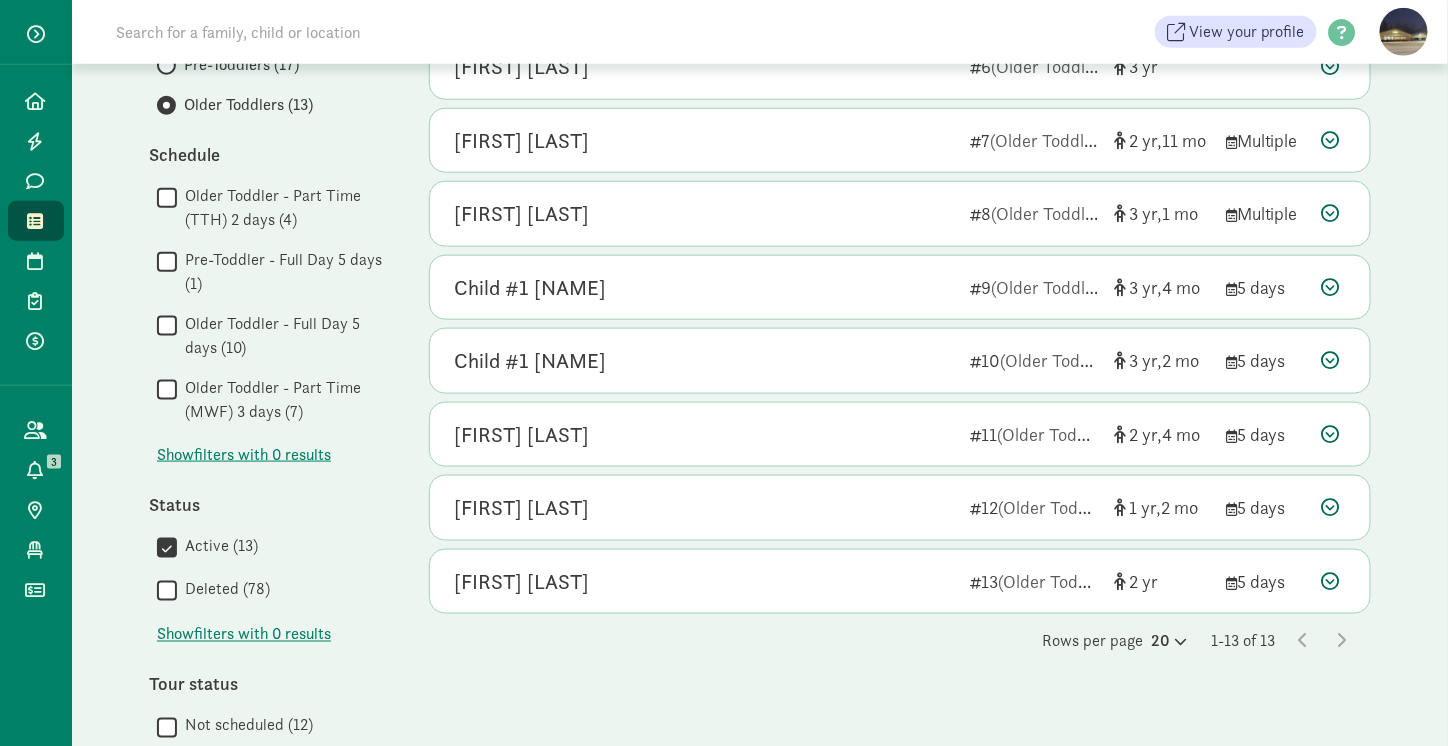 scroll, scrollTop: 644, scrollLeft: 0, axis: vertical 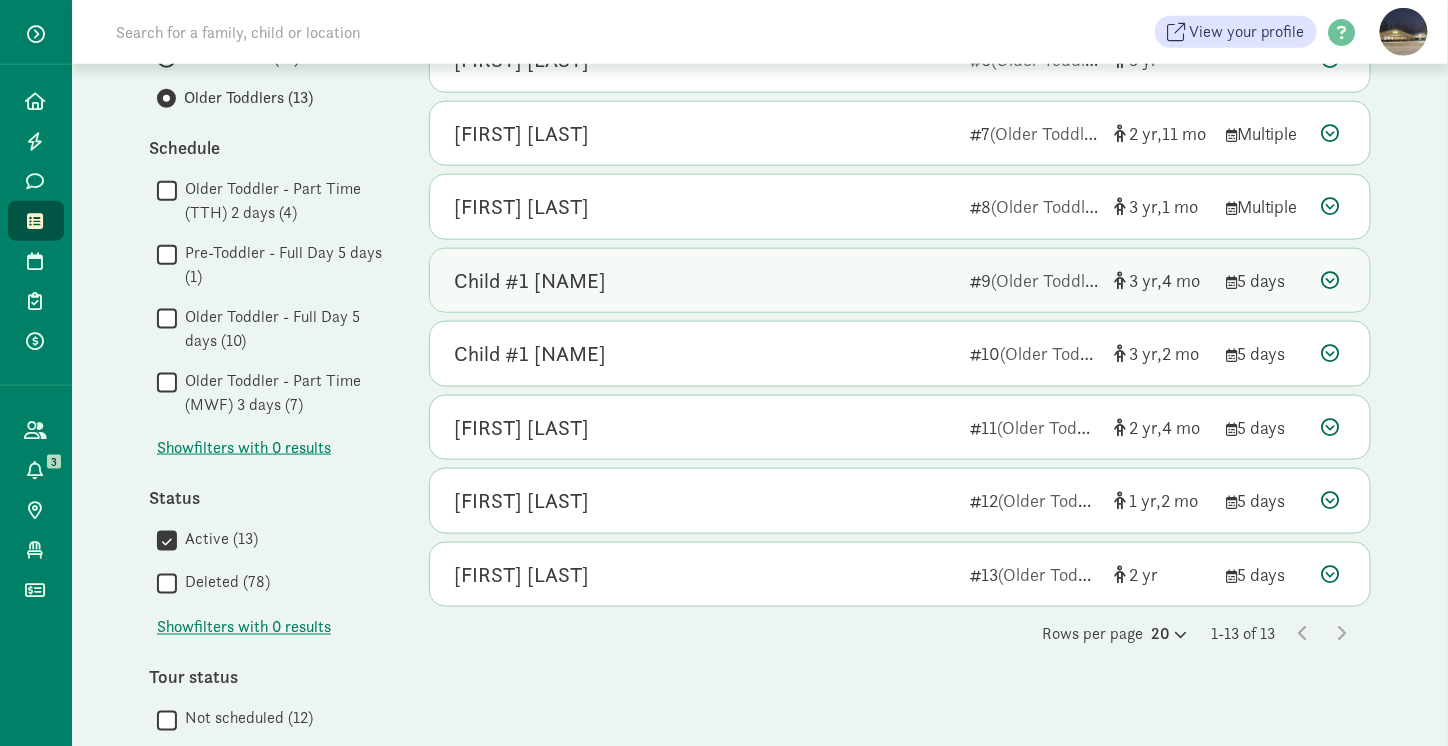 click at bounding box center (1331, 280) 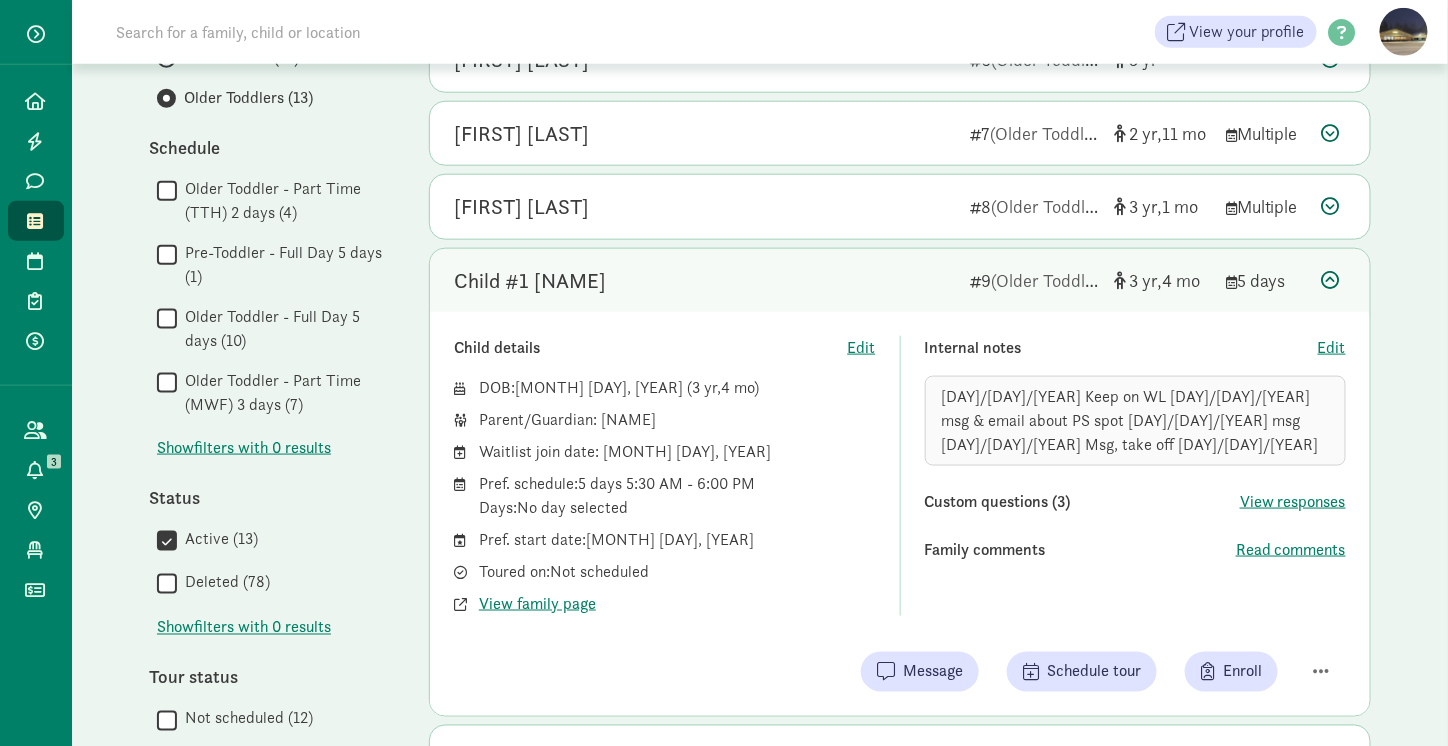 click at bounding box center [1331, 280] 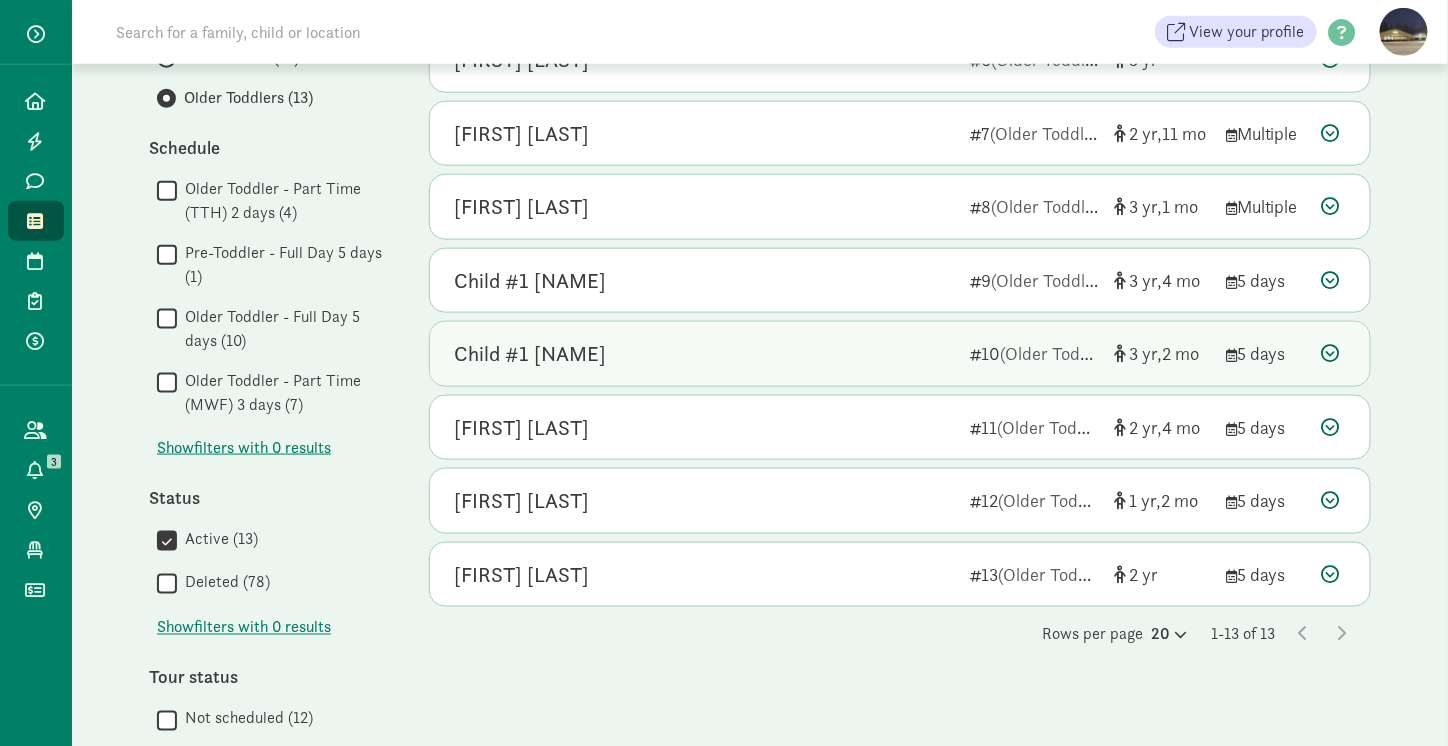 click at bounding box center [1331, 353] 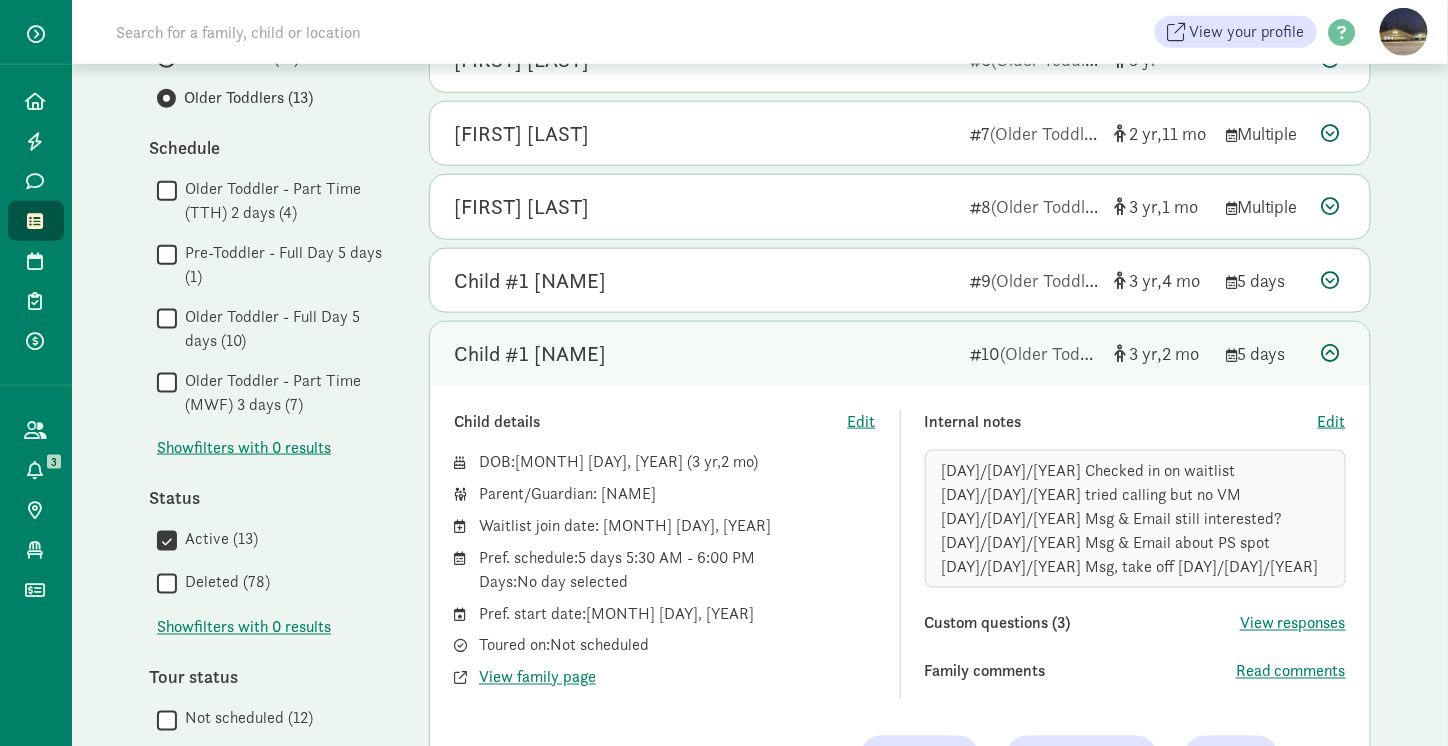 click at bounding box center [1331, 353] 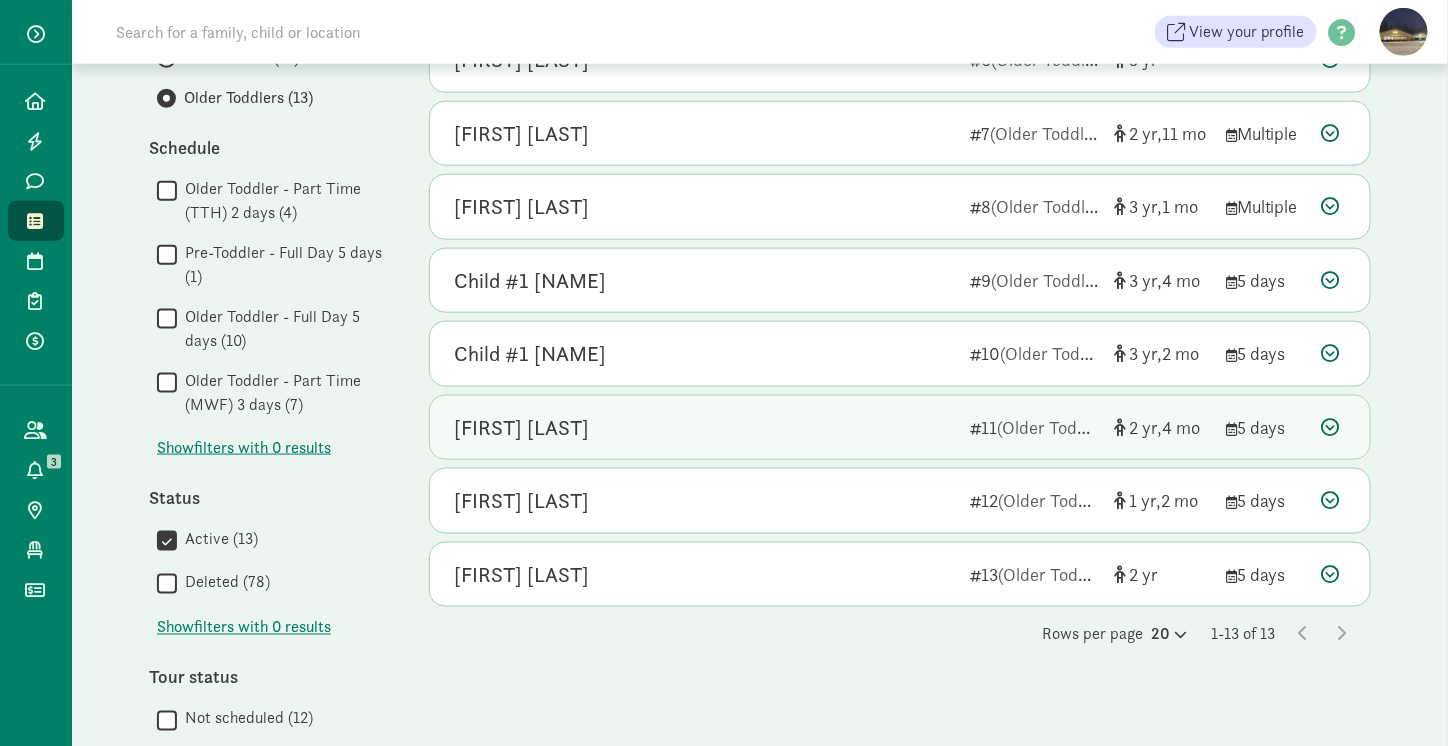 click at bounding box center [1331, 427] 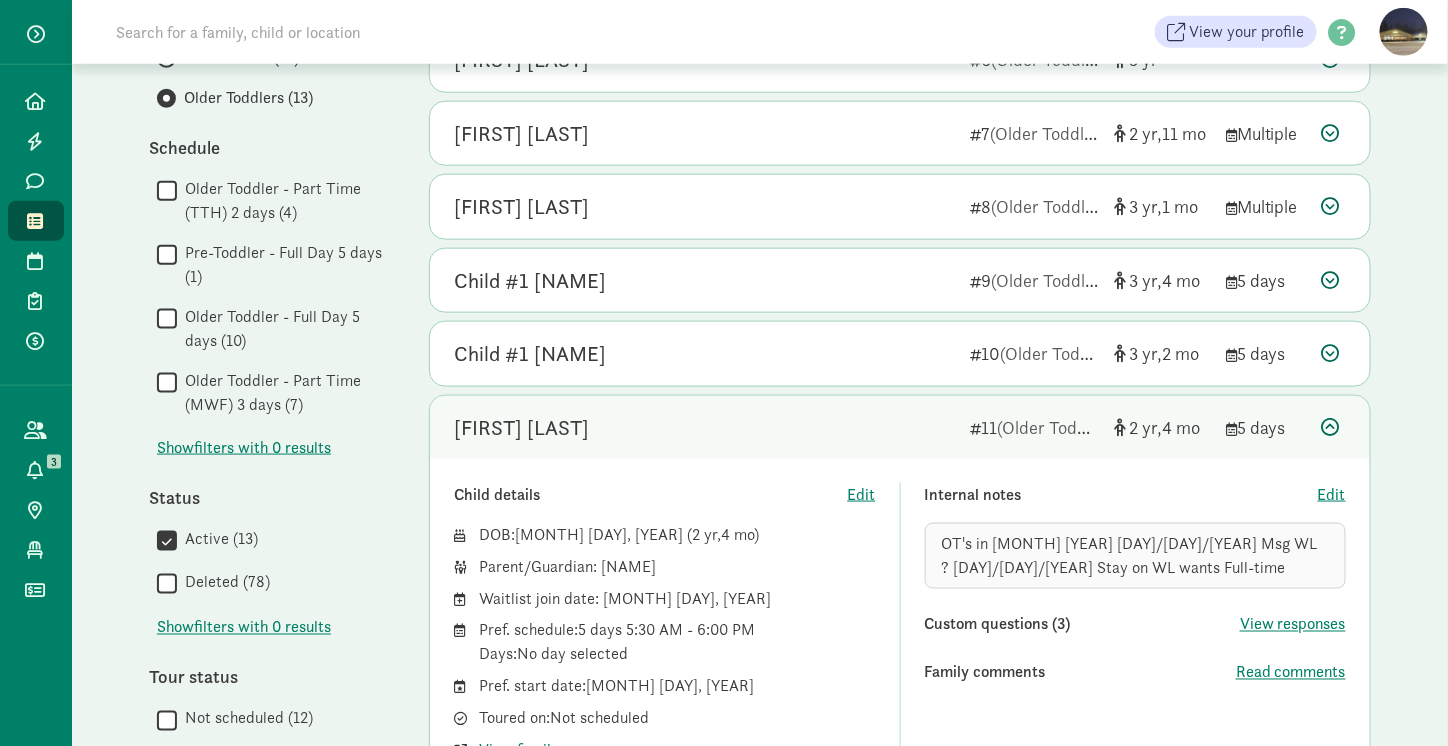 click at bounding box center (1331, 427) 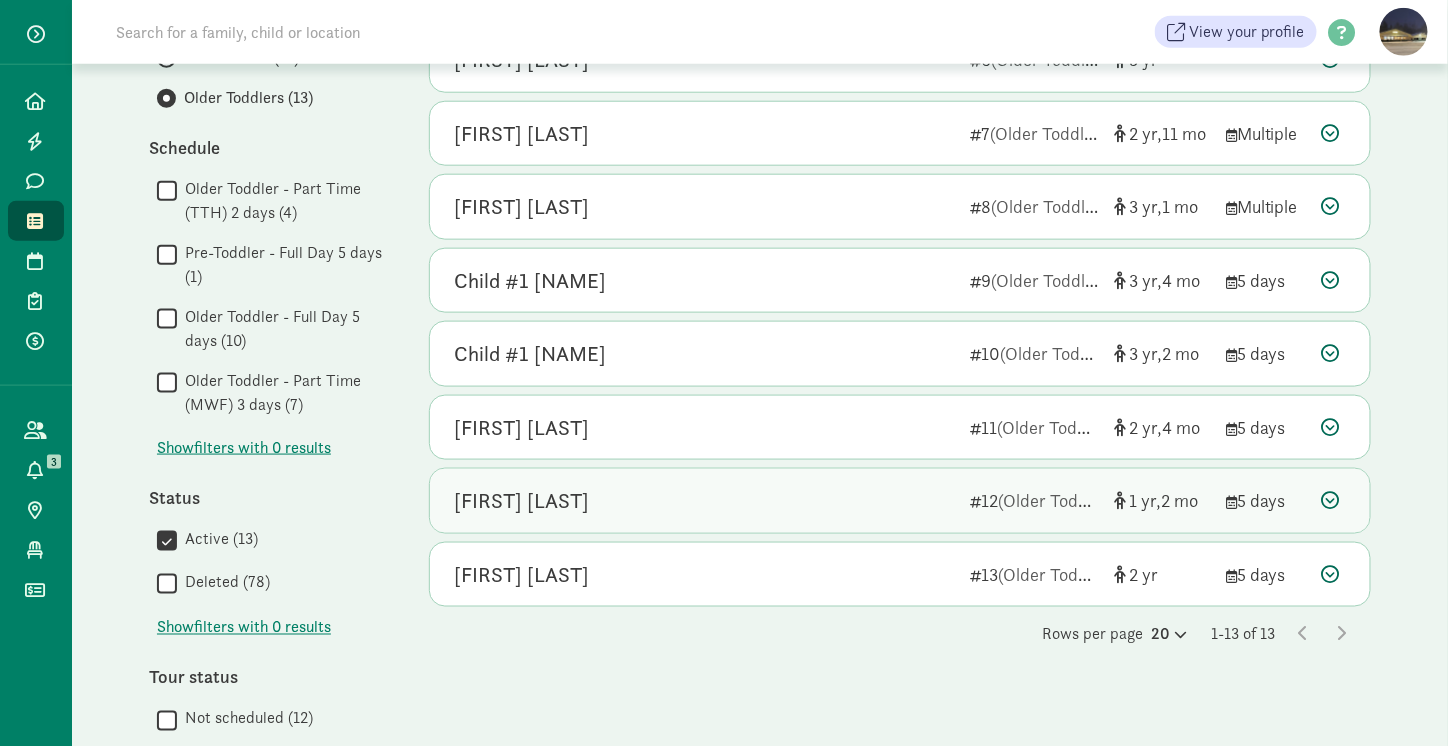 click at bounding box center [1331, 500] 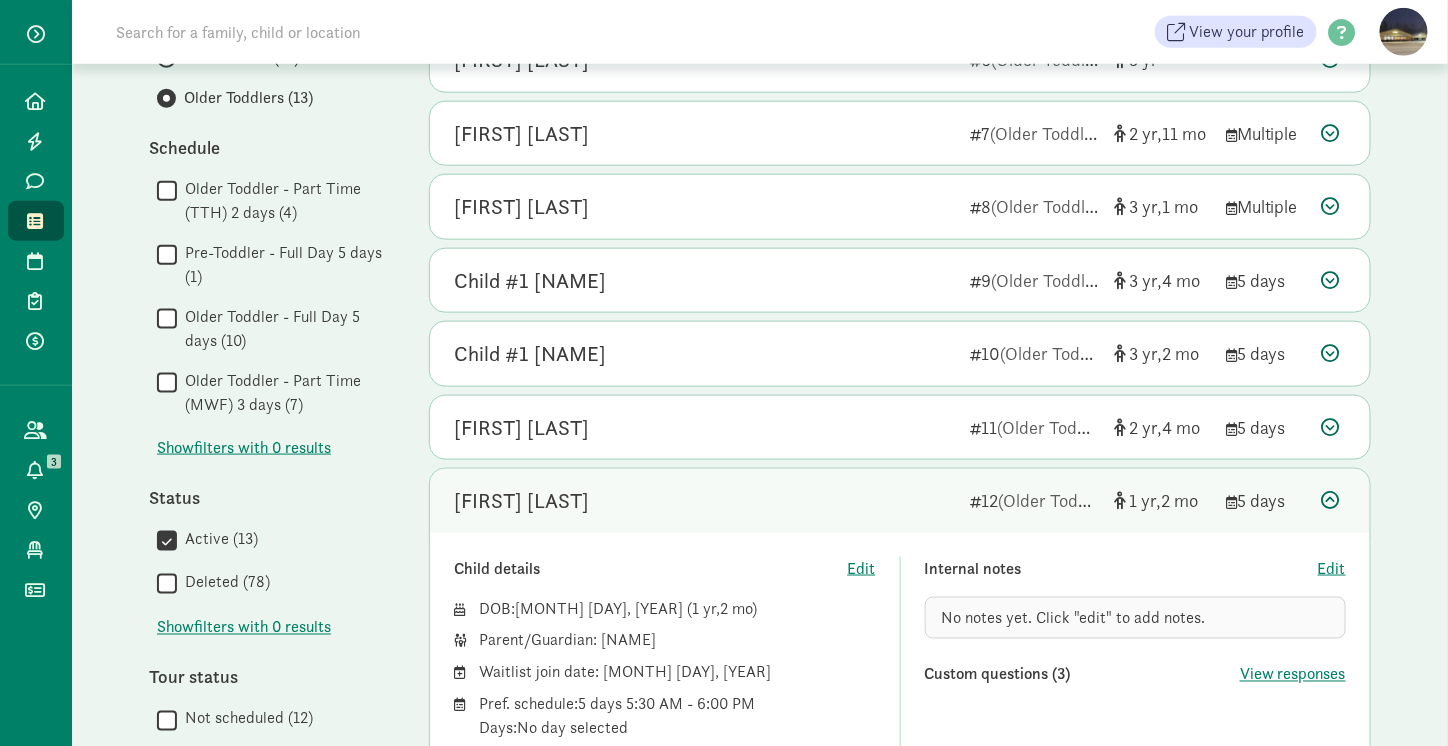 click at bounding box center (1331, 500) 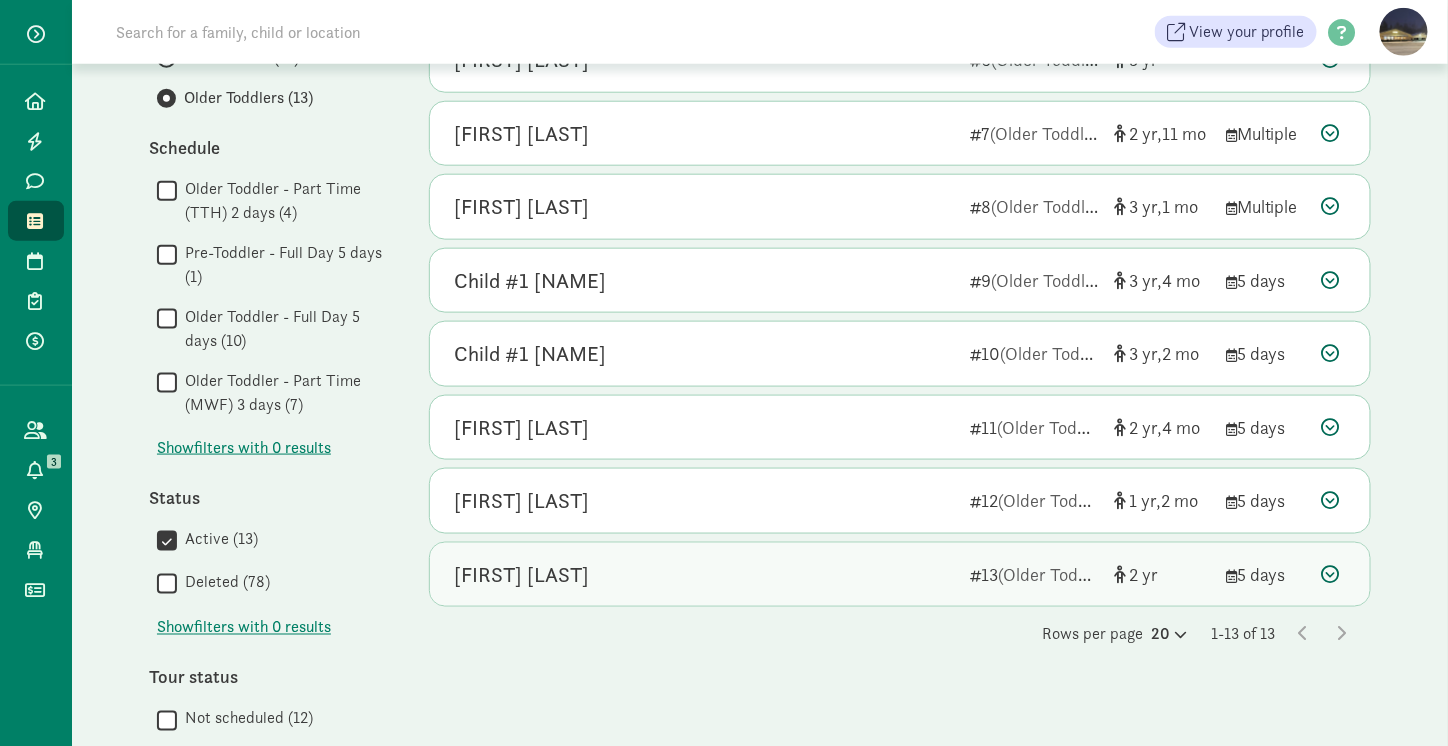 click at bounding box center [1331, 574] 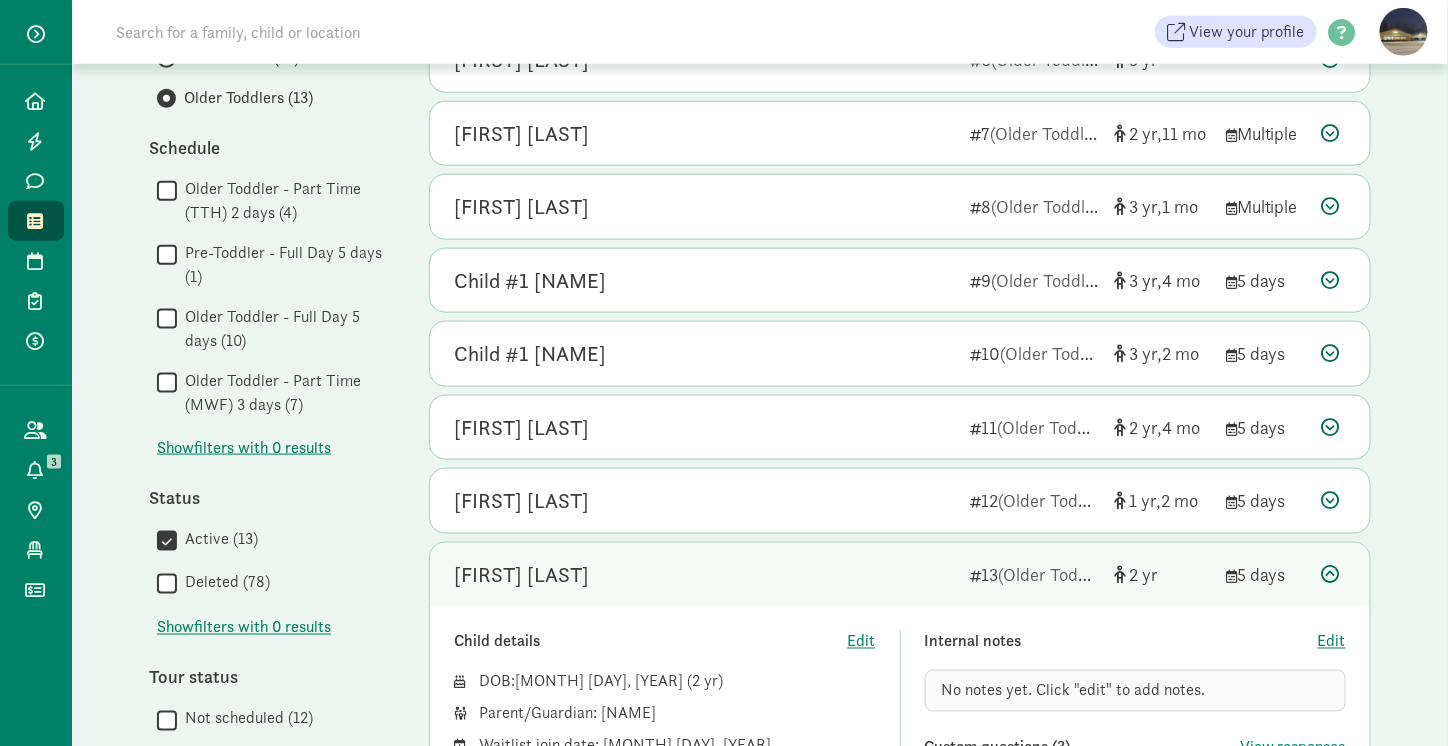 click at bounding box center [1331, 574] 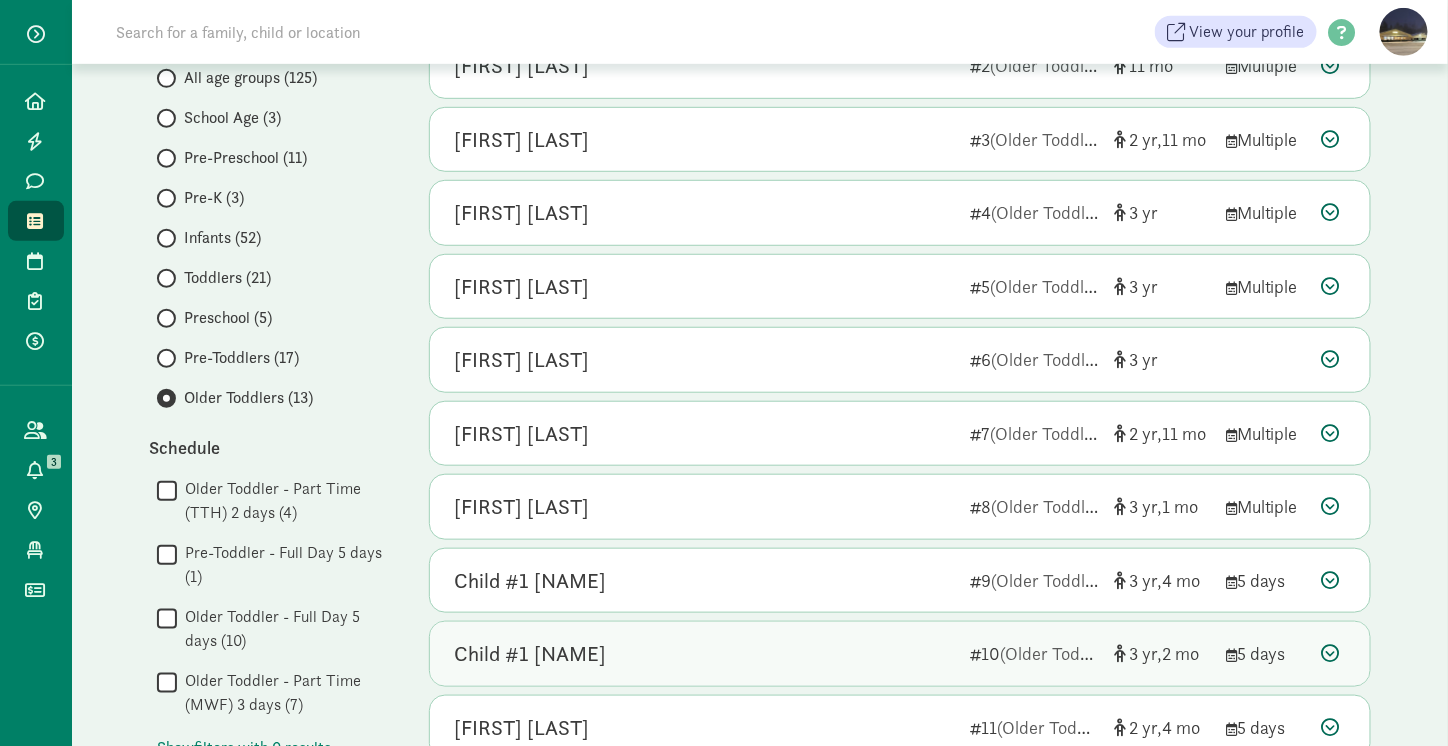 scroll, scrollTop: 0, scrollLeft: 0, axis: both 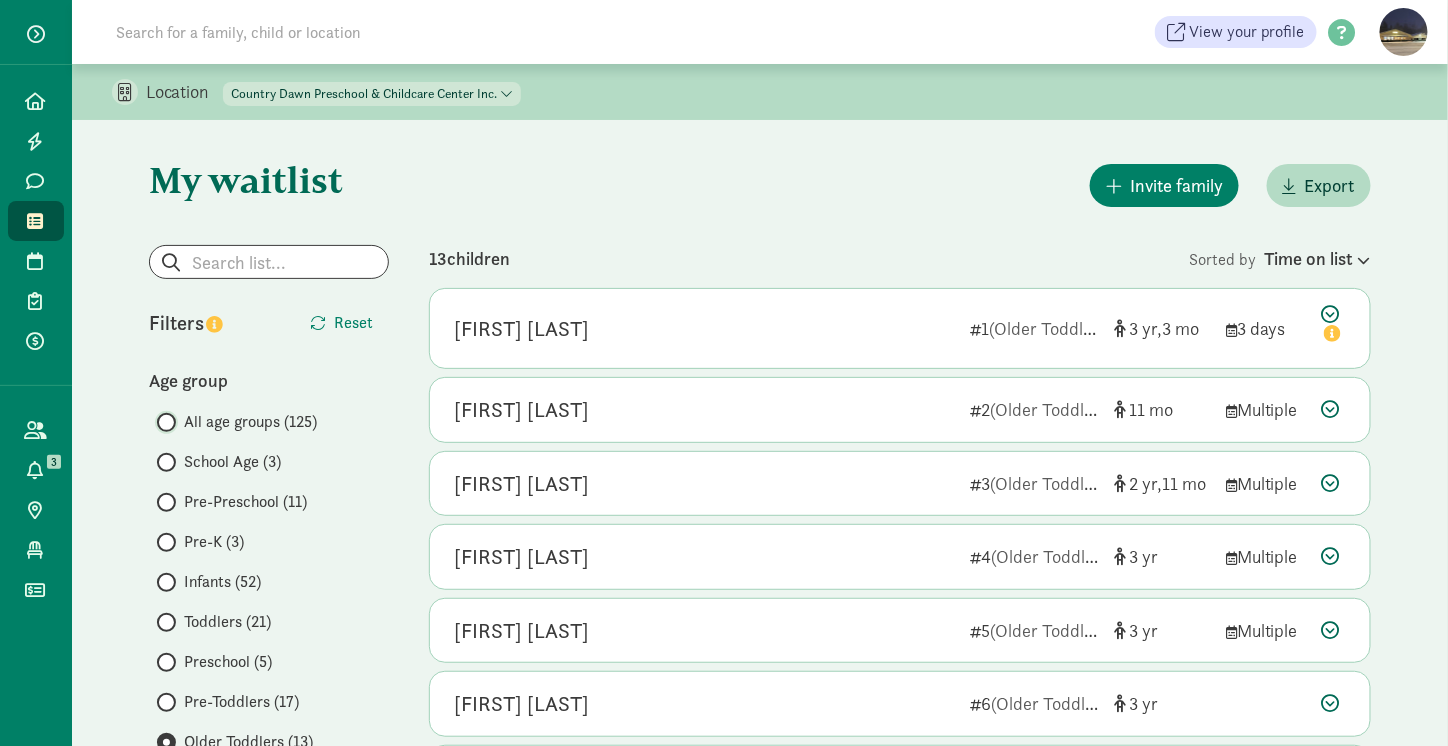 click on "All age groups (125)" at bounding box center [163, 422] 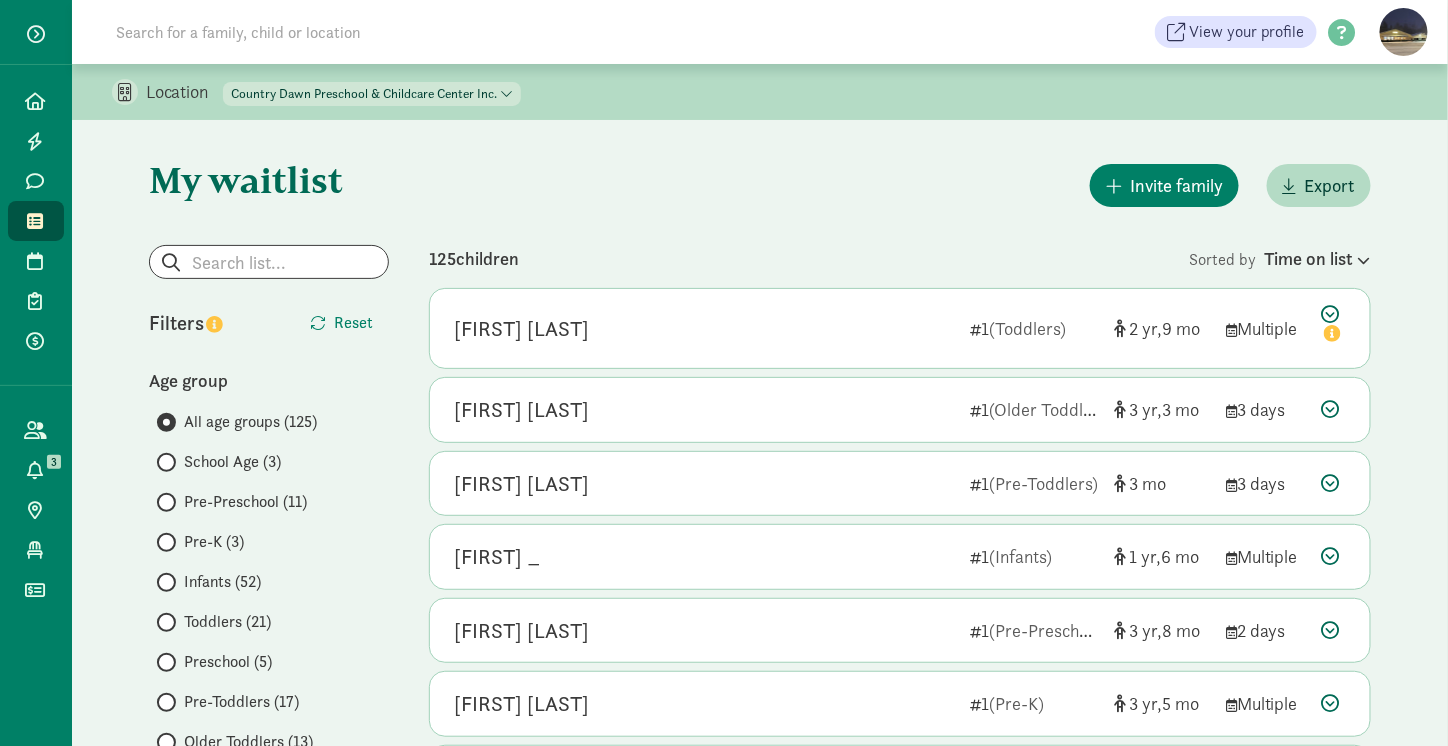 click at bounding box center (166, 662) 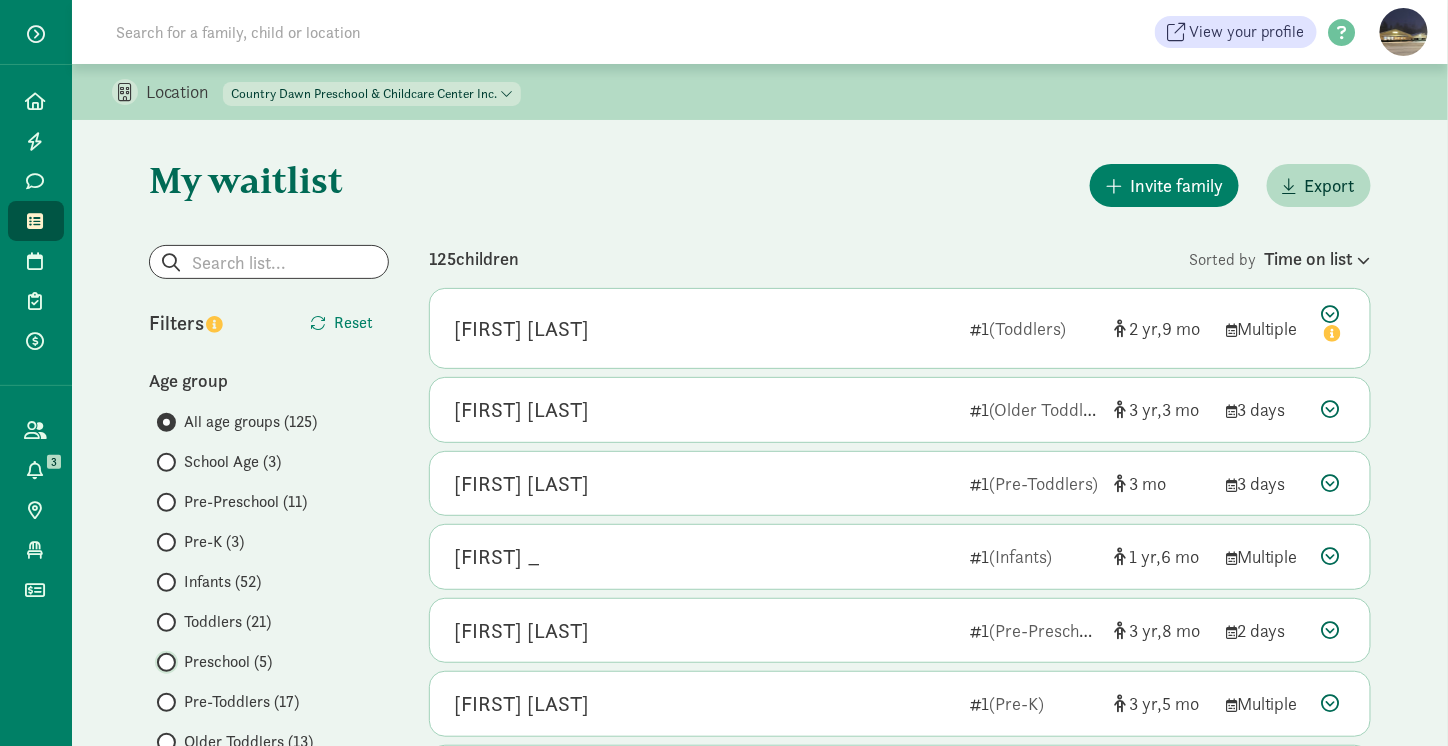 click on "Preschool (5)" at bounding box center (163, 662) 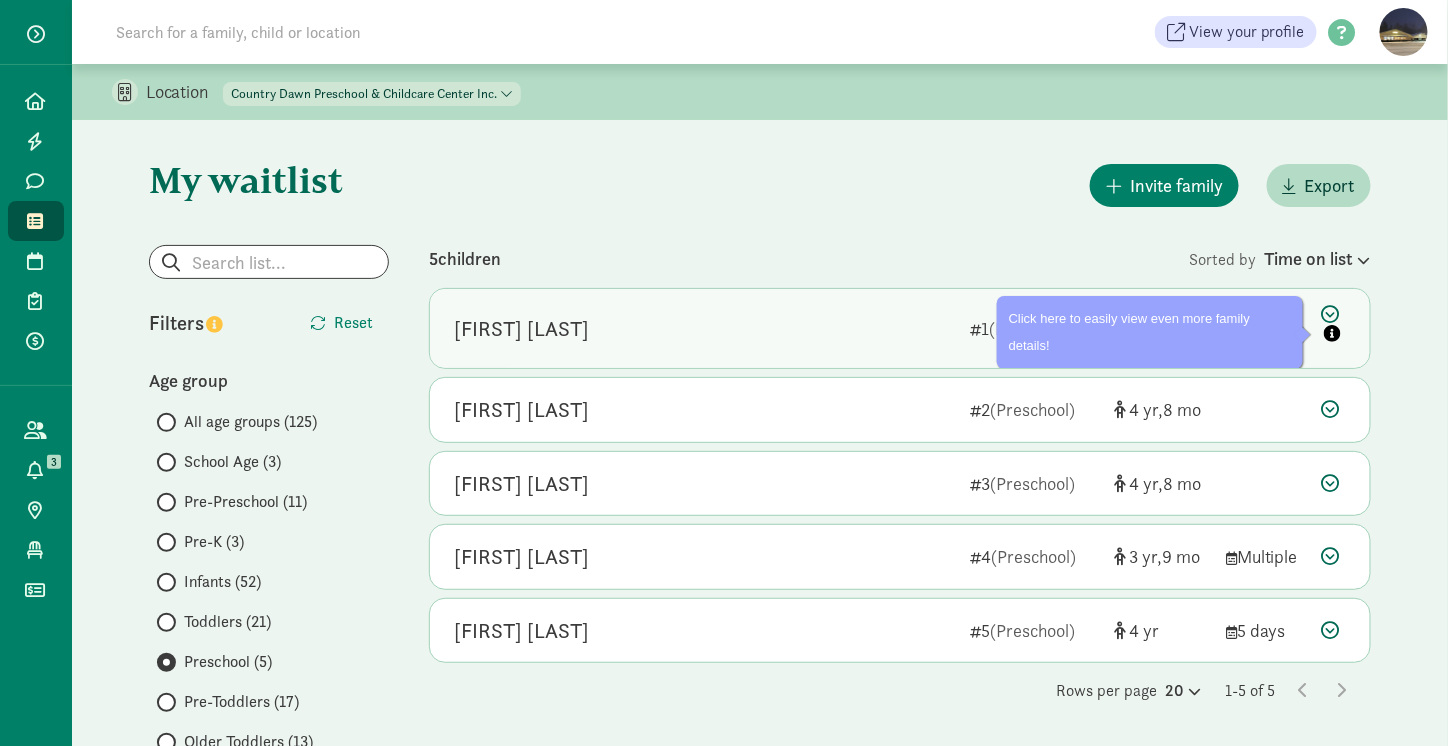 click at bounding box center (1334, 326) 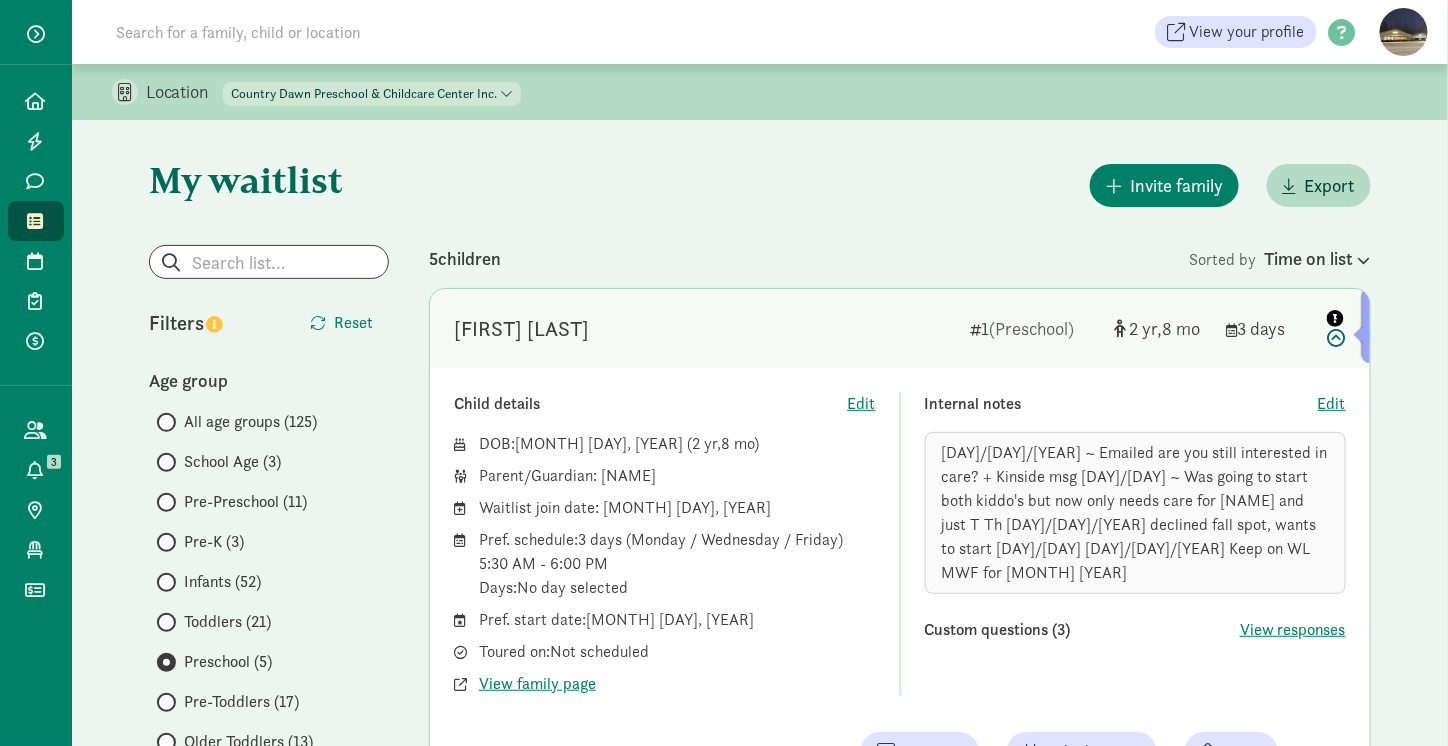 click at bounding box center [1334, 326] 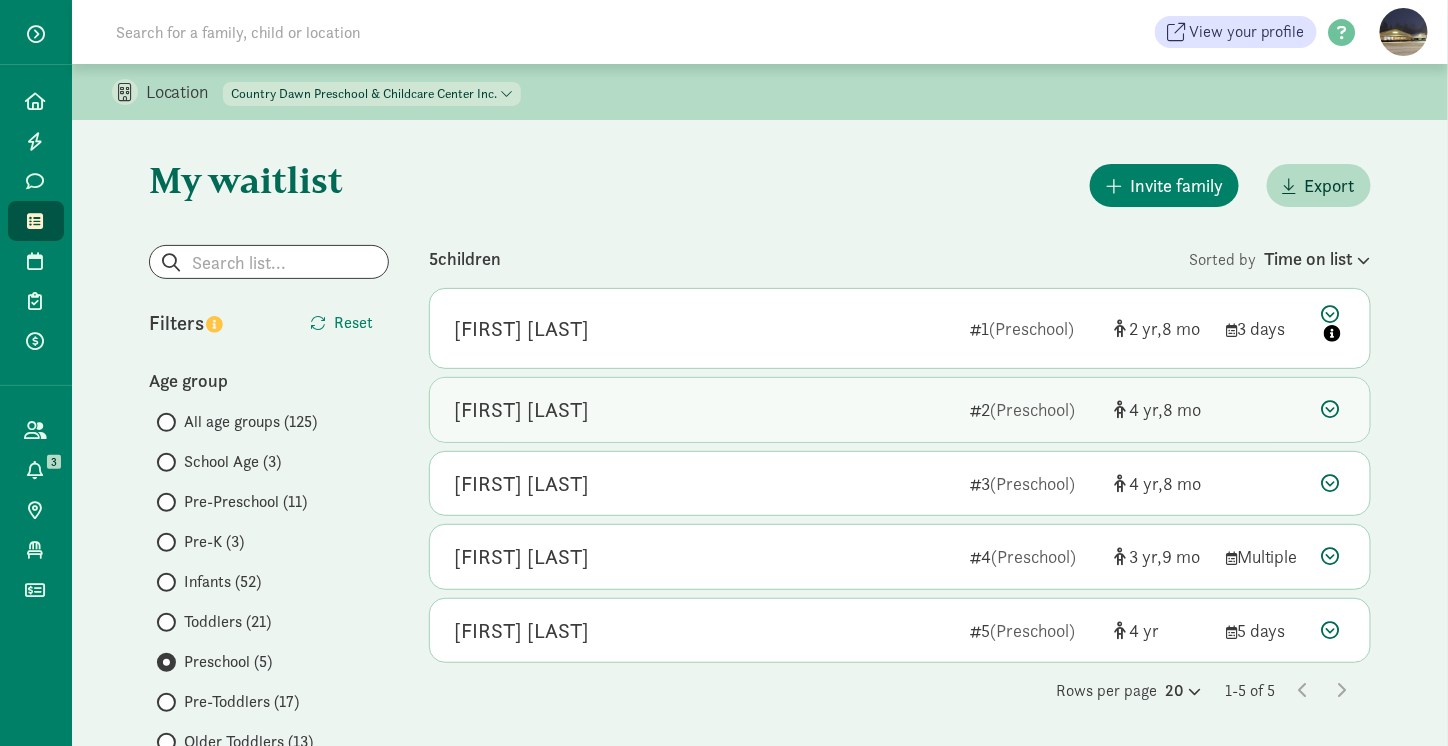 click at bounding box center [1331, 409] 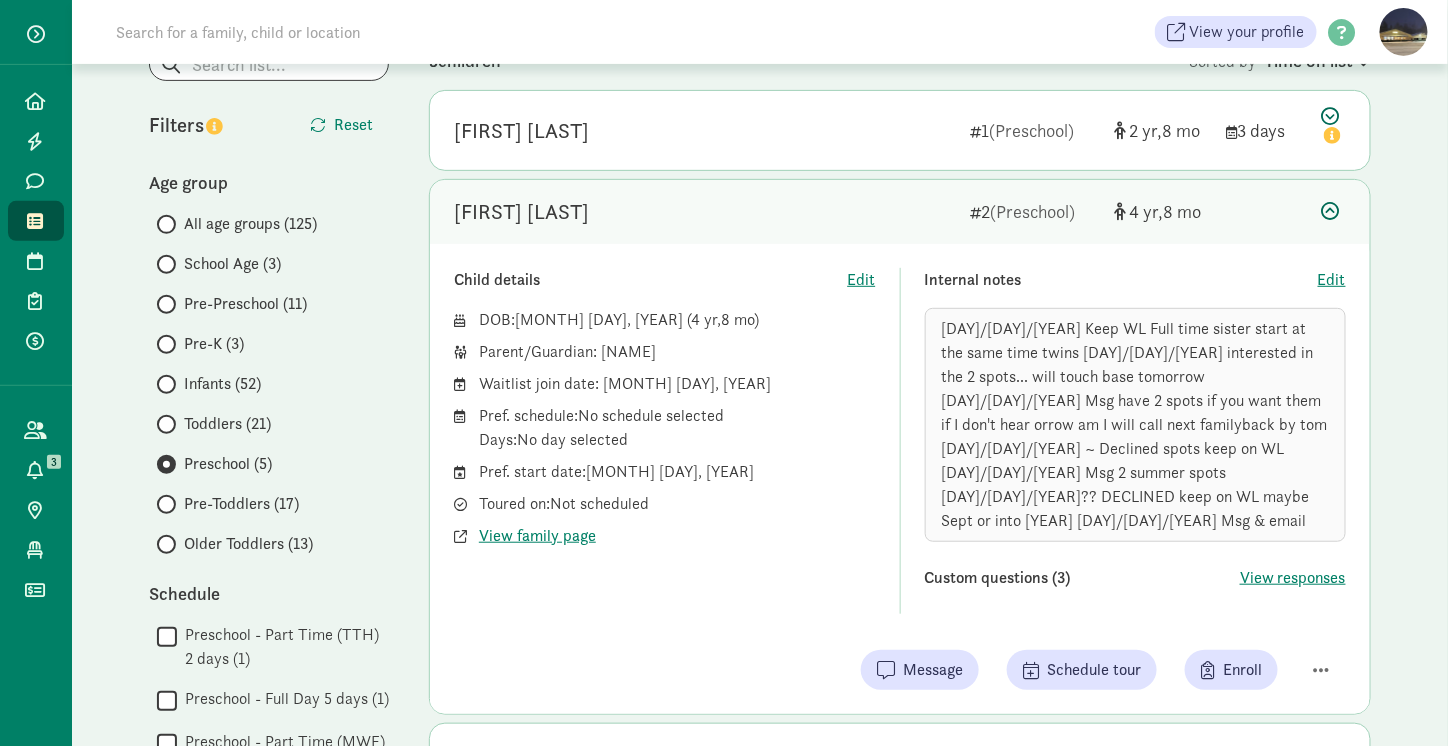 scroll, scrollTop: 200, scrollLeft: 0, axis: vertical 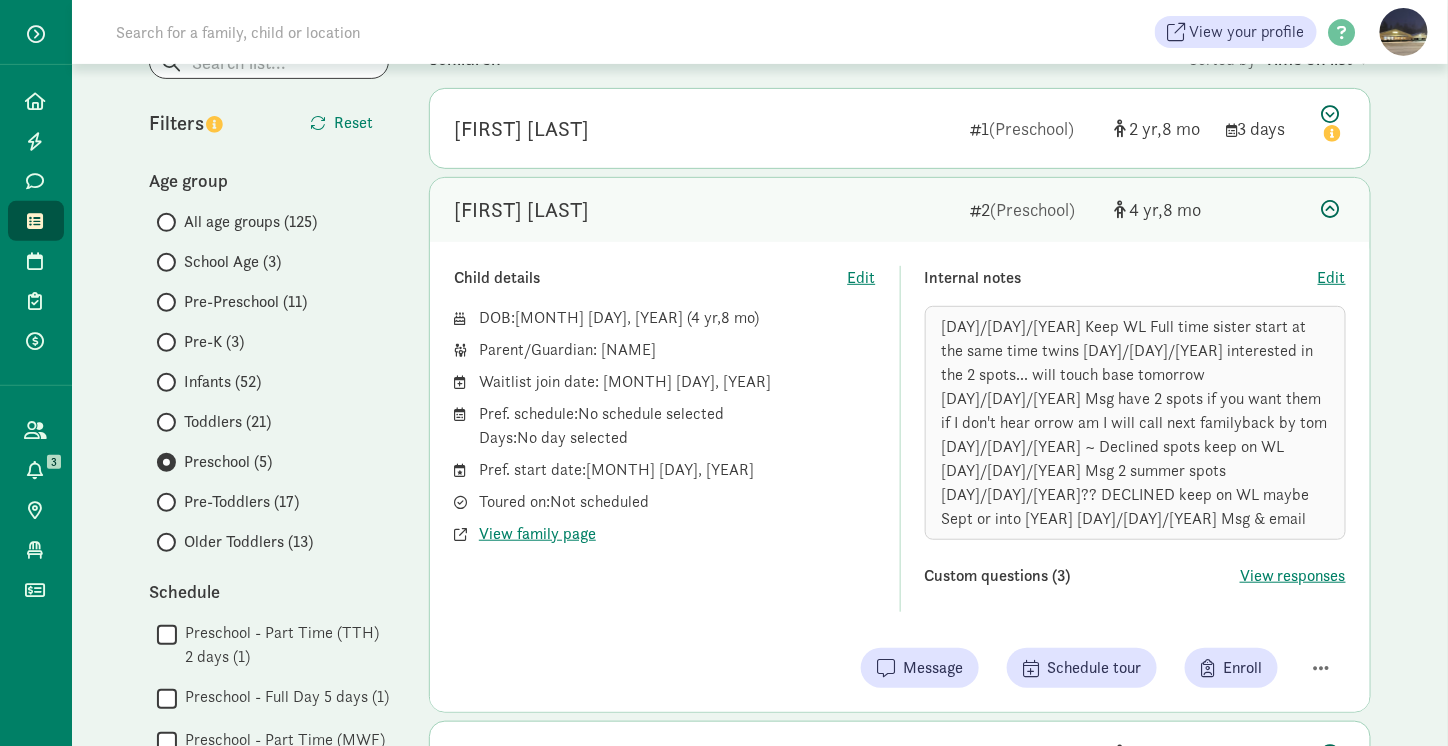 click at bounding box center [1331, 209] 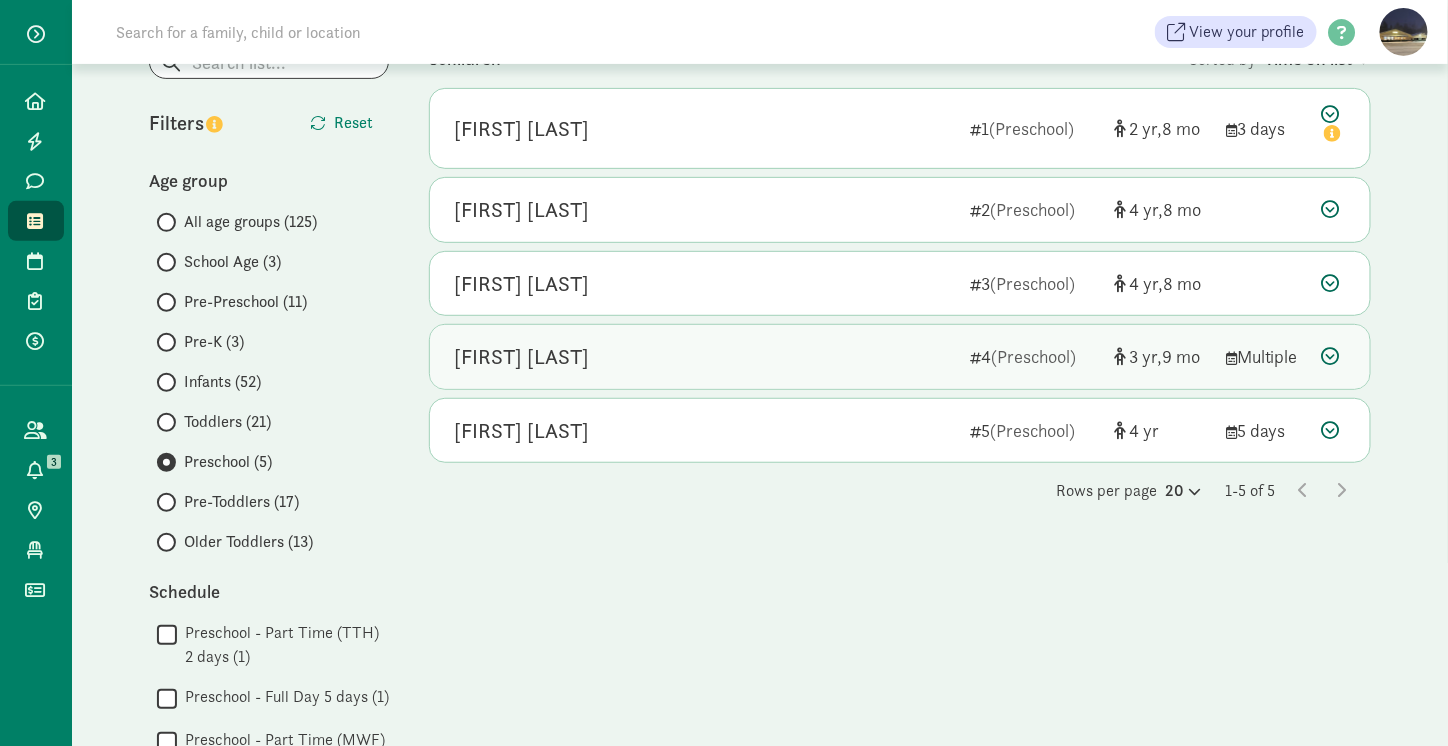 click at bounding box center (1331, 356) 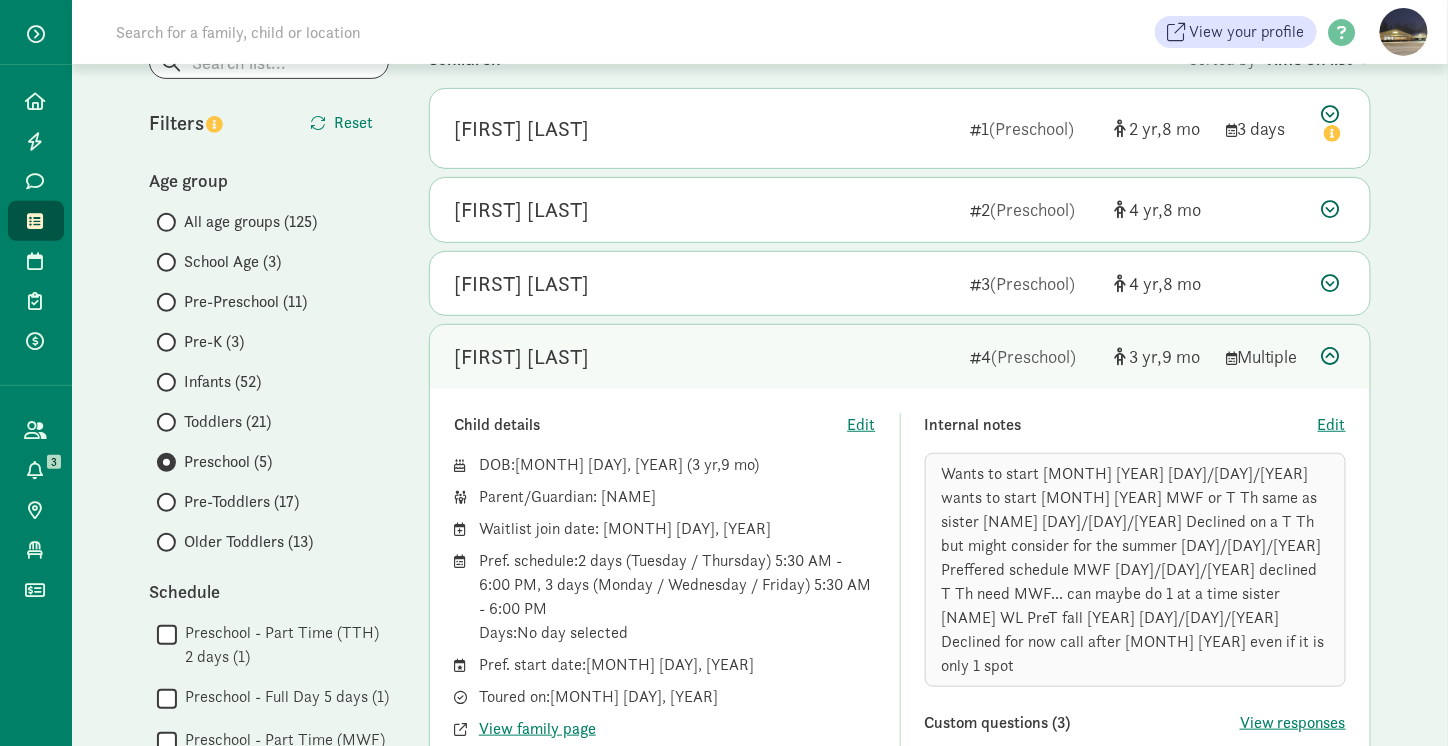 click at bounding box center (1331, 356) 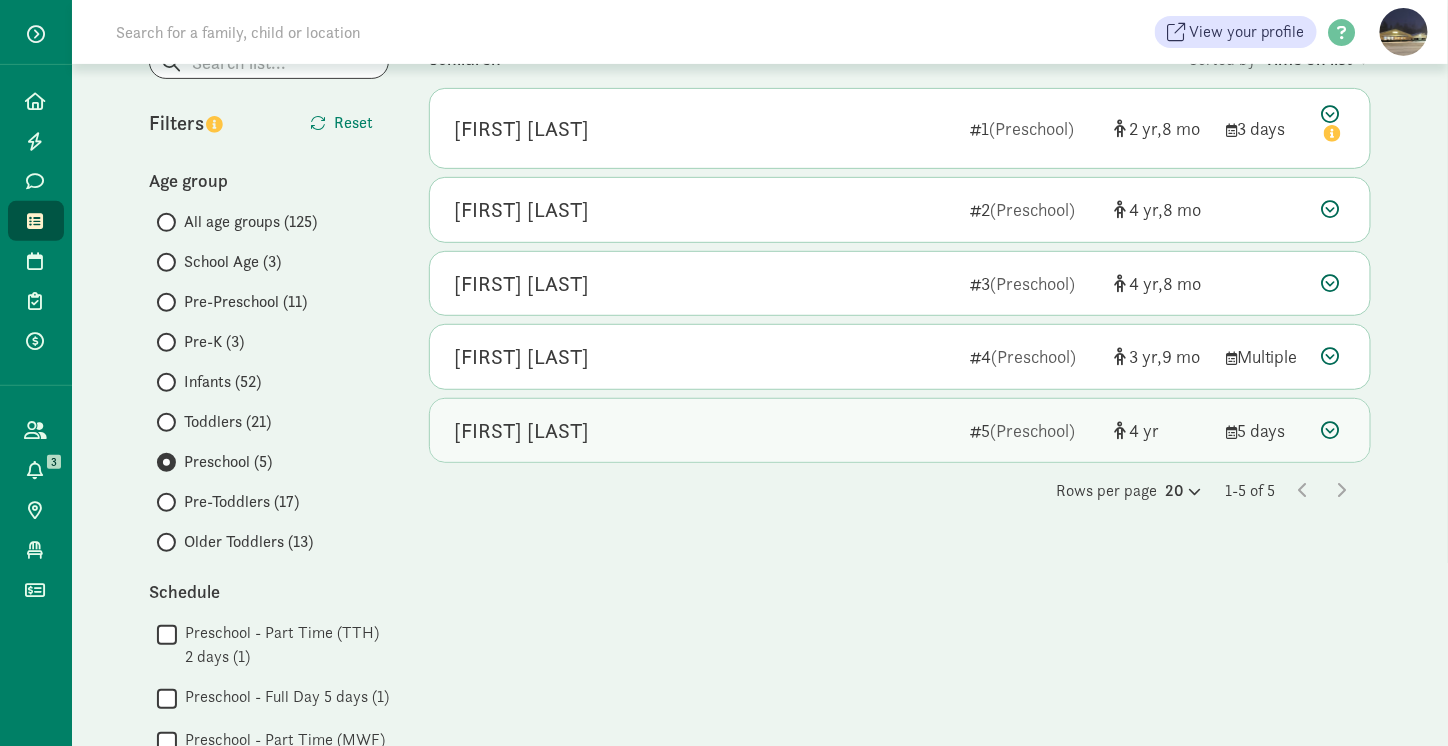click at bounding box center (1331, 430) 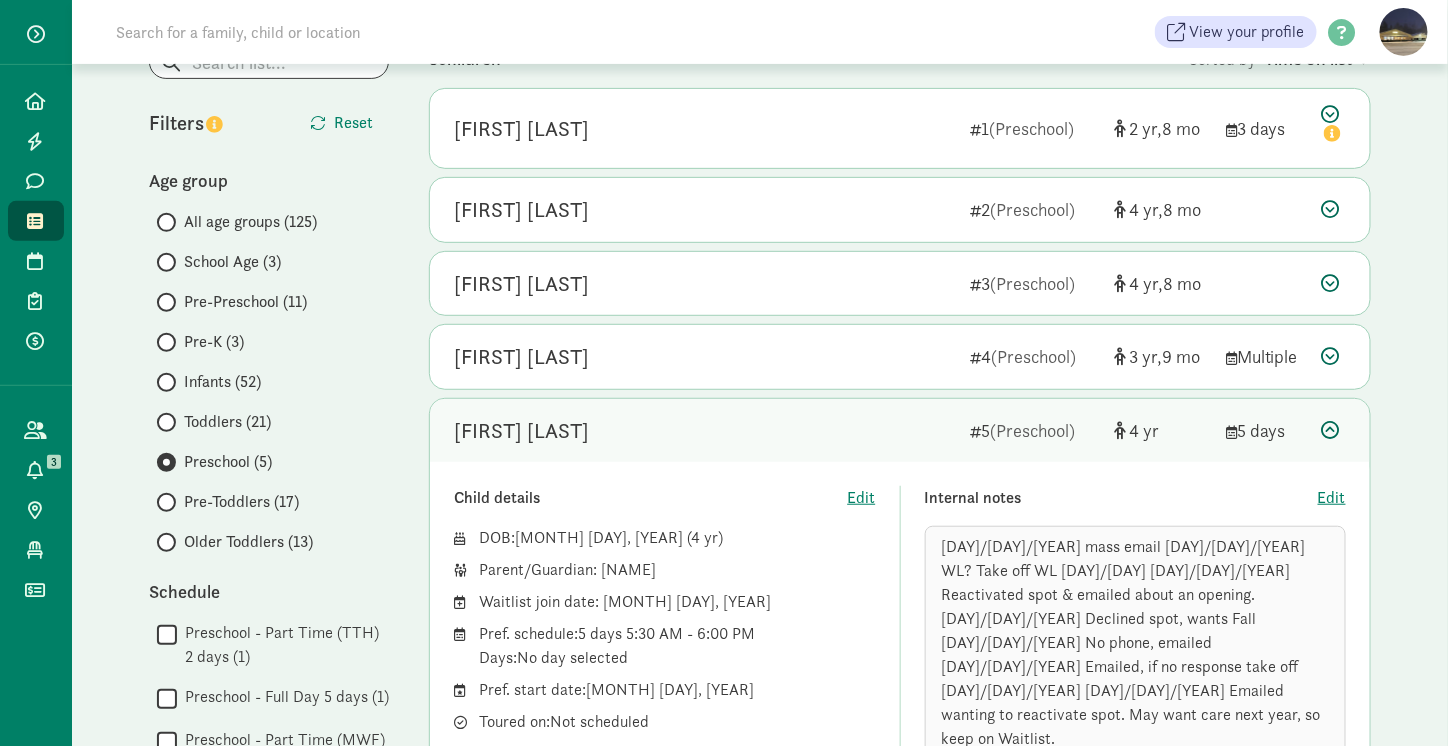 click at bounding box center [1331, 430] 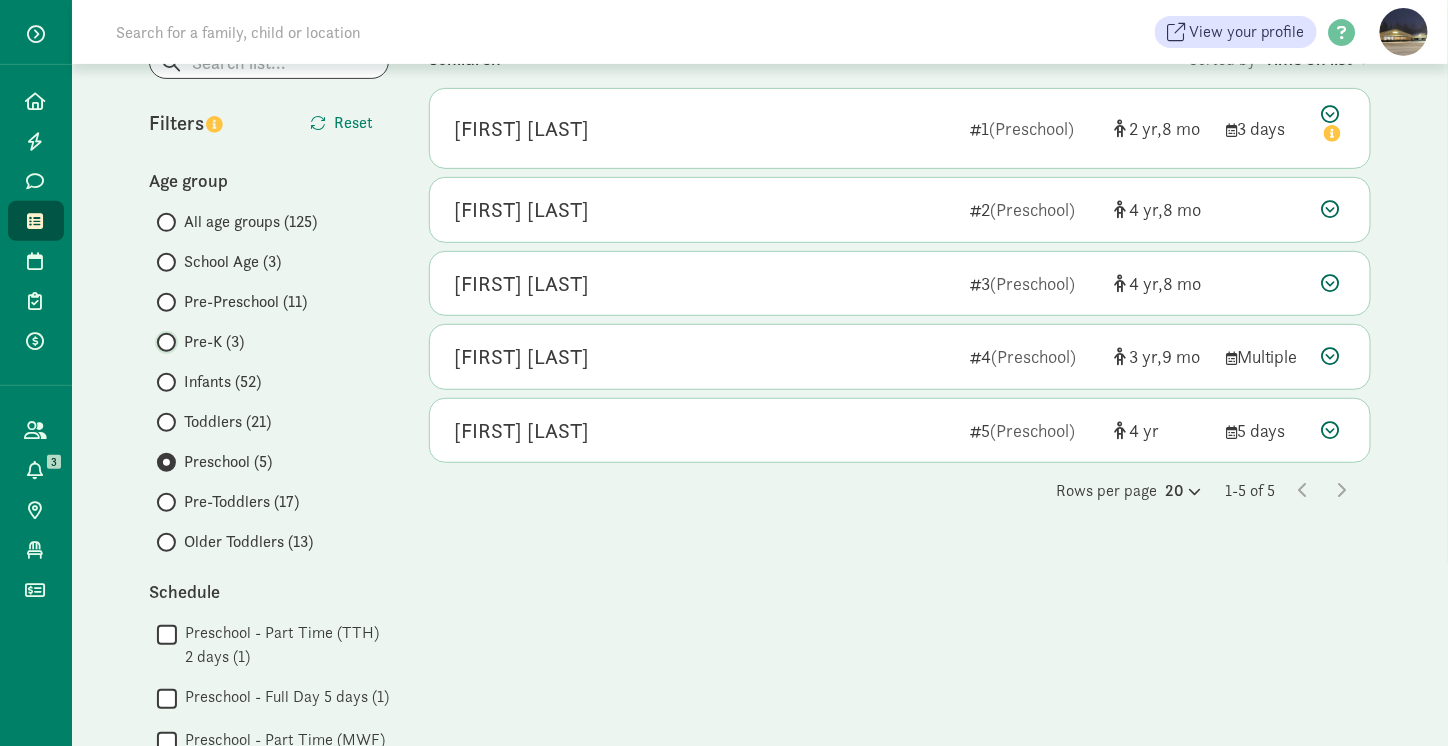 click on "Pre-K (3)" at bounding box center (163, 342) 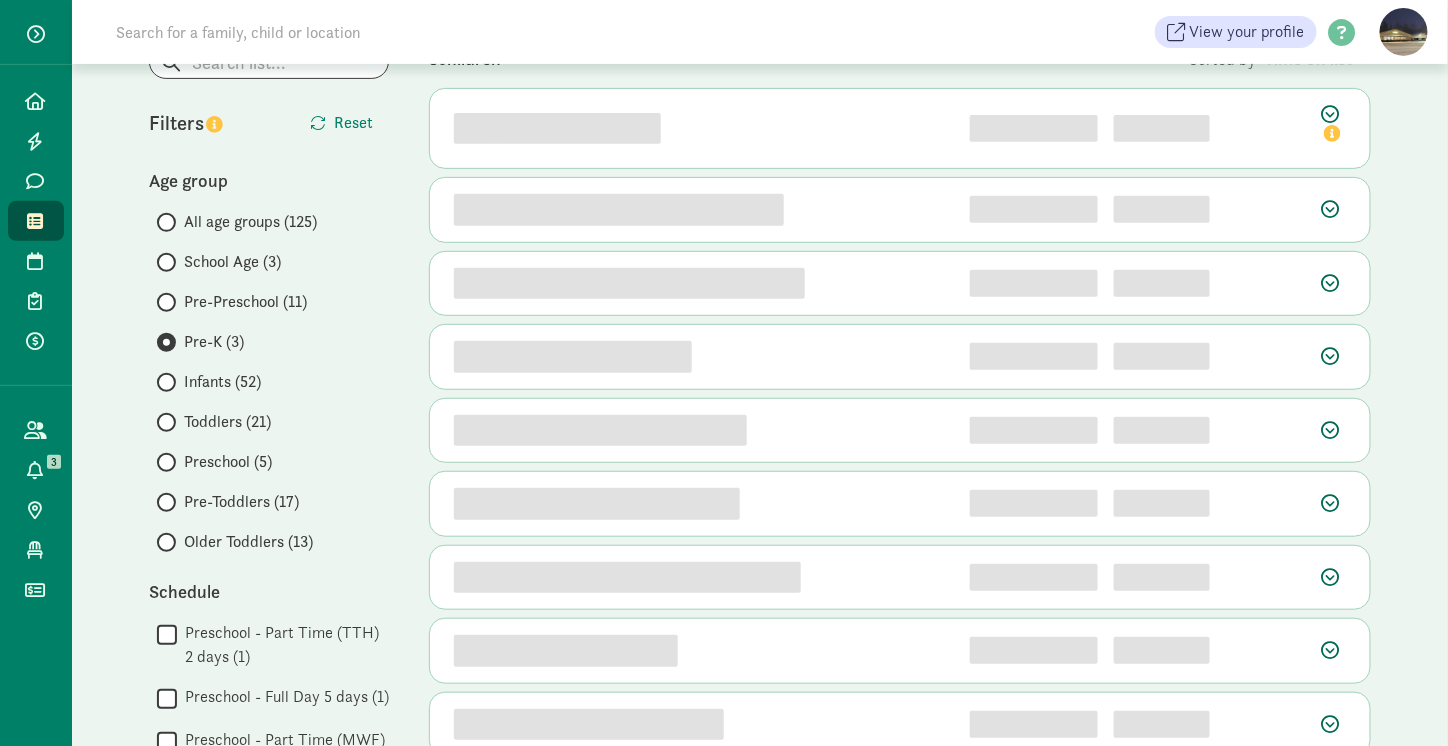 scroll, scrollTop: 0, scrollLeft: 0, axis: both 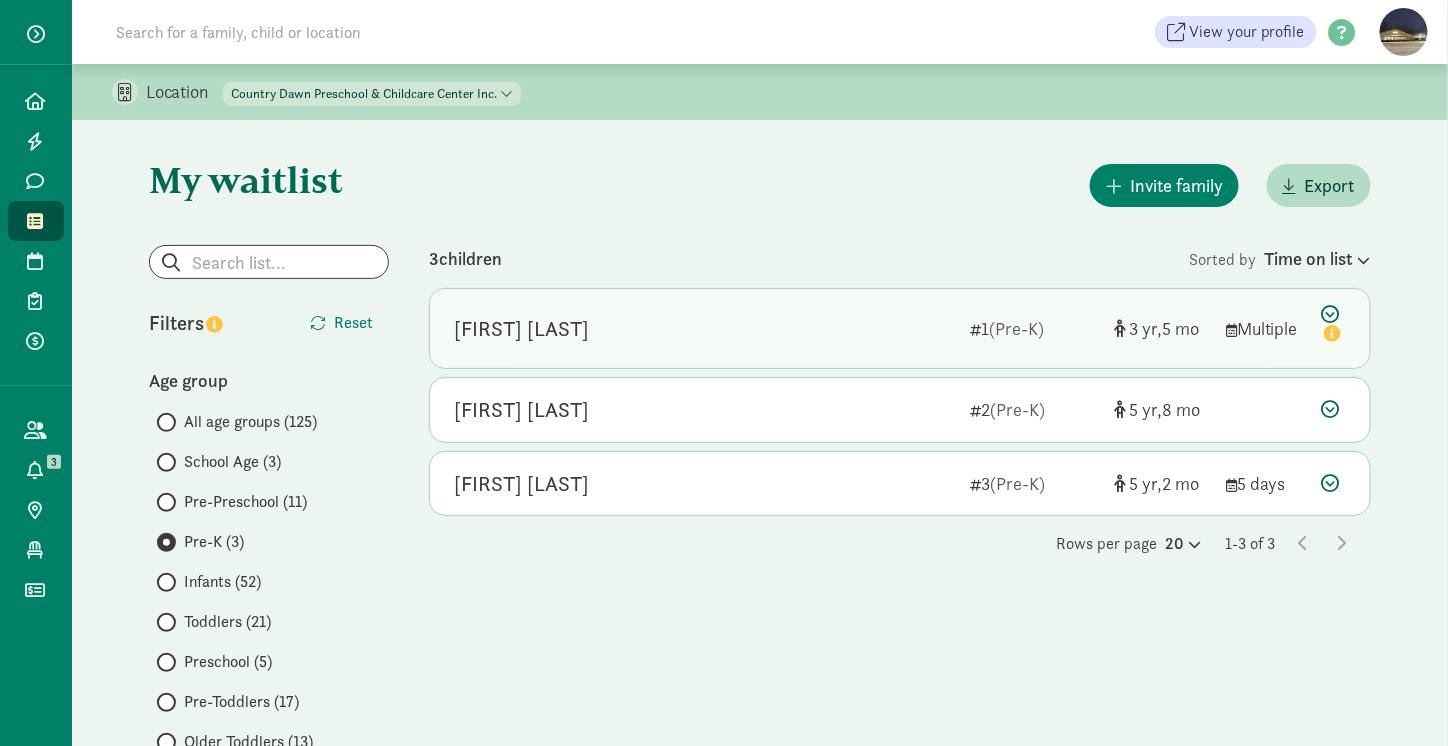 click at bounding box center [1334, 326] 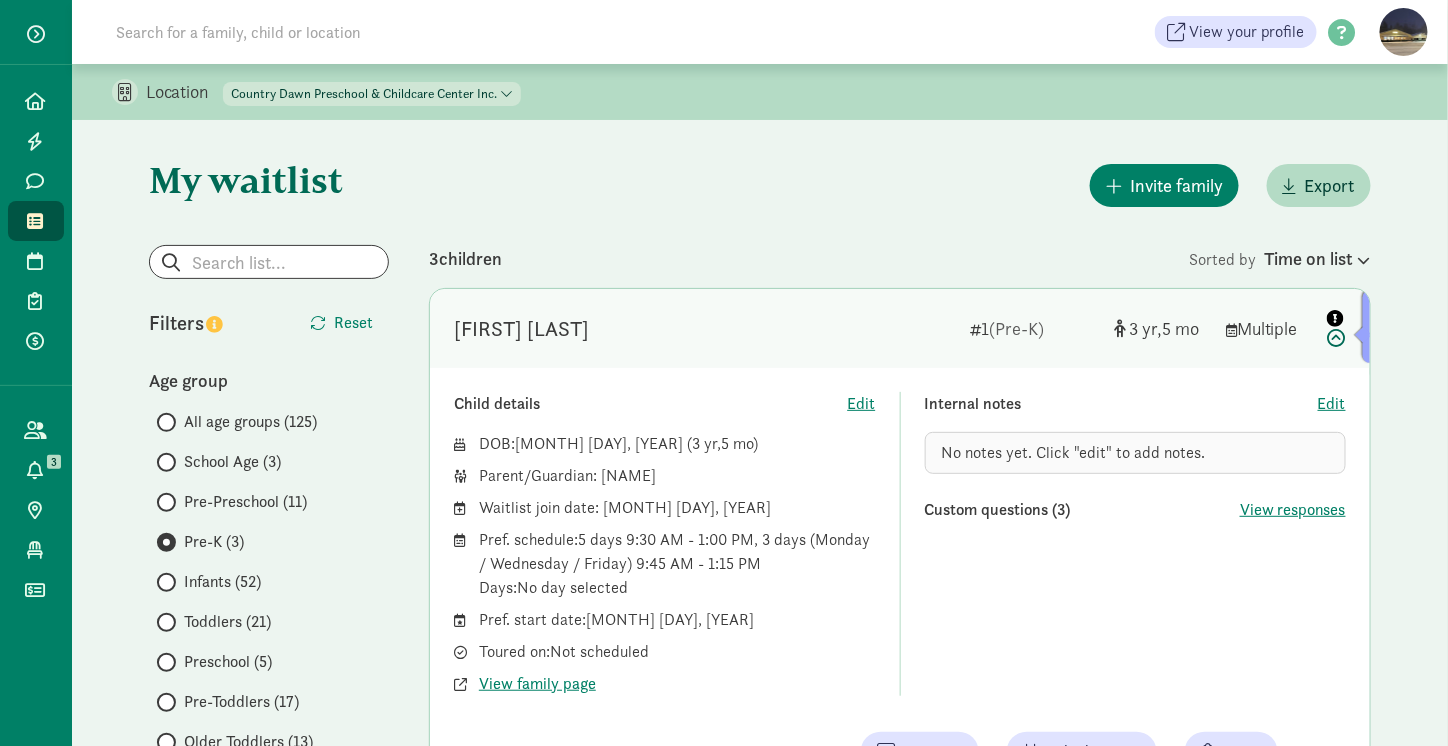 click at bounding box center (1334, 326) 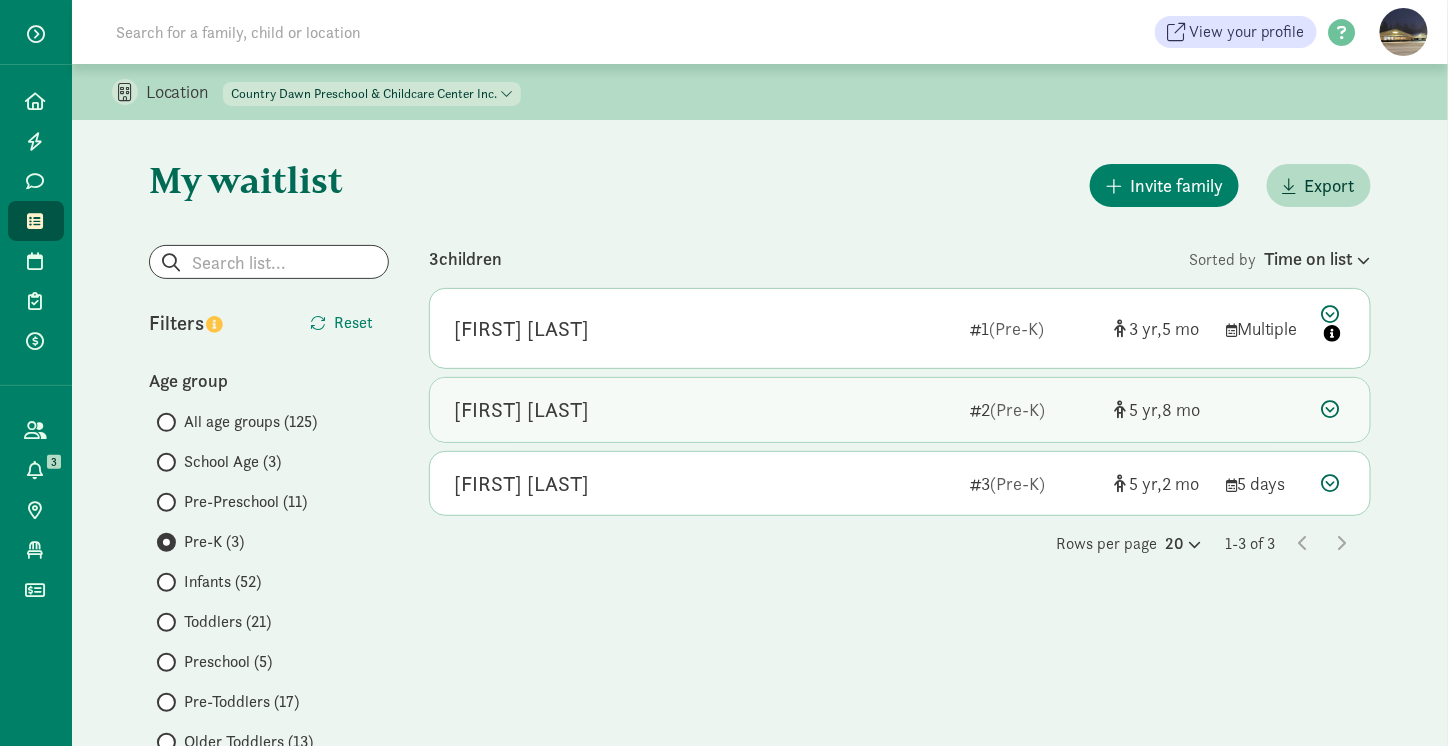 click at bounding box center [1331, 409] 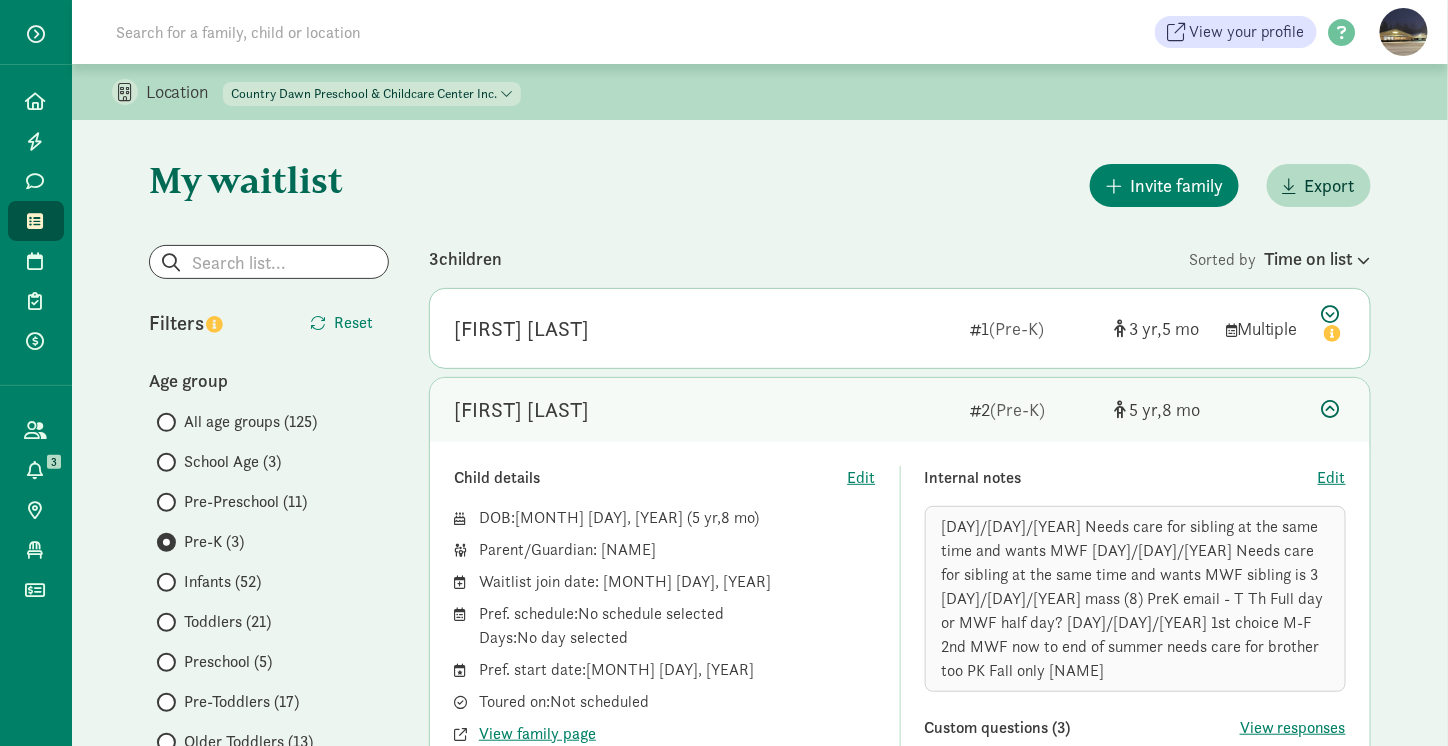 click at bounding box center [1331, 409] 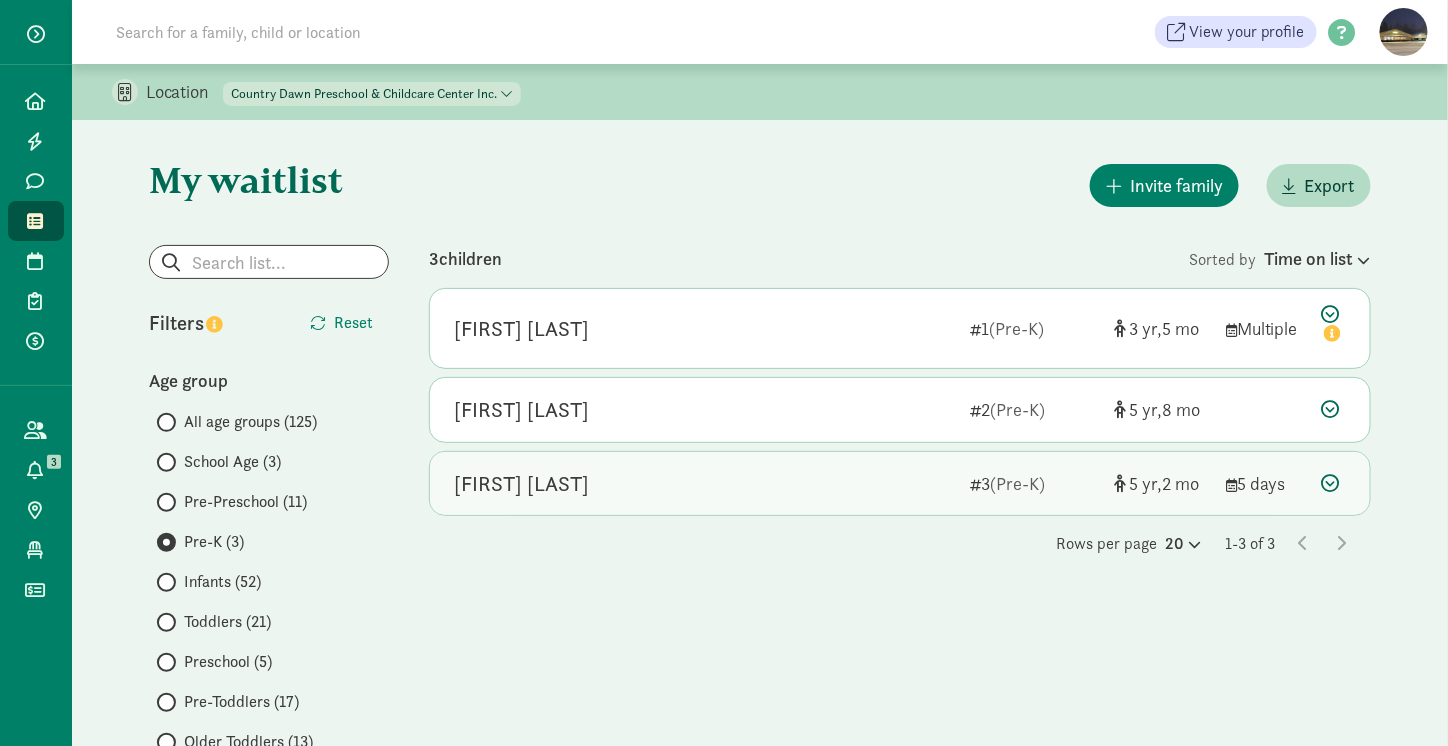 click at bounding box center [1331, 483] 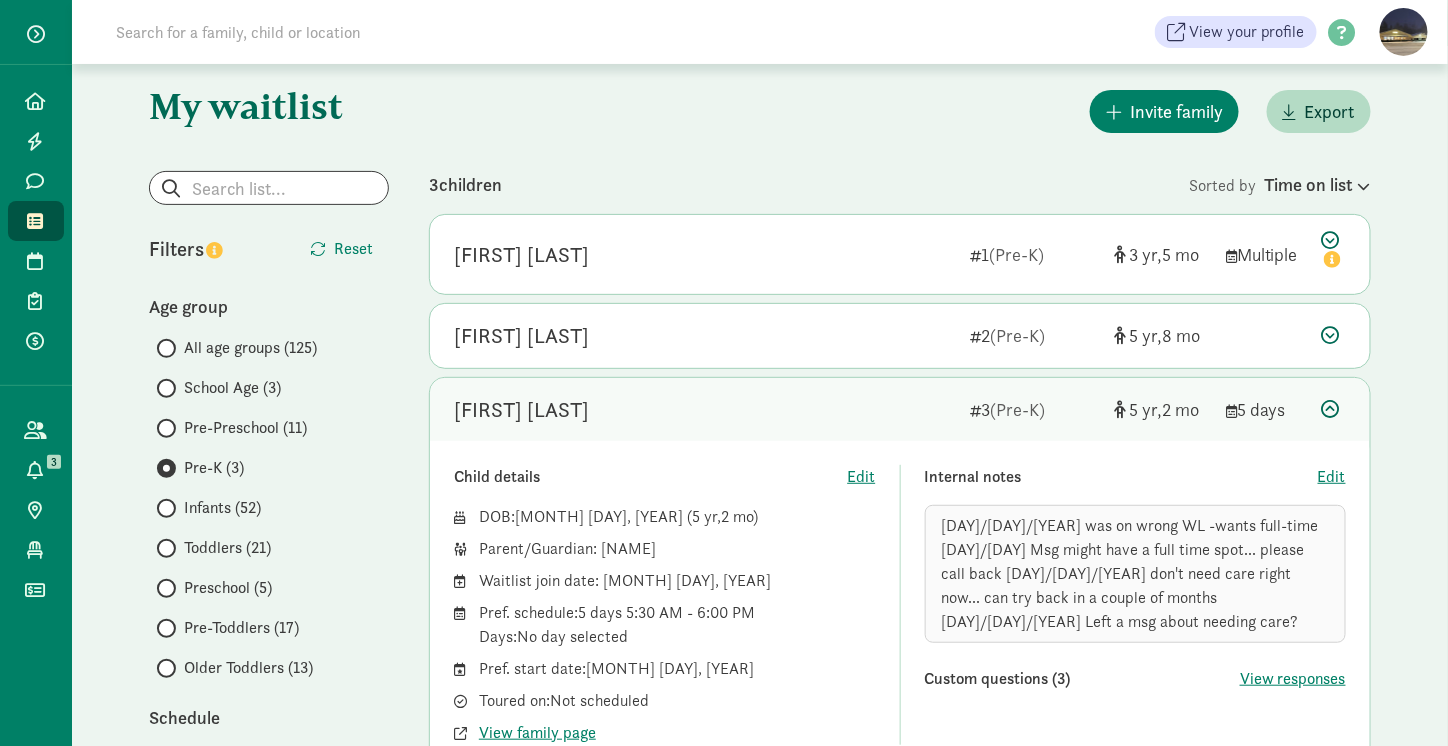 scroll, scrollTop: 100, scrollLeft: 0, axis: vertical 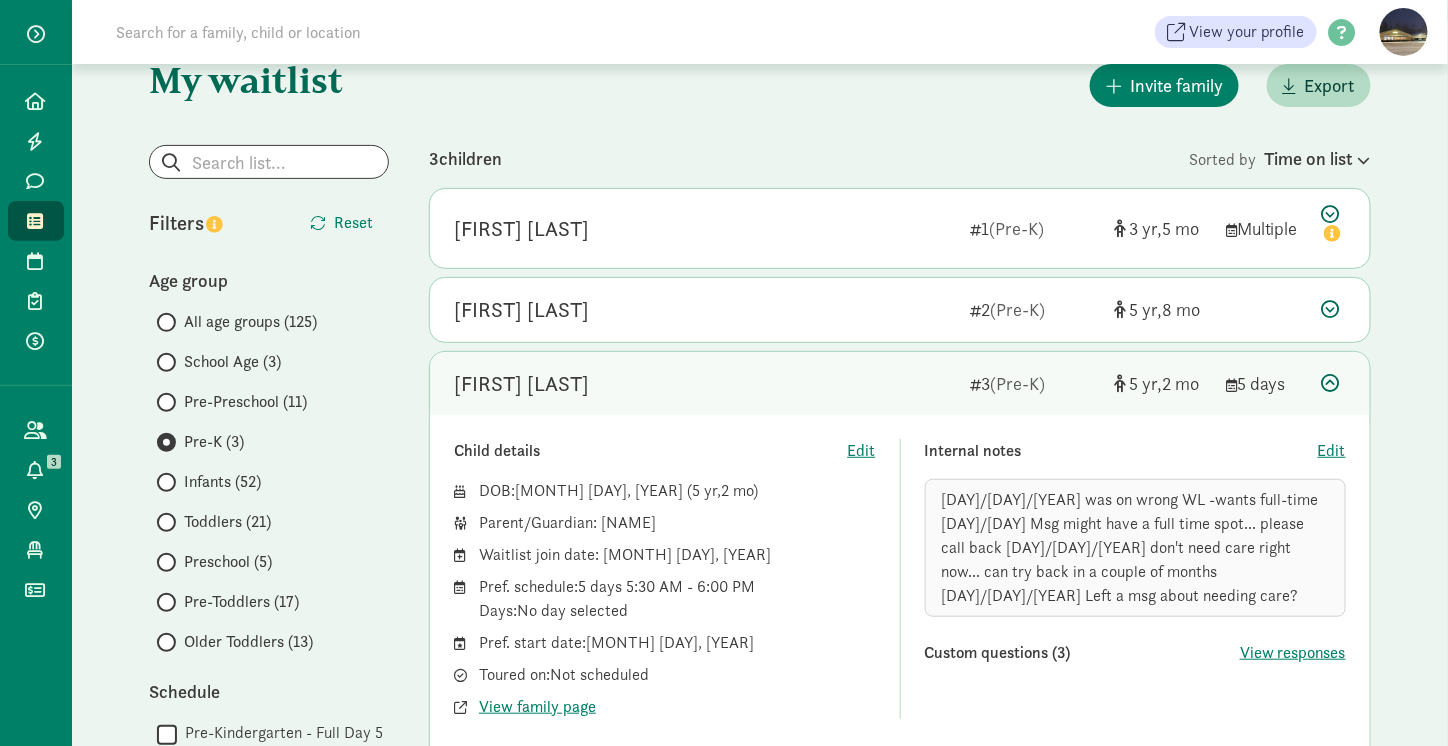 click at bounding box center [1331, 383] 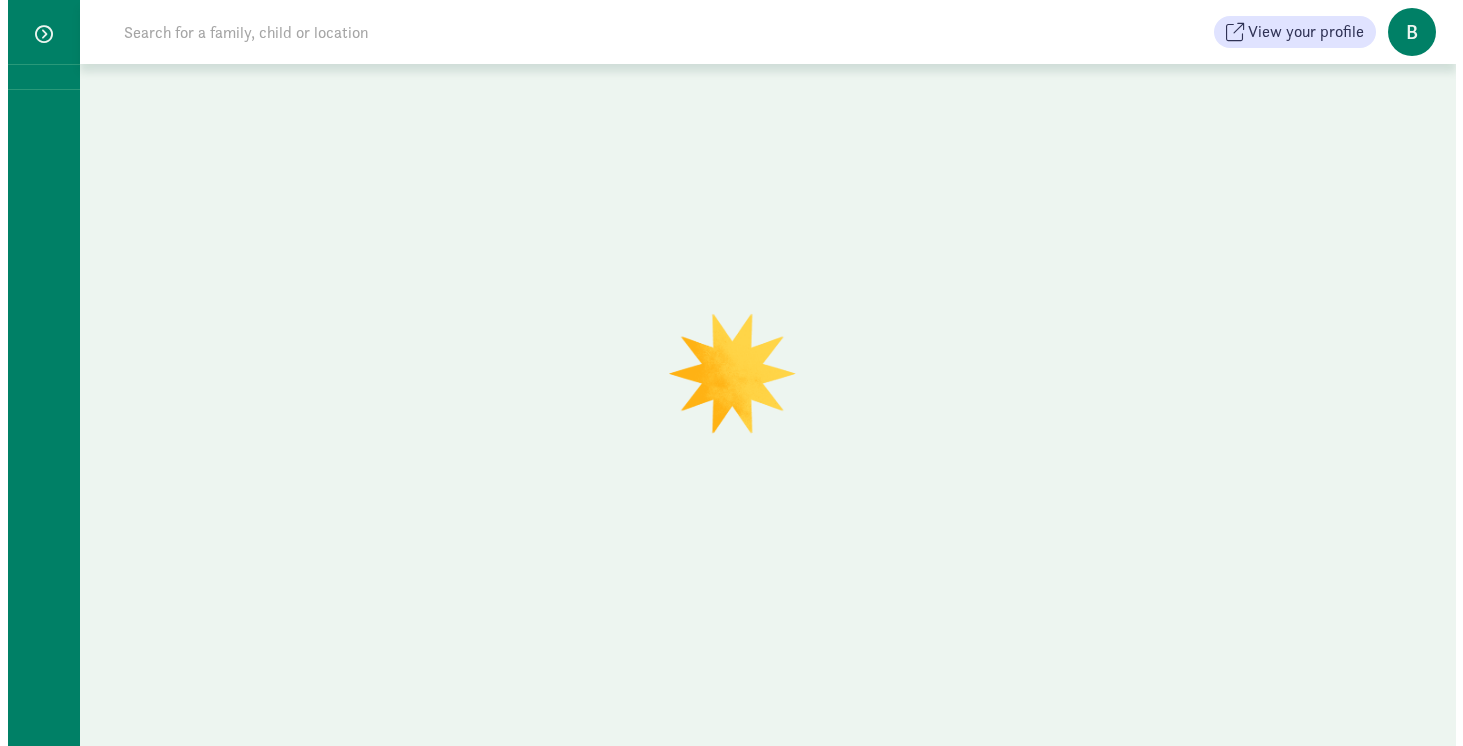 scroll, scrollTop: 0, scrollLeft: 0, axis: both 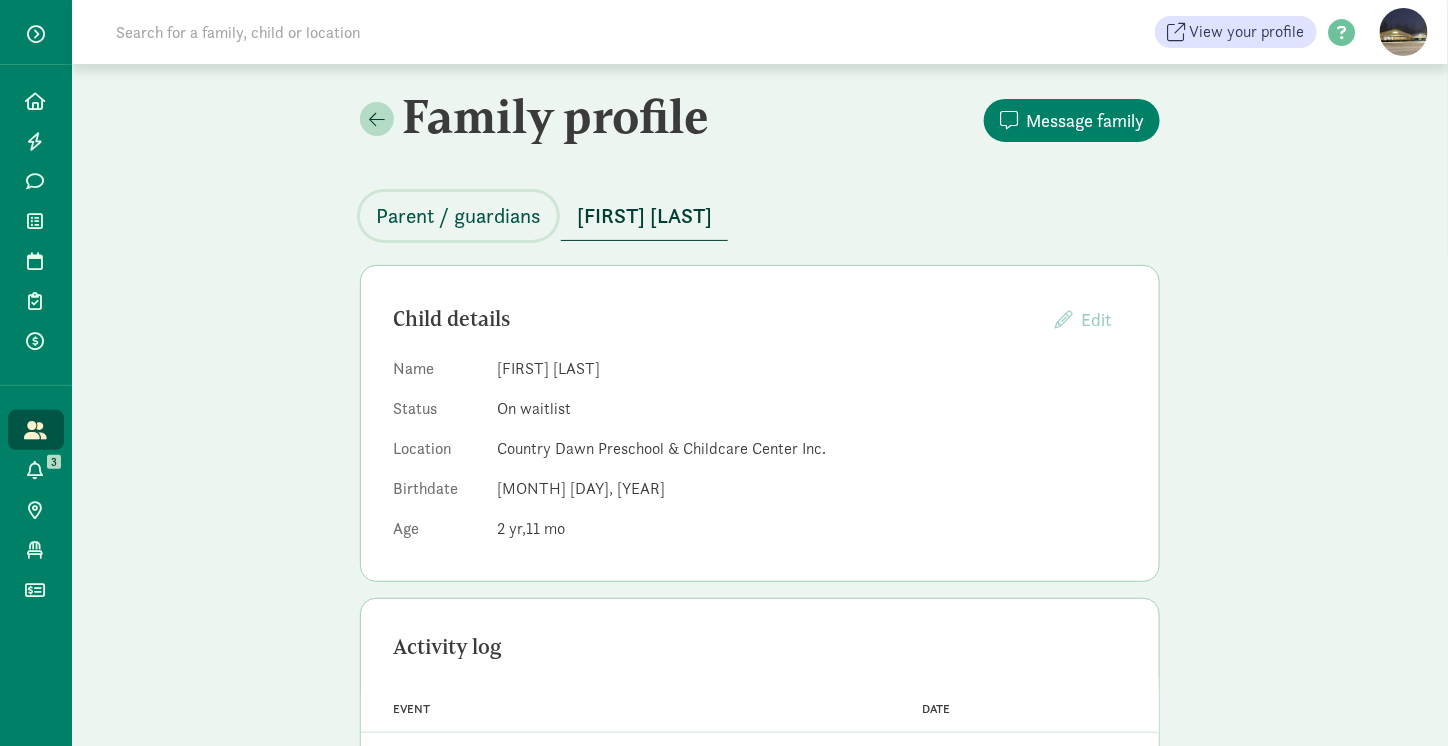 click on "Parent / guardians" at bounding box center (458, 216) 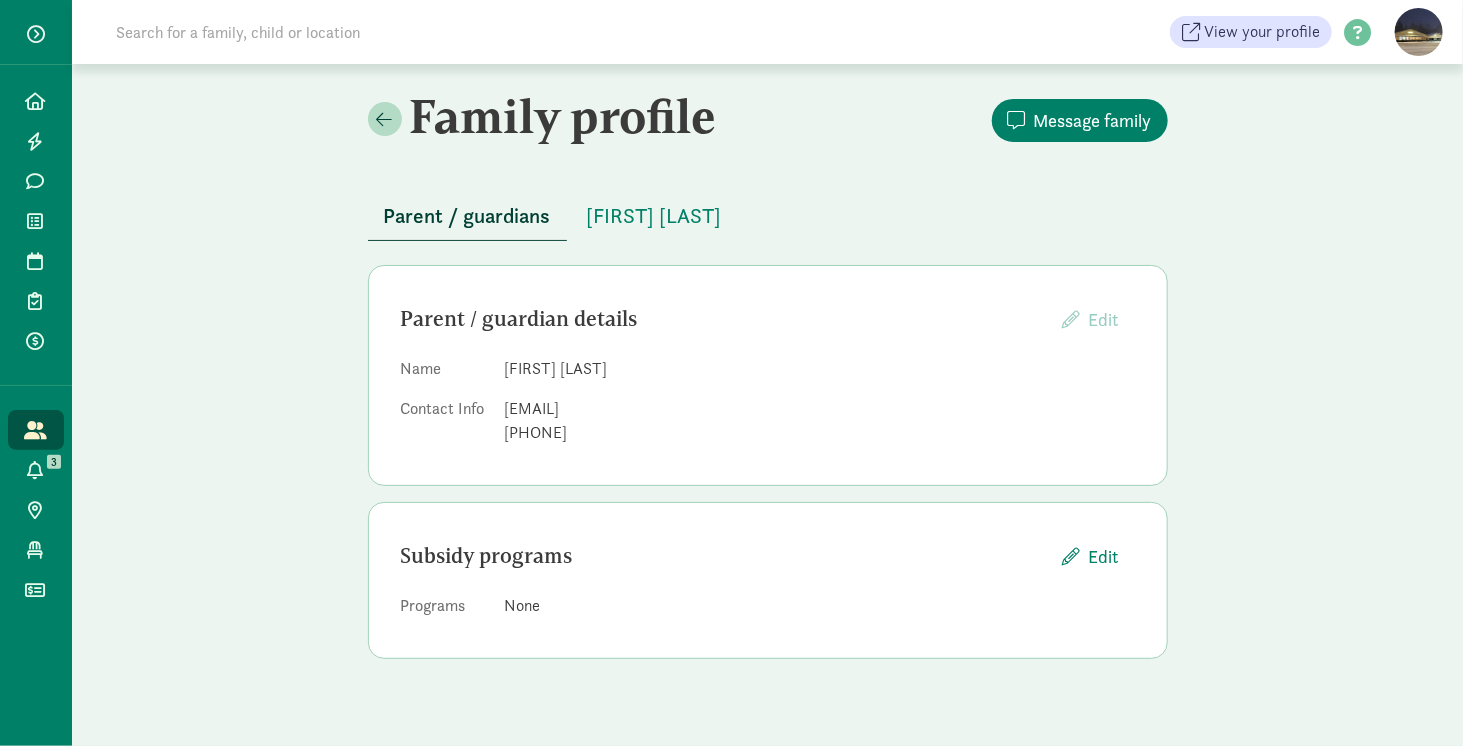 click on "amelia.m.dickson@gmail.com" at bounding box center [820, 409] 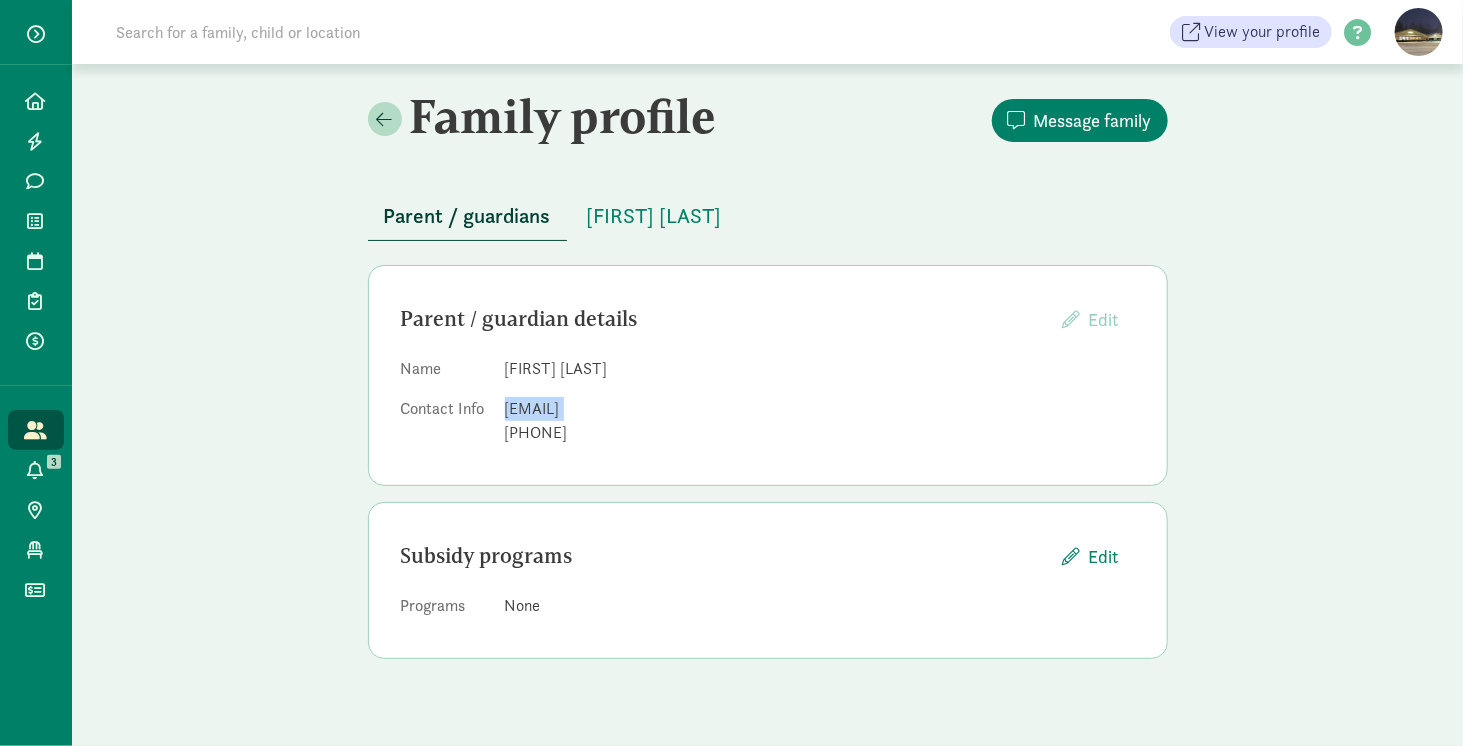 click on "amelia.m.dickson@gmail.com" at bounding box center [820, 409] 